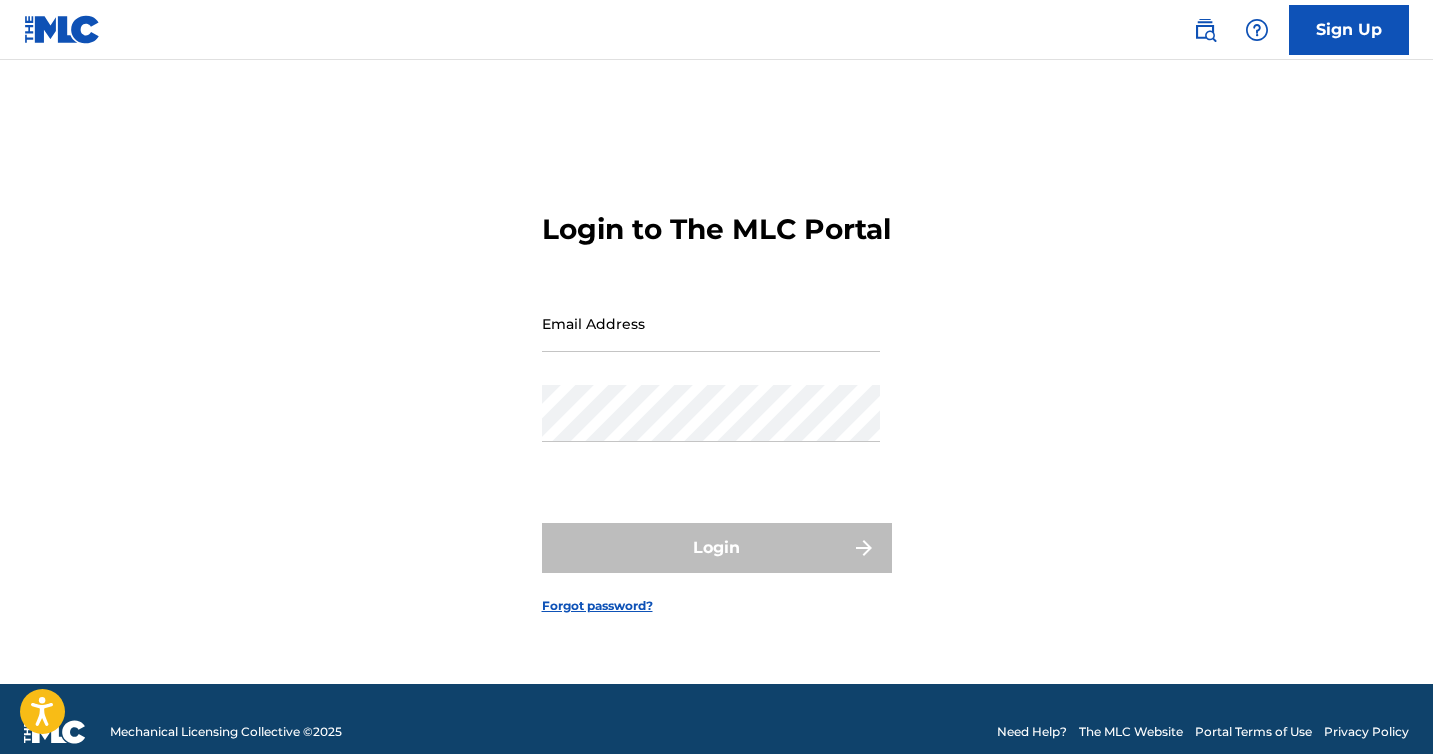 scroll, scrollTop: 0, scrollLeft: 0, axis: both 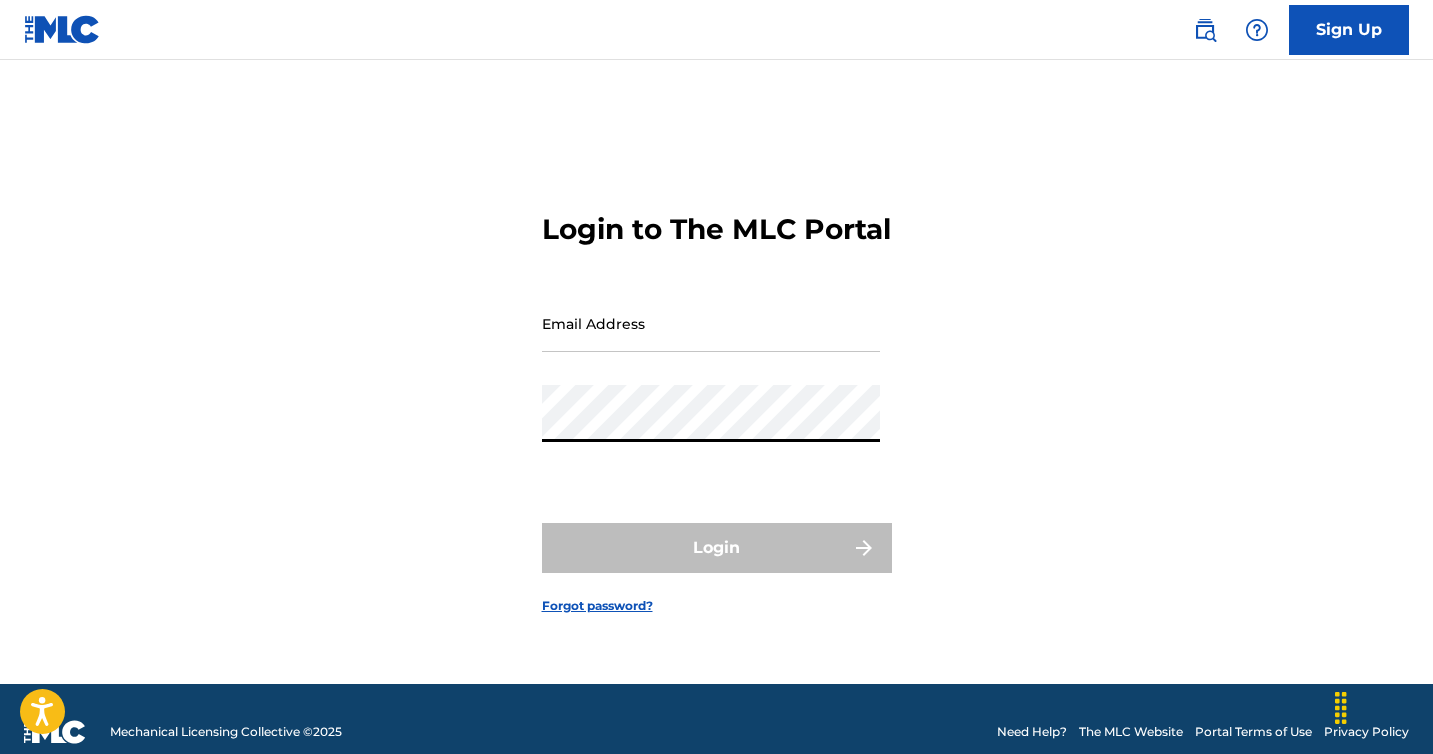 type on "publishing@[EXAMPLE.COM]" 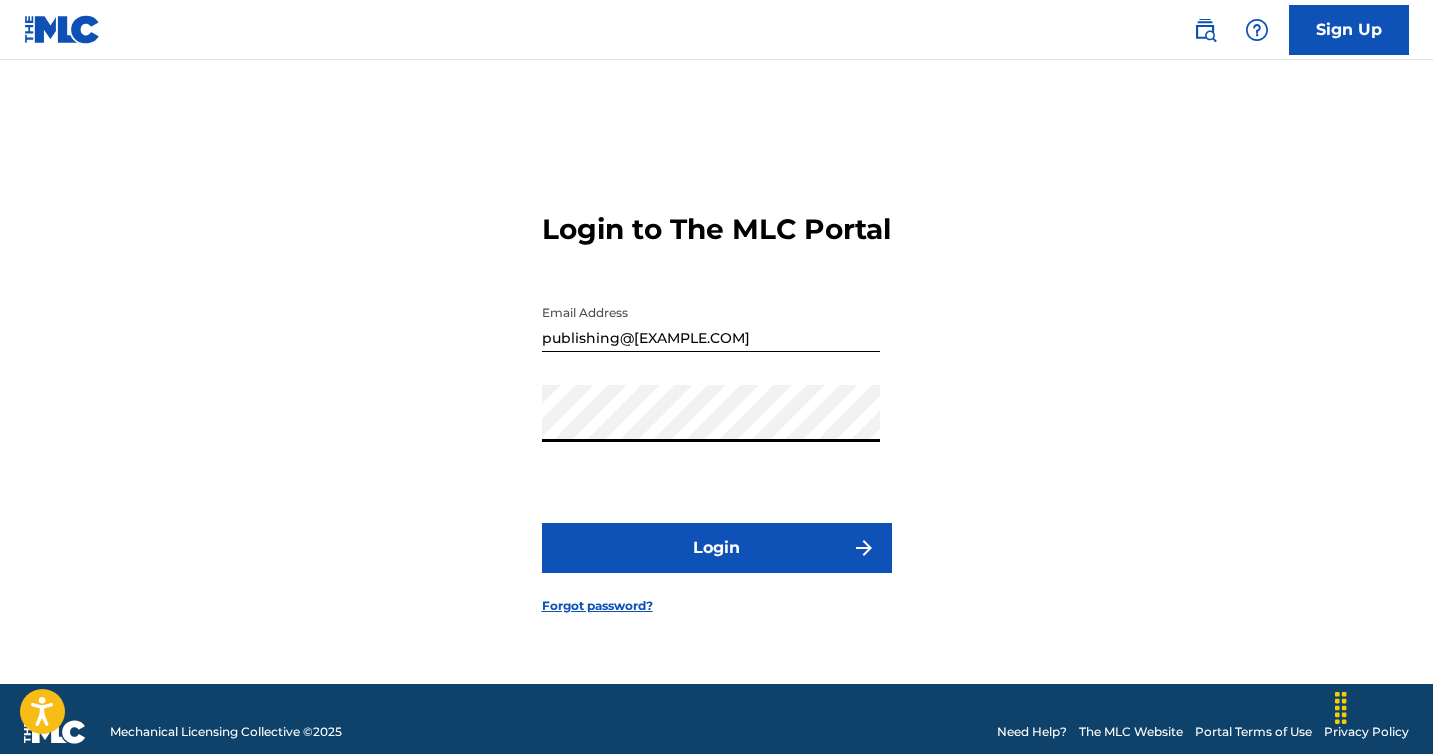 click on "Login" at bounding box center (717, 548) 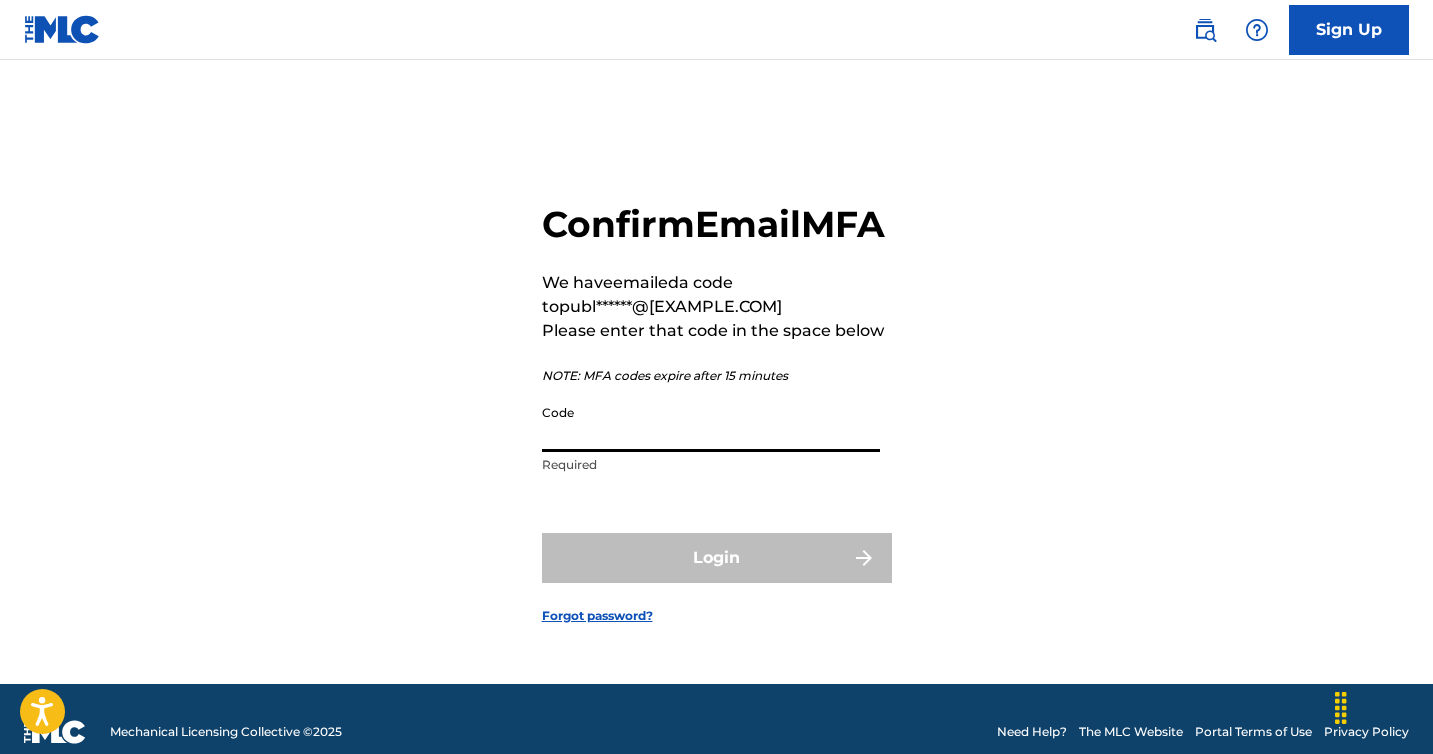 click on "Code" at bounding box center (711, 423) 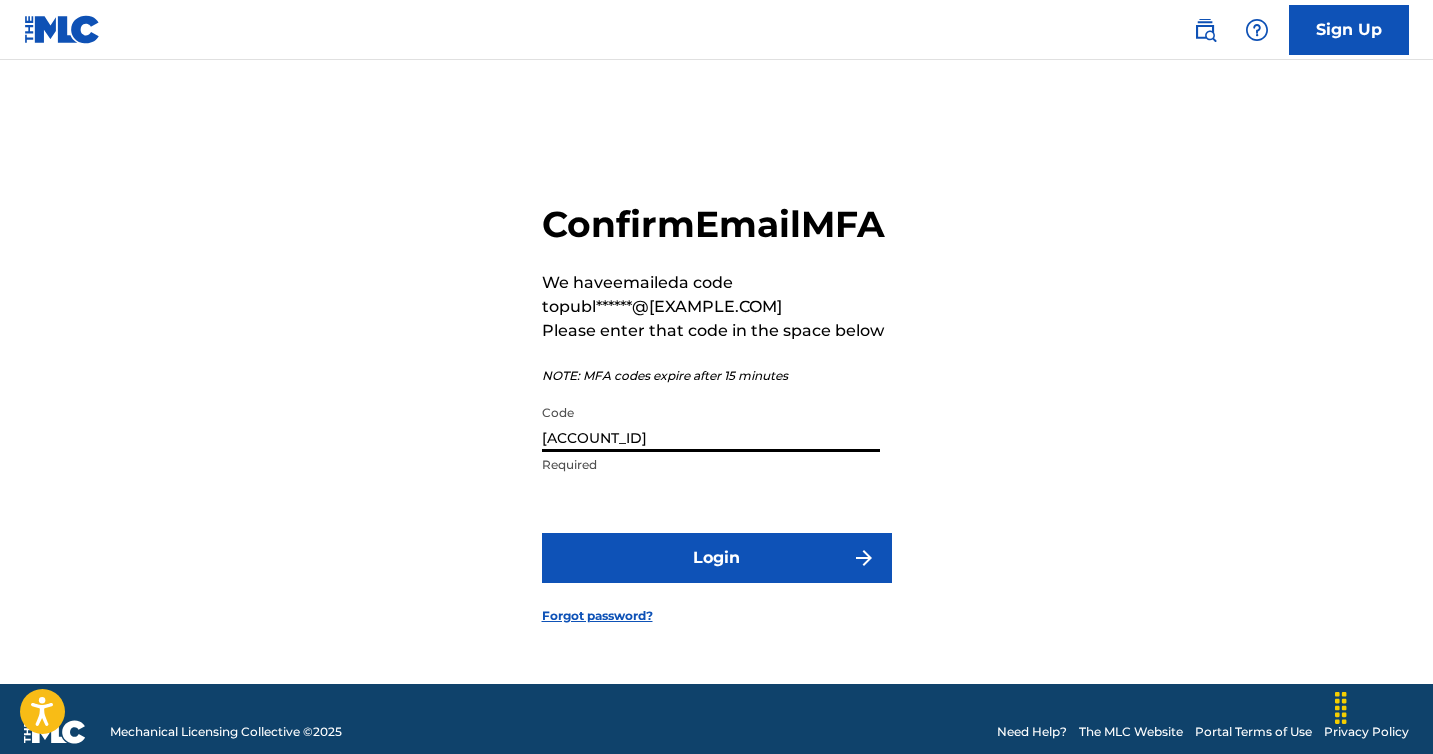 type on "[ACCOUNT_ID]" 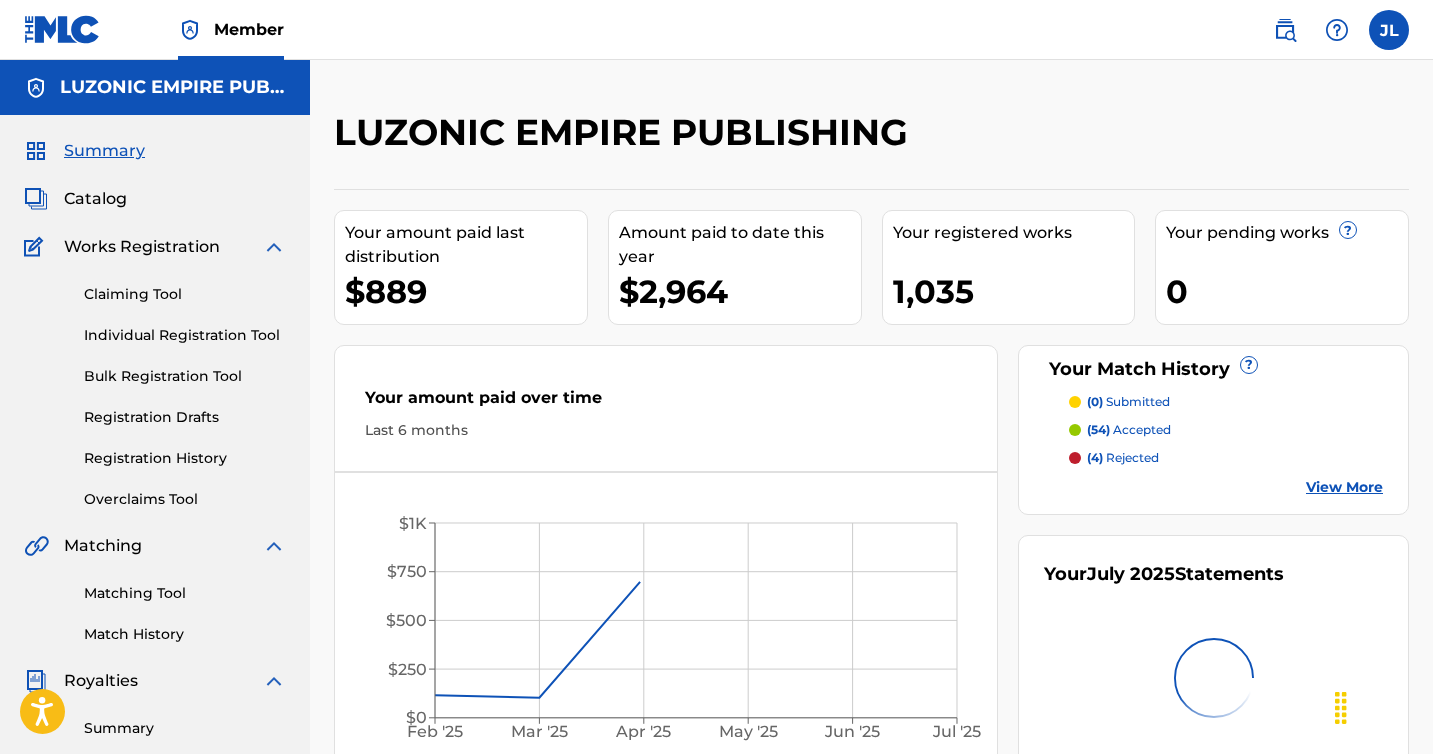 scroll, scrollTop: 0, scrollLeft: 0, axis: both 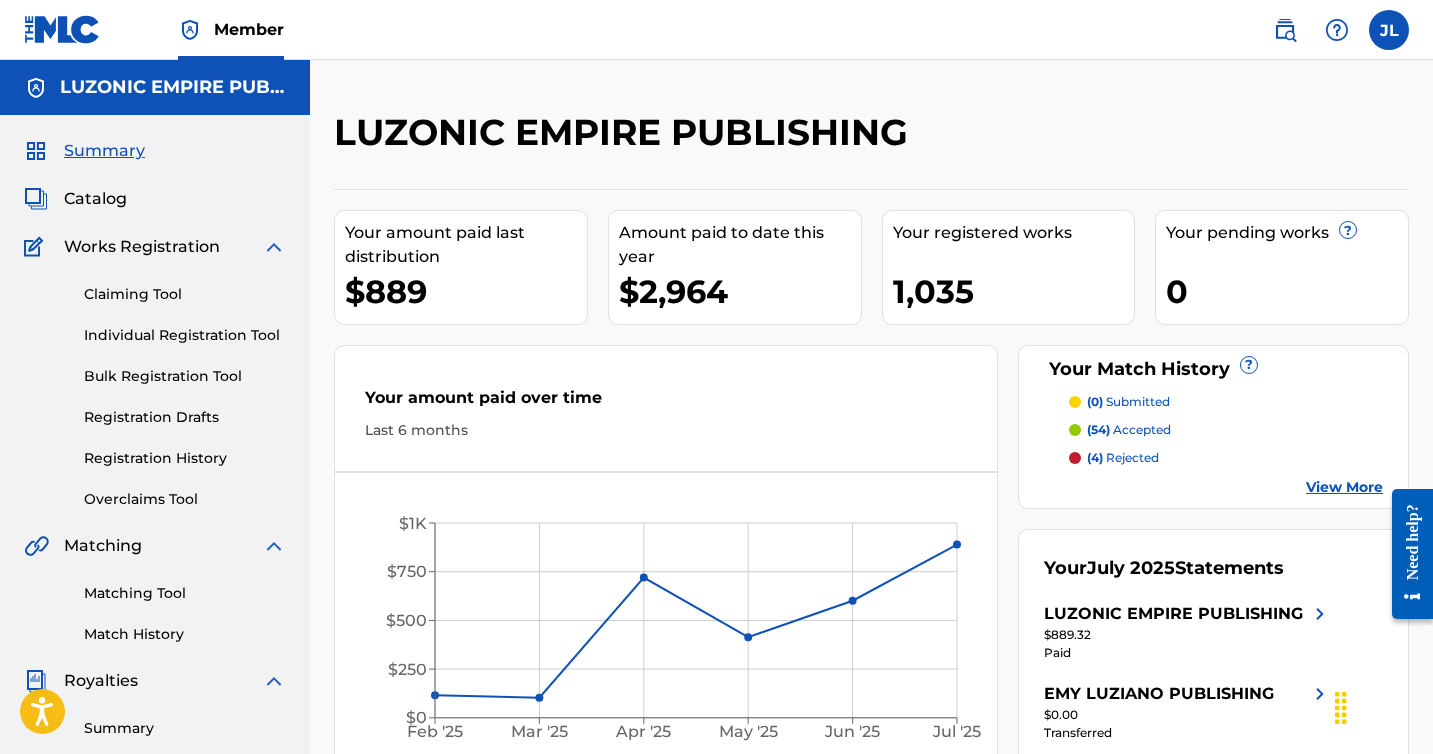 click on "Catalog" at bounding box center [95, 199] 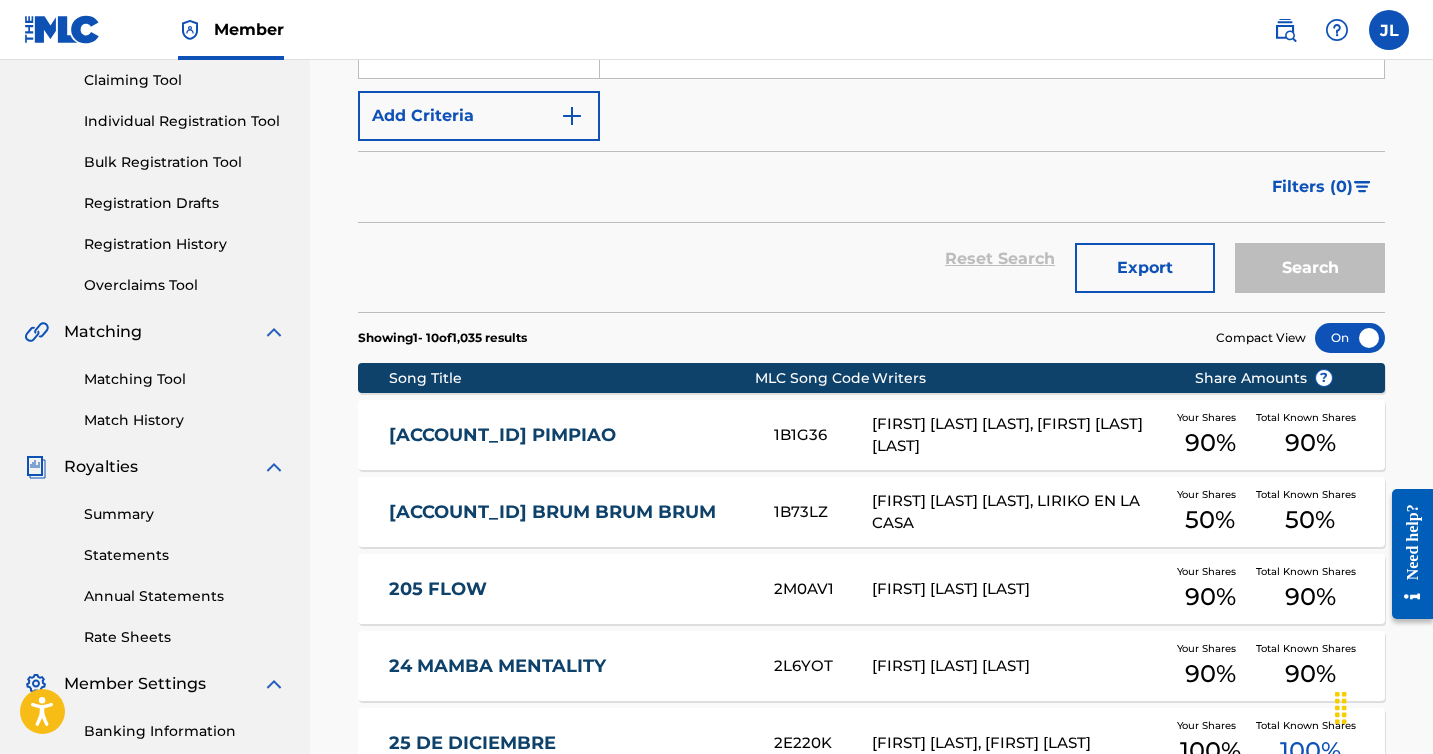 scroll, scrollTop: 222, scrollLeft: 0, axis: vertical 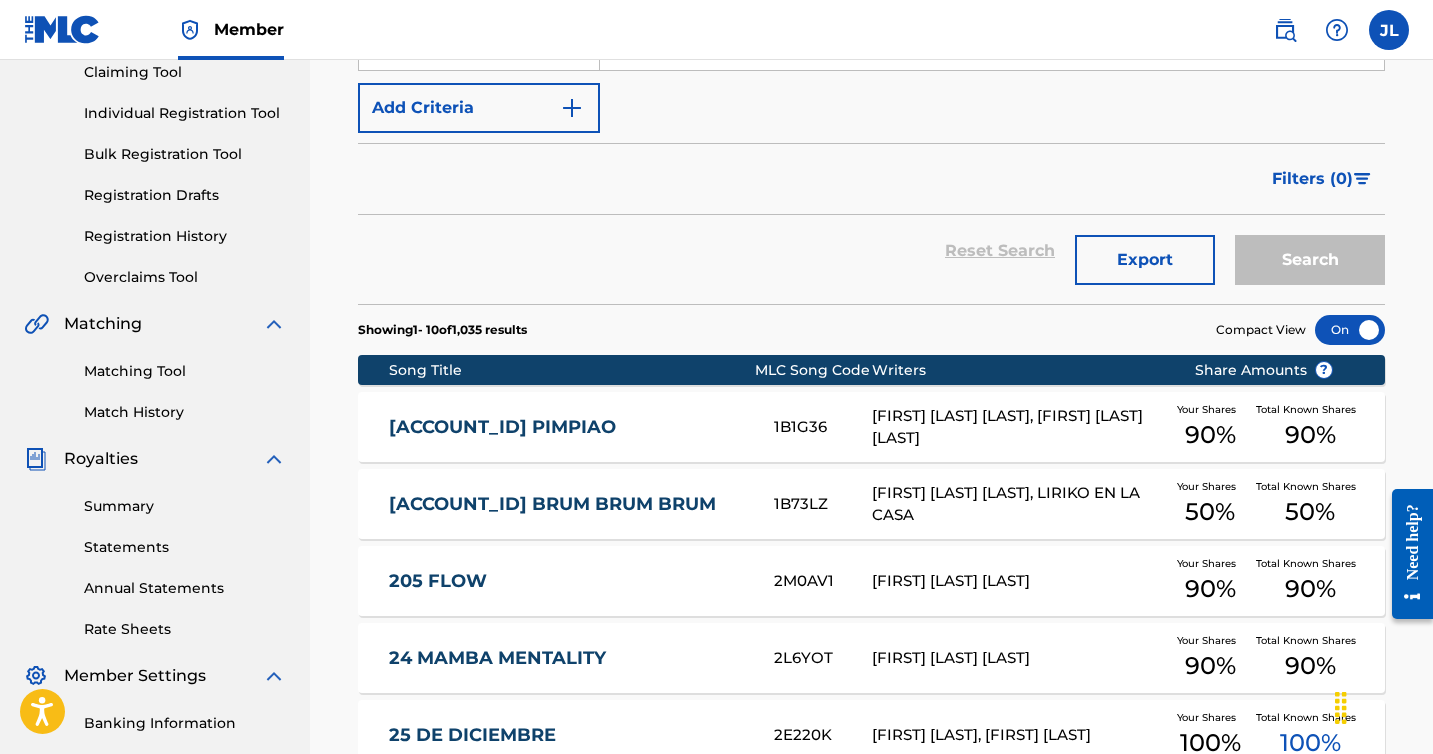 click on "[ACCOUNT_ID] BRUM BRUM BRUM" at bounding box center (568, 504) 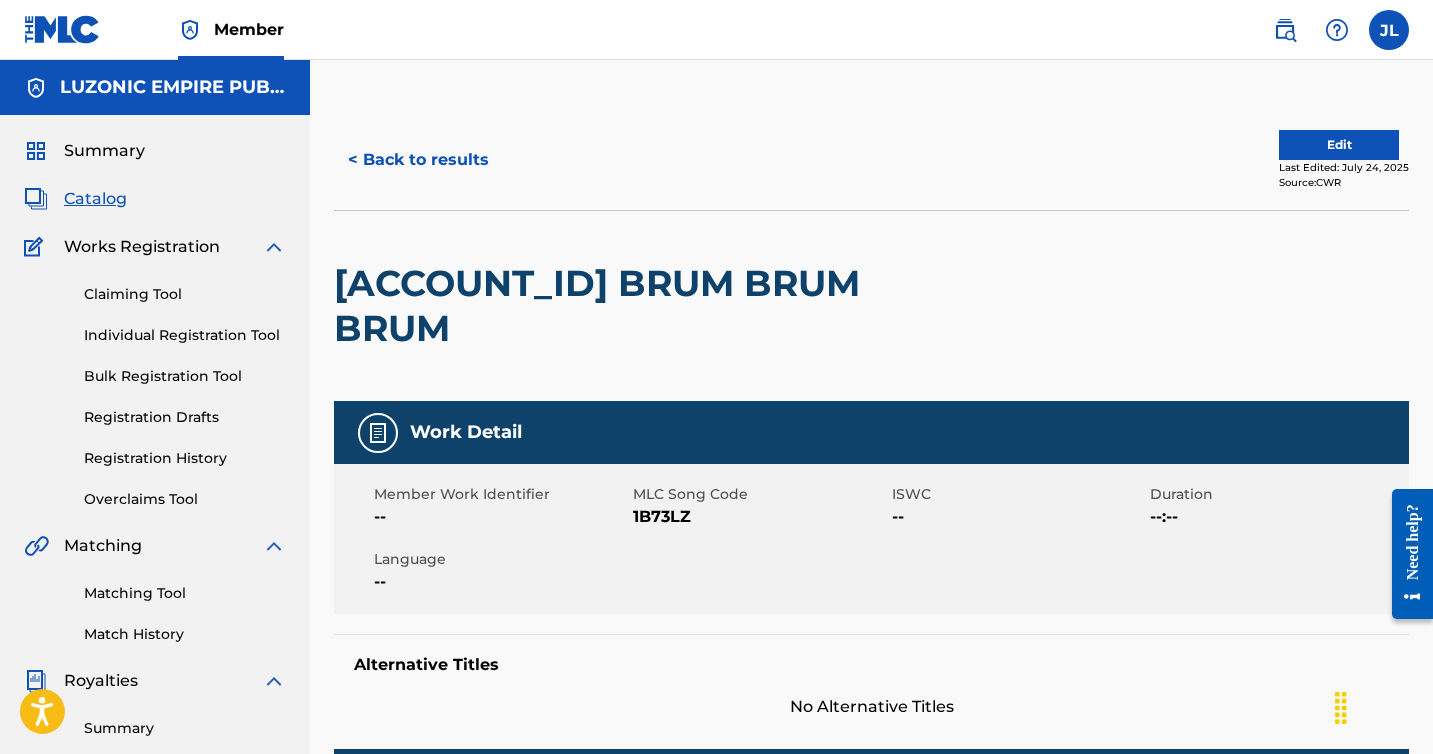 click on "[ACCOUNT_ID] BRUM BRUM BRUM" at bounding box center (656, 306) 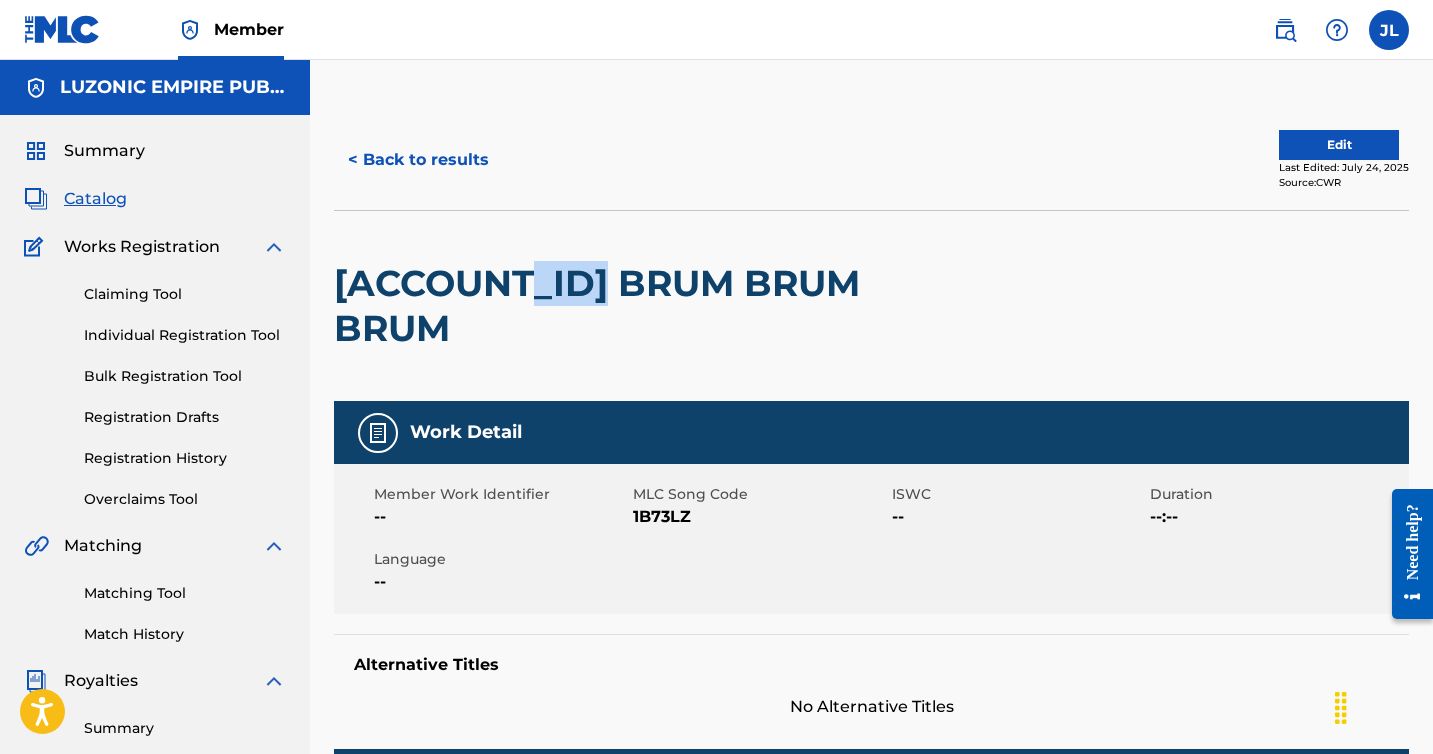 click on "[ACCOUNT_ID] BRUM BRUM BRUM" at bounding box center (656, 306) 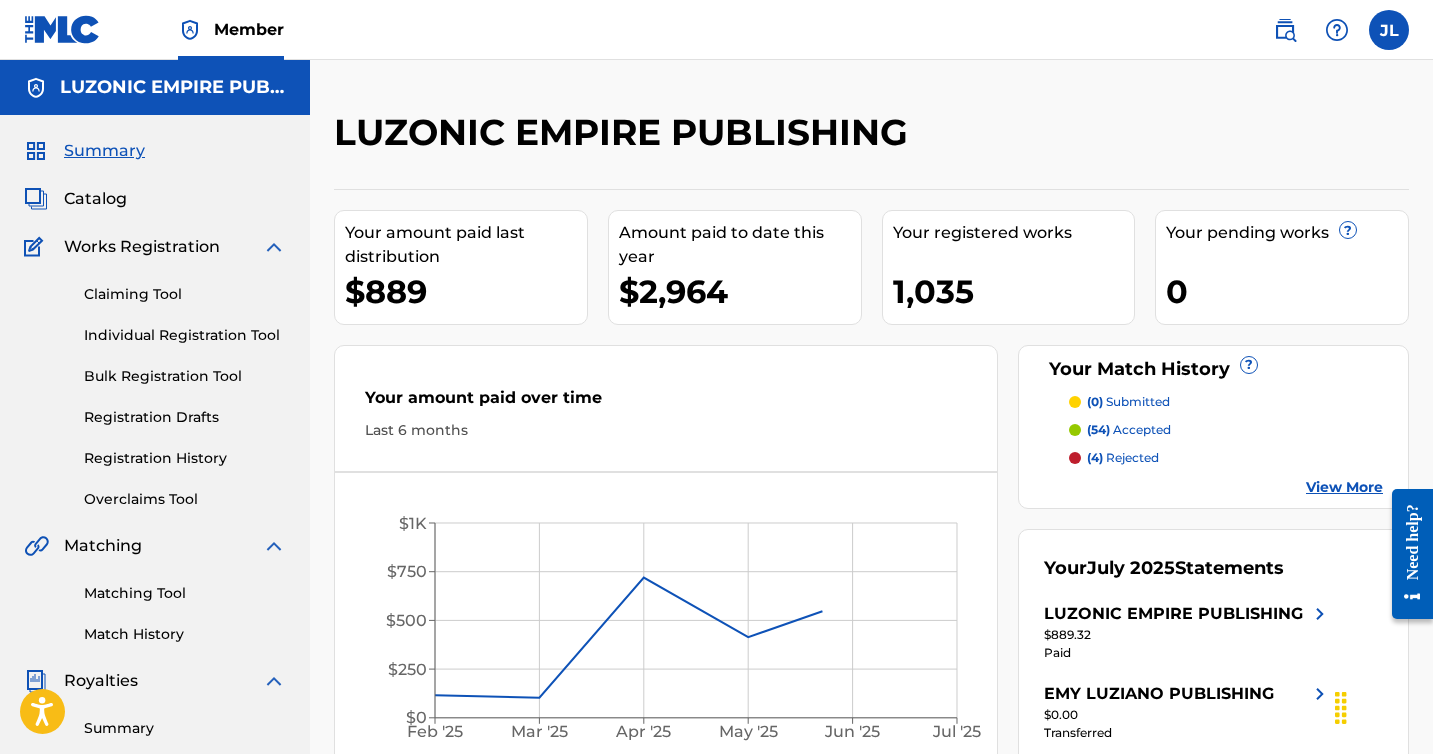 click on "Catalog" at bounding box center [155, 199] 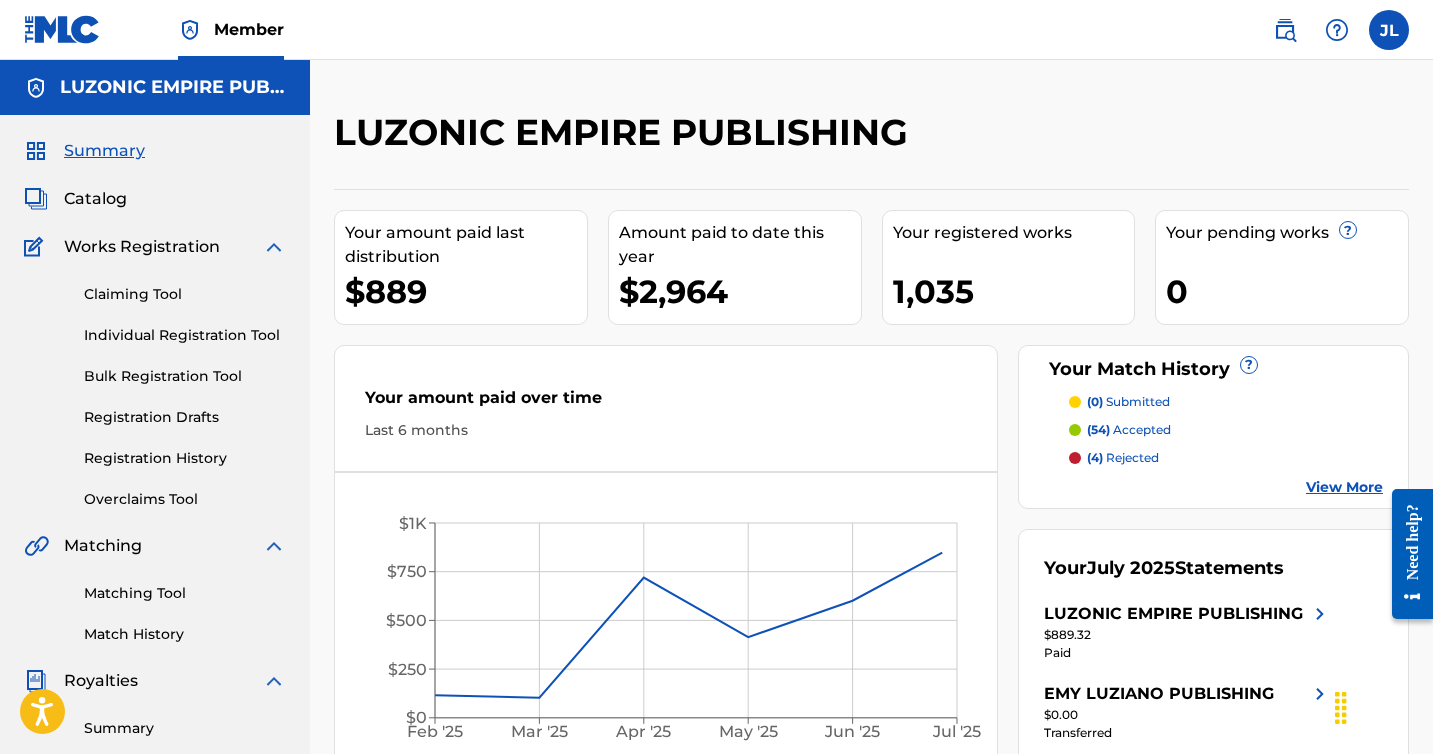 click on "Catalog" at bounding box center [95, 199] 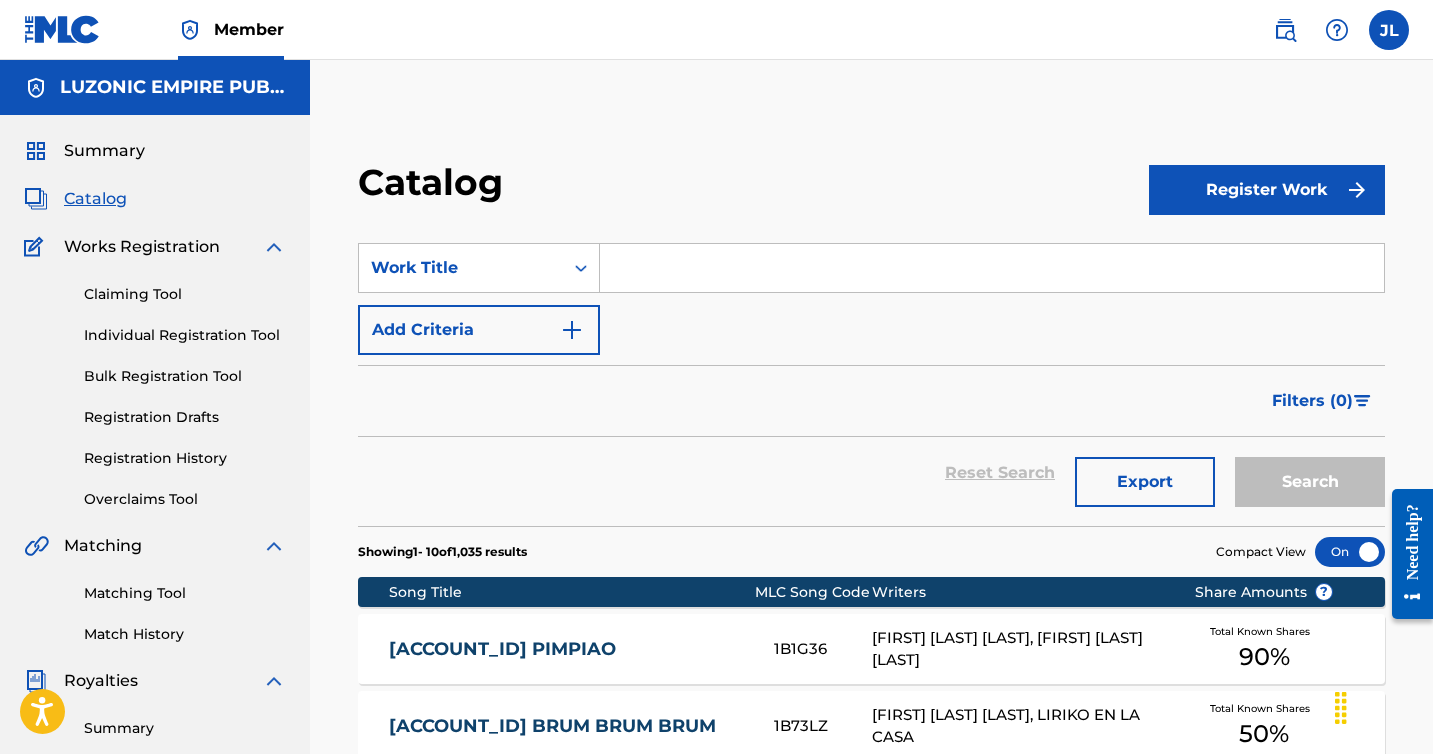 click at bounding box center [992, 268] 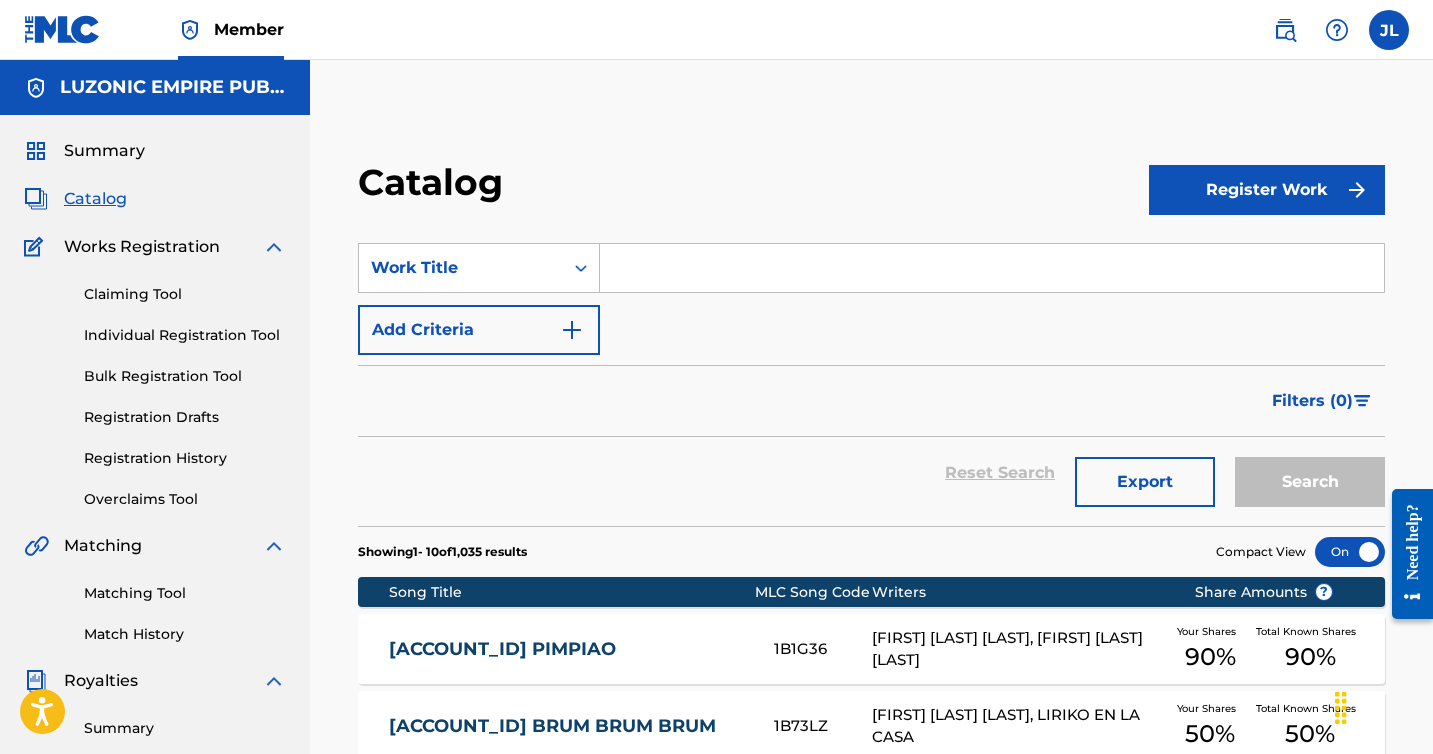 paste on "BRUM" 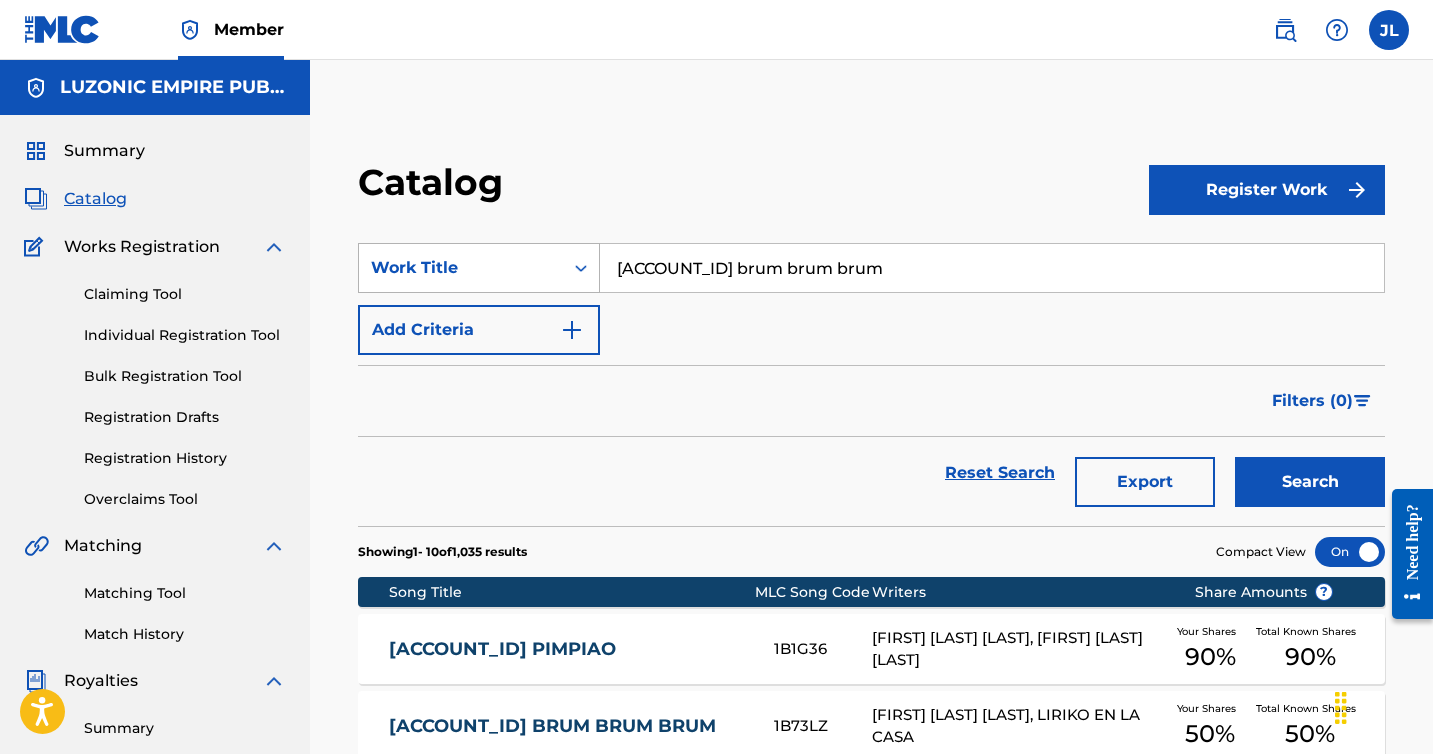drag, startPoint x: 677, startPoint y: 266, endPoint x: 570, endPoint y: 266, distance: 107 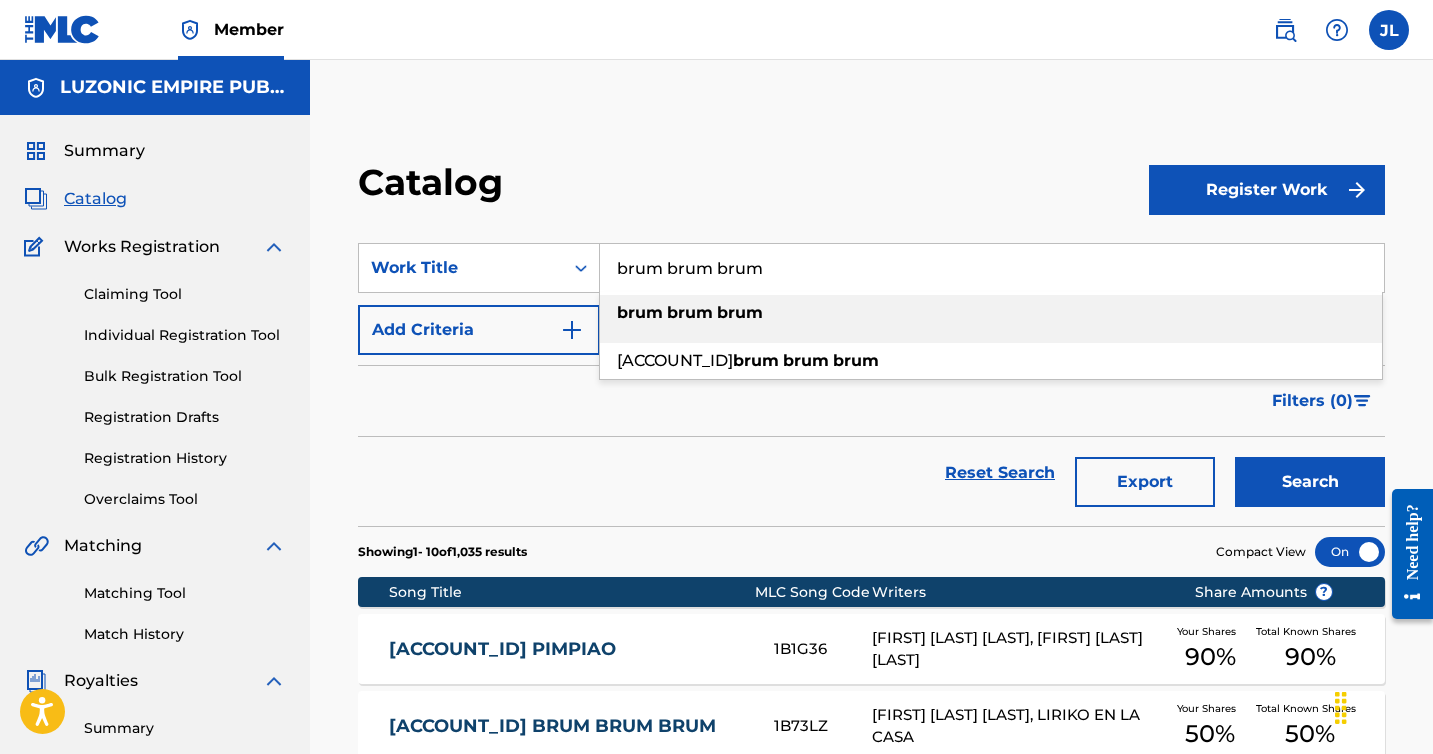click on "brum" at bounding box center [640, 312] 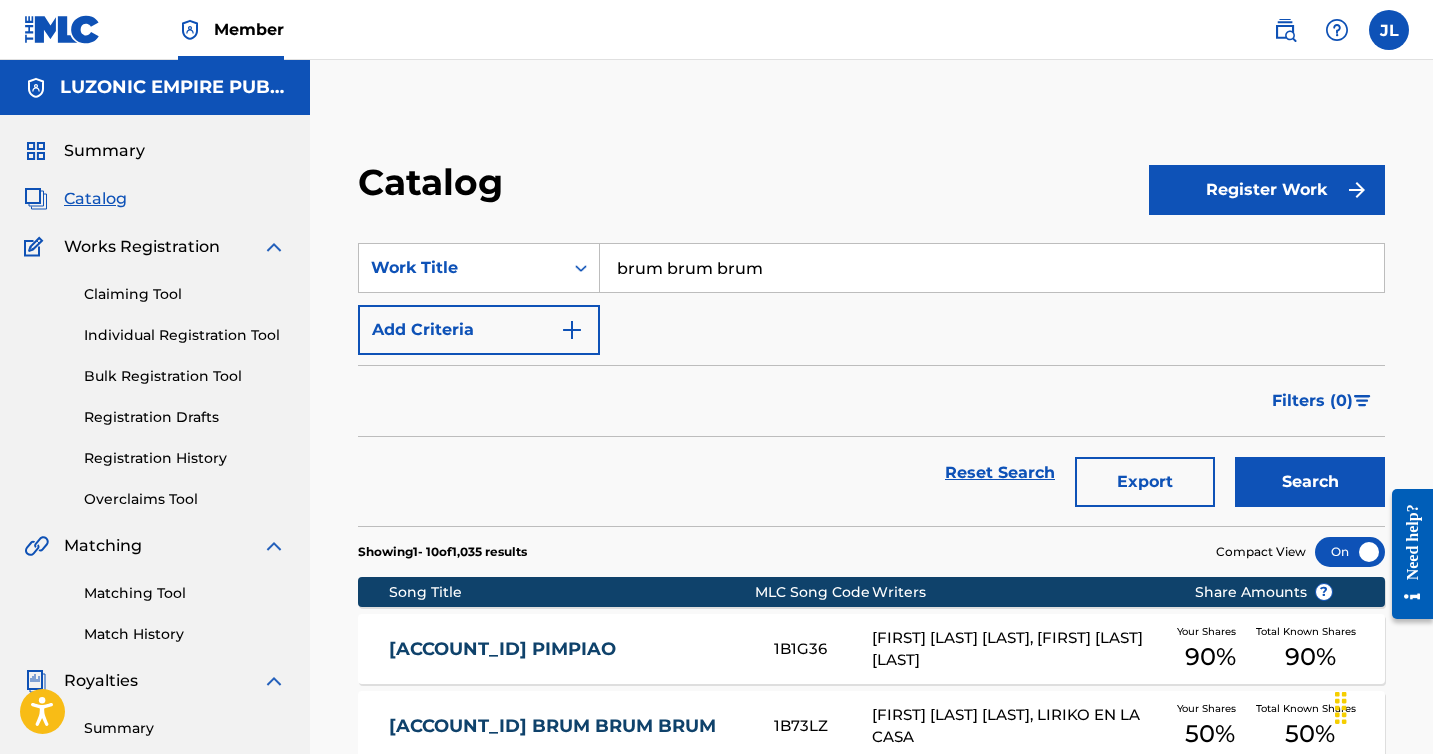 click on "Search" at bounding box center (1310, 482) 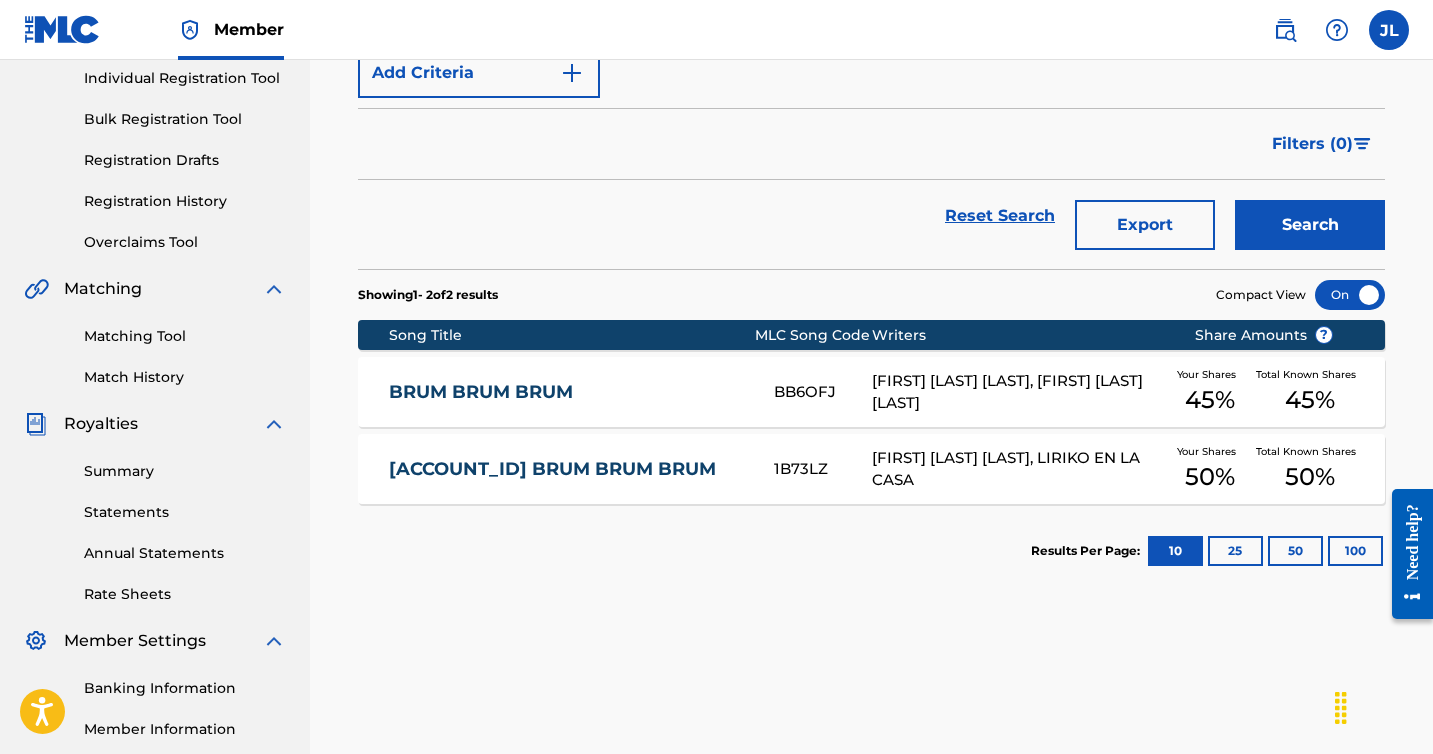 scroll, scrollTop: 280, scrollLeft: 0, axis: vertical 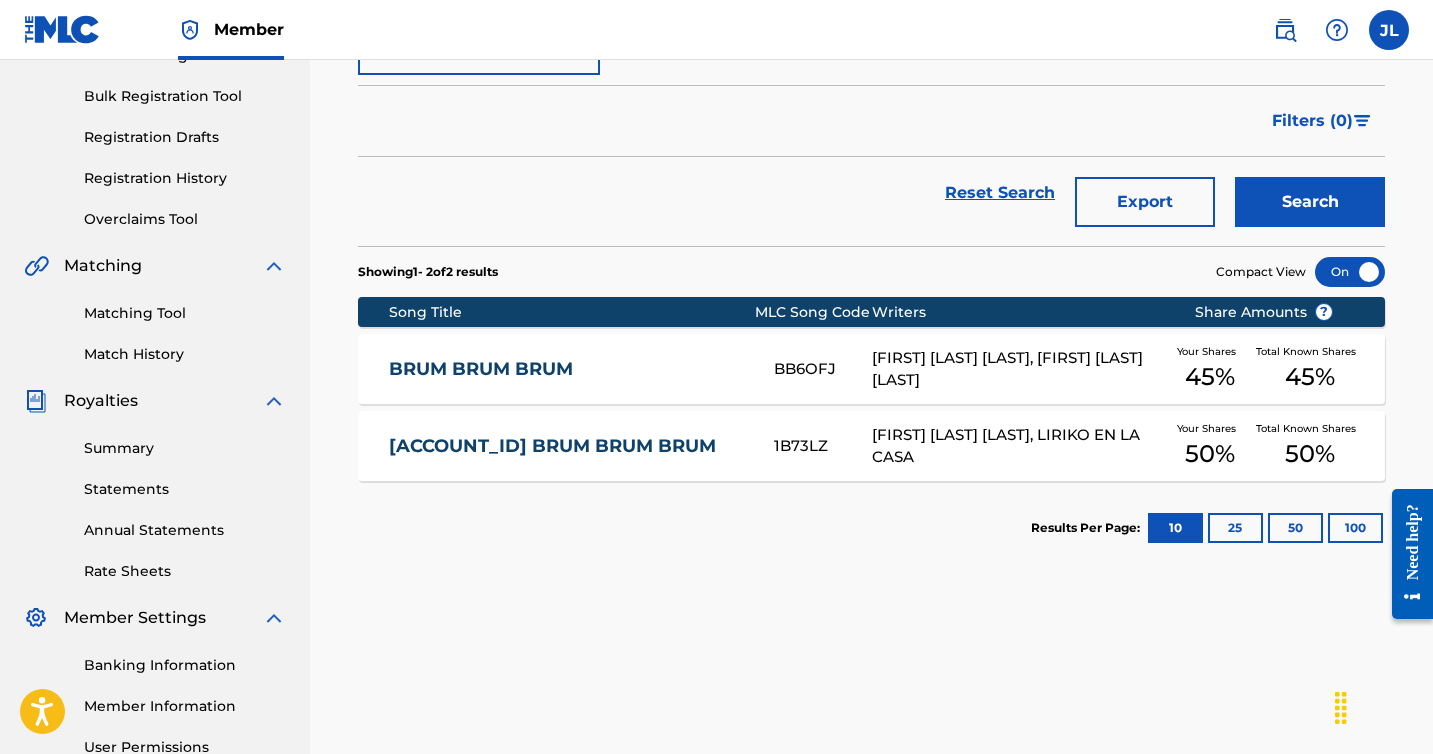 click on "BRUM BRUM BRUM" at bounding box center (568, 369) 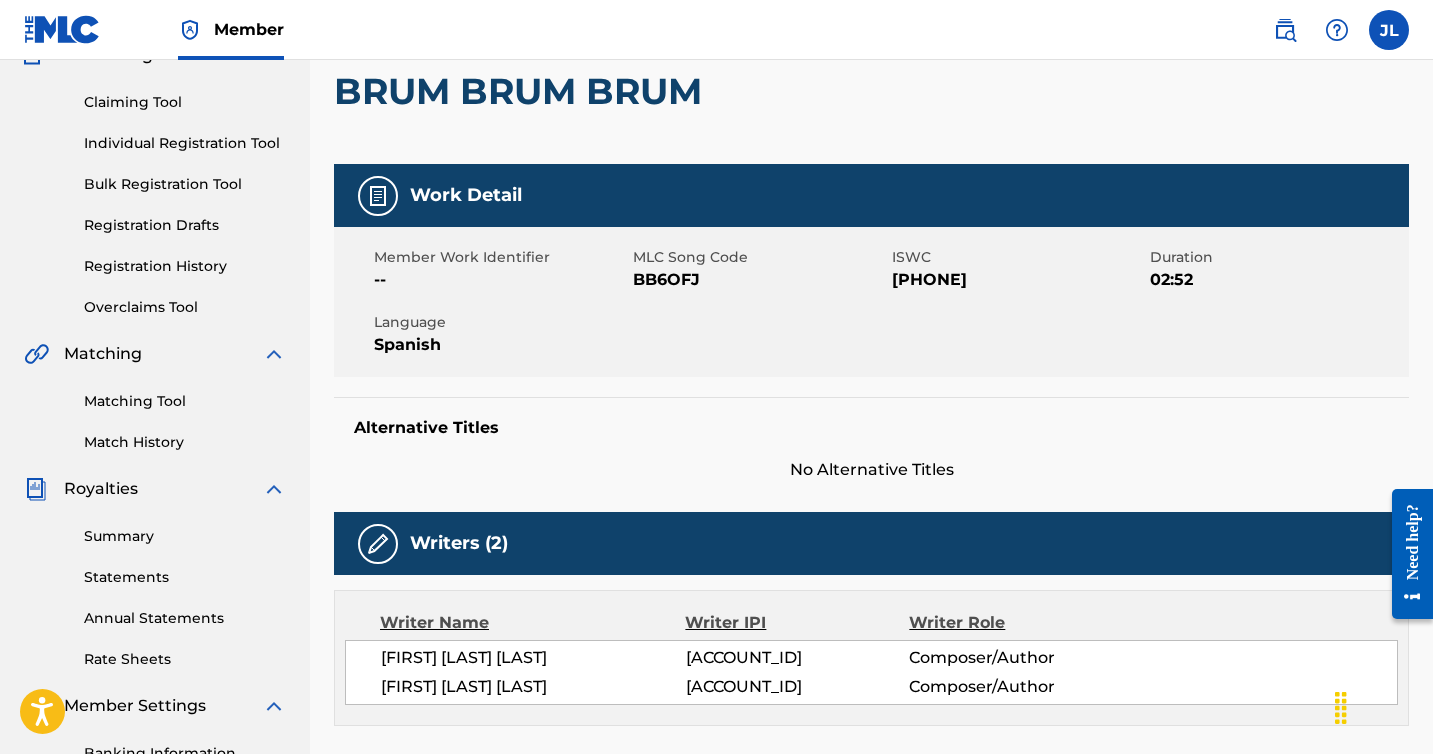 scroll, scrollTop: 24, scrollLeft: 0, axis: vertical 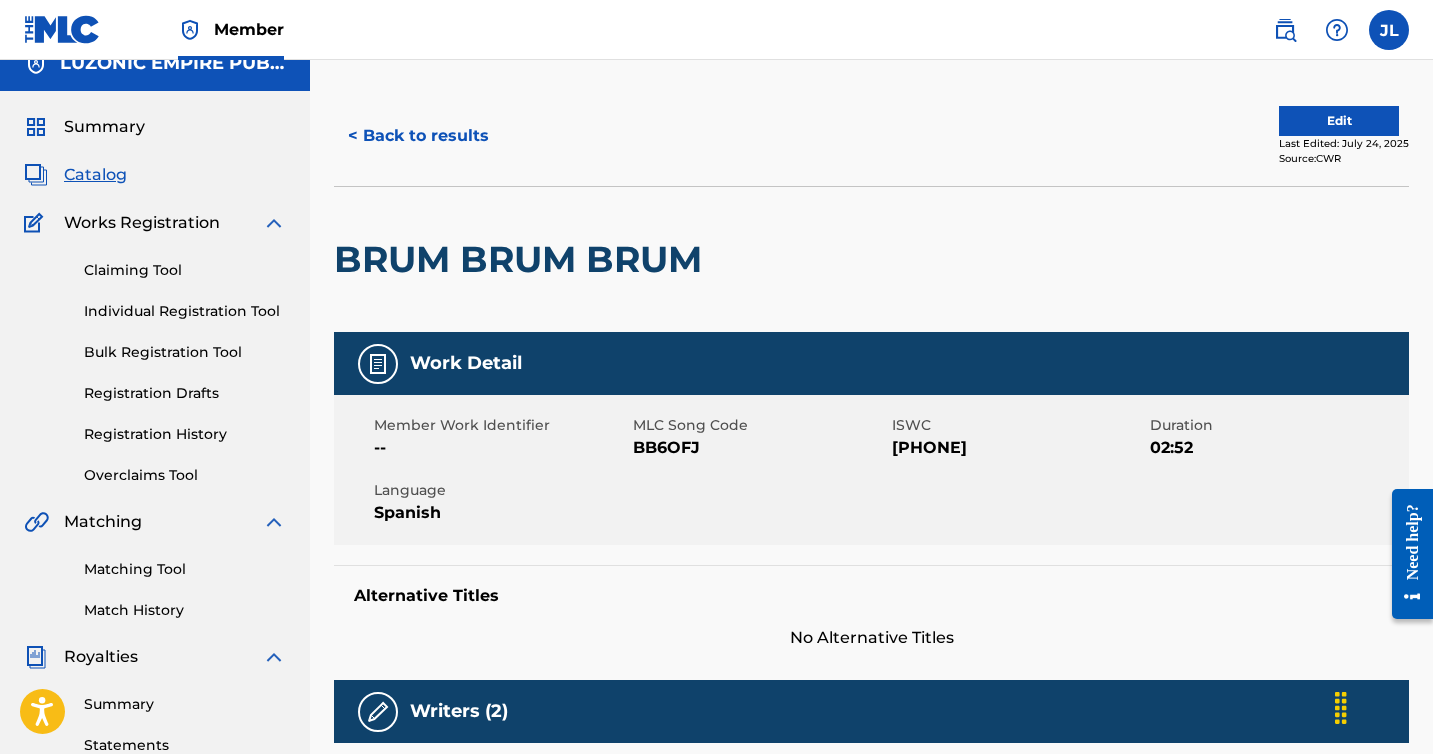 click on "Edit" at bounding box center [1339, 121] 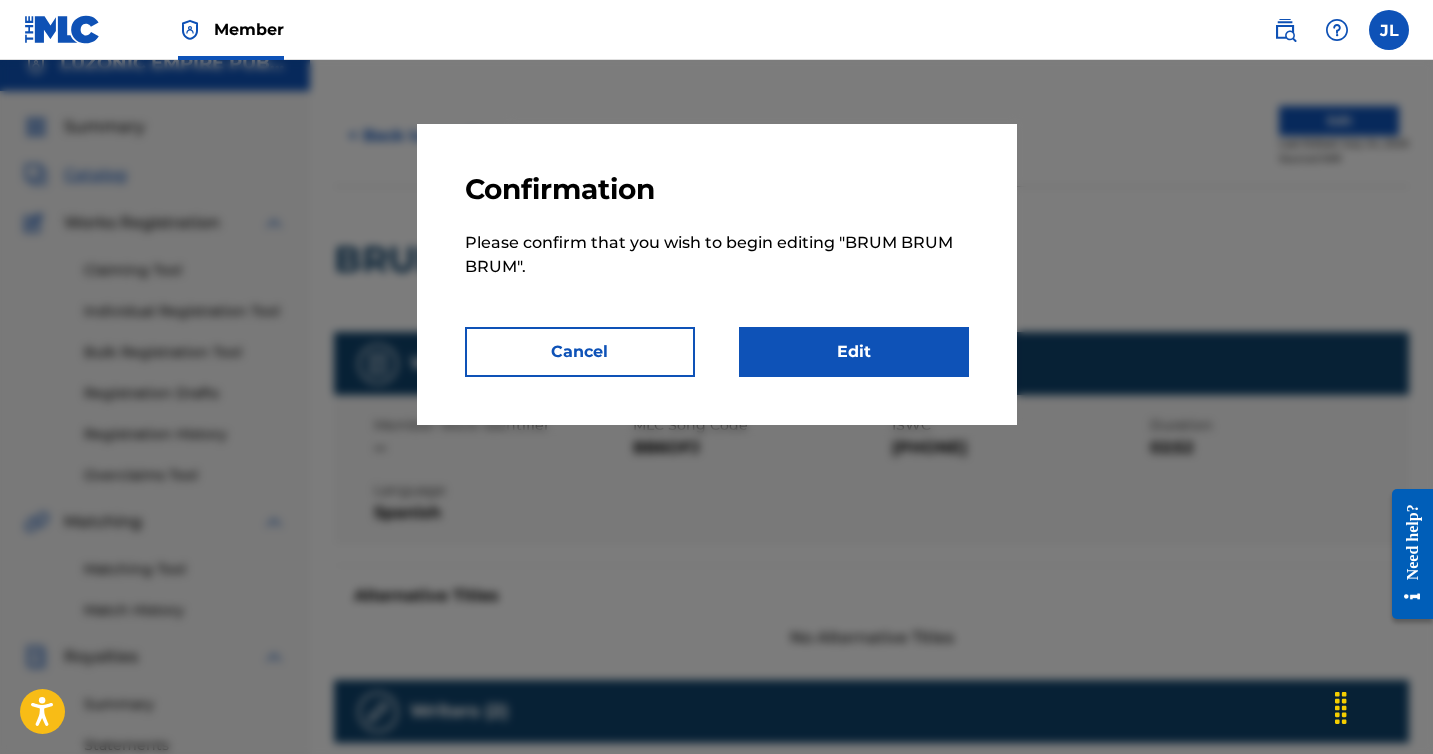 click on "Edit" at bounding box center [854, 352] 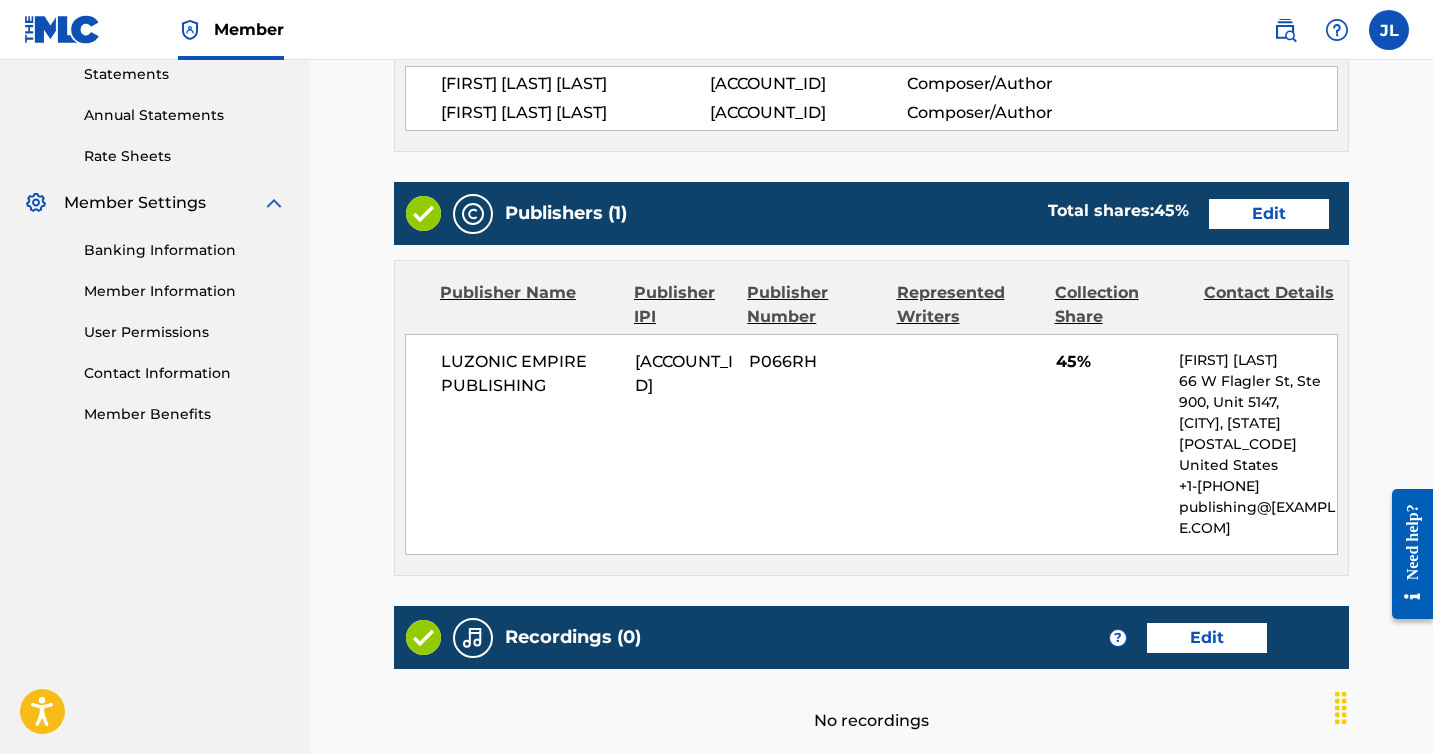scroll, scrollTop: 734, scrollLeft: 0, axis: vertical 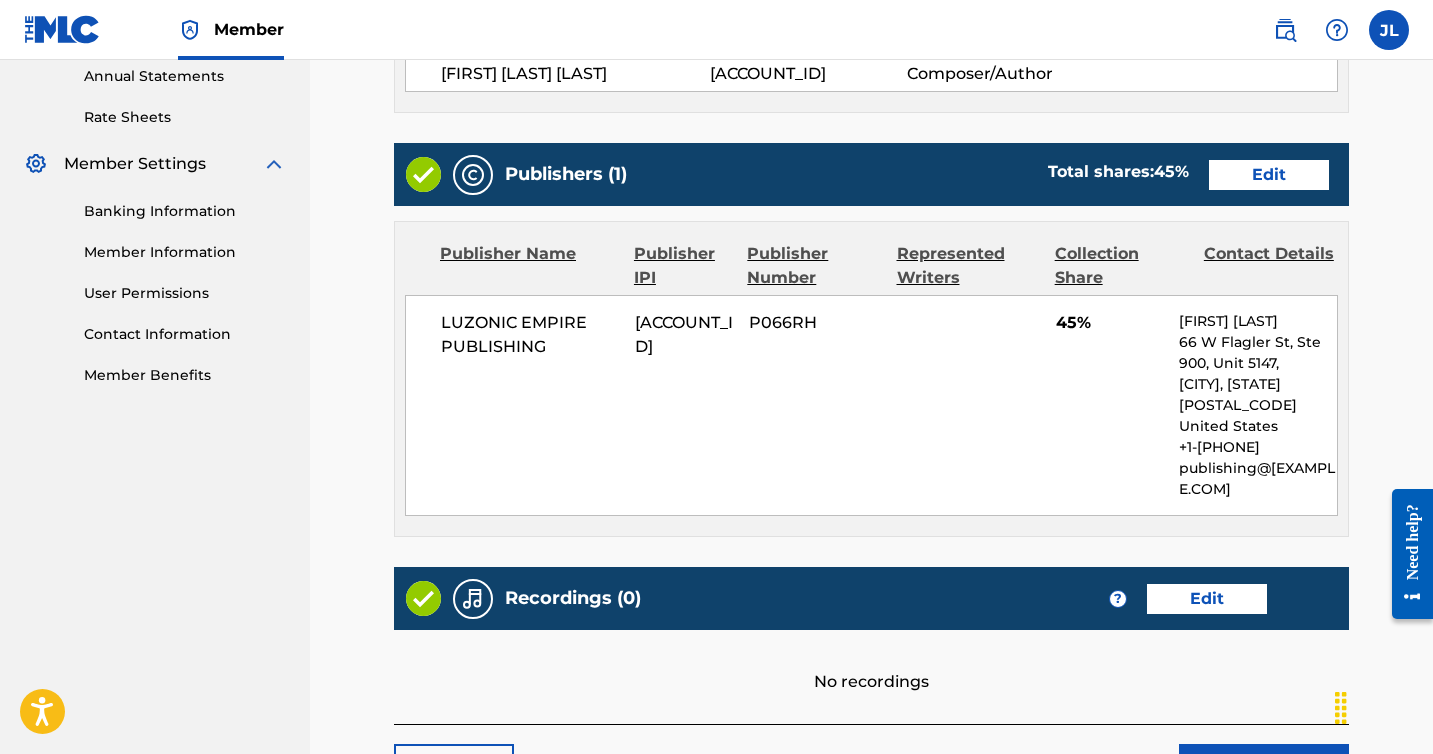 click on "Edit" at bounding box center (1269, 175) 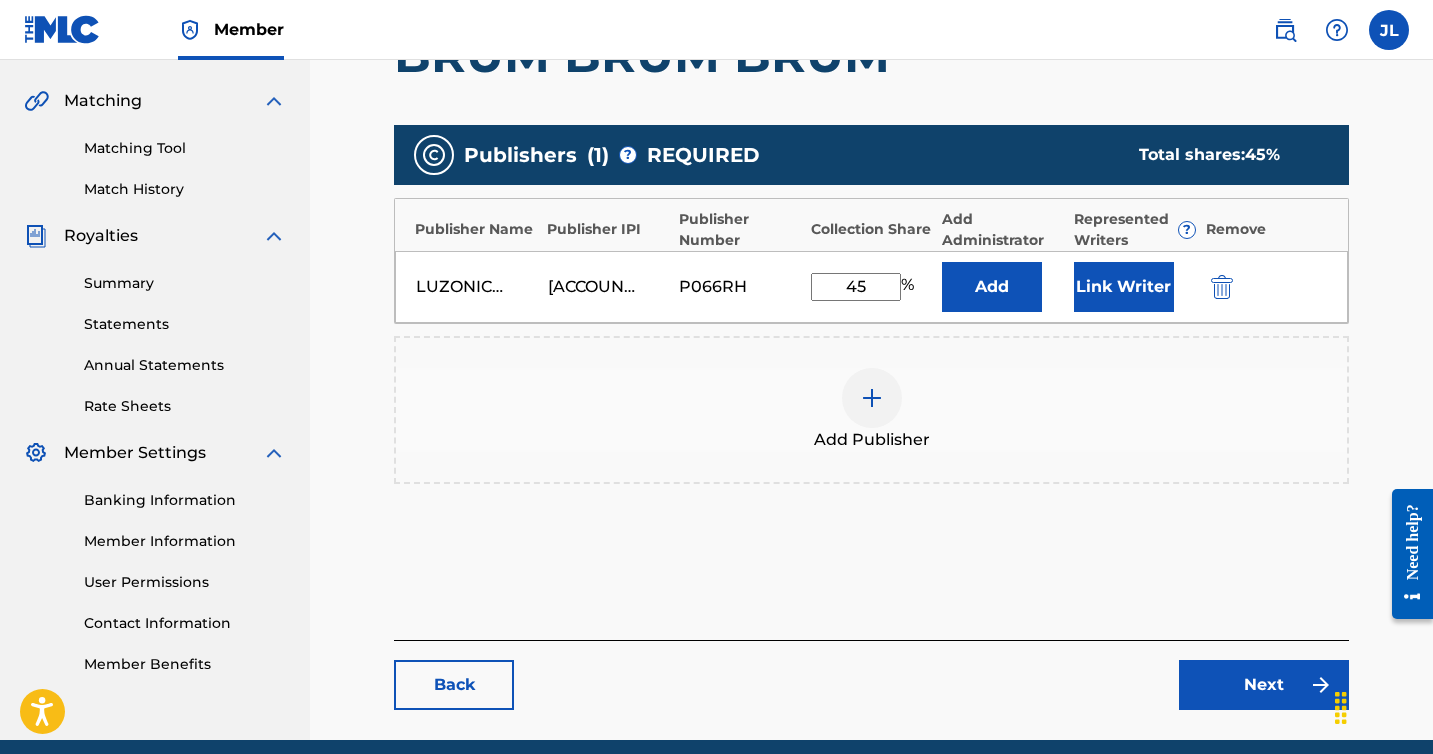 scroll, scrollTop: 527, scrollLeft: 0, axis: vertical 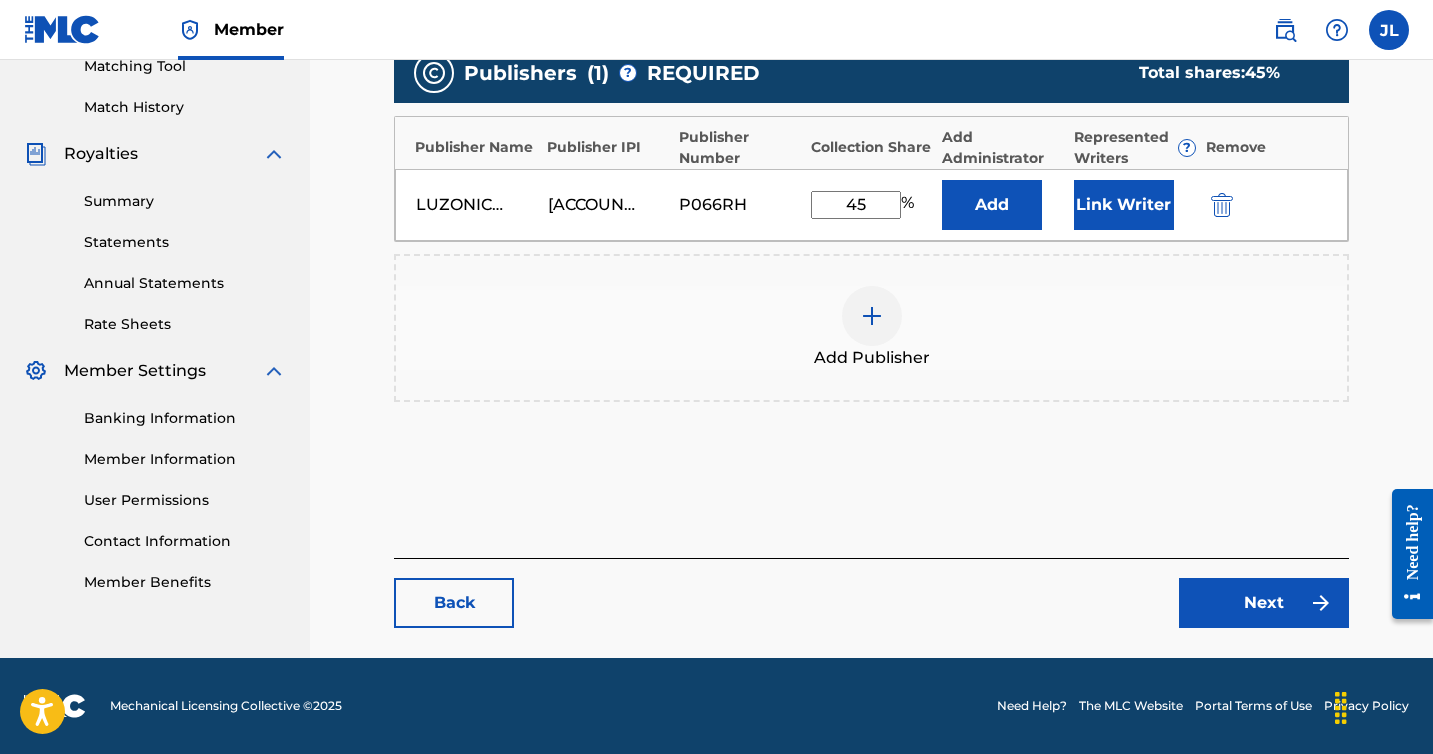 click on "45" at bounding box center [856, 205] 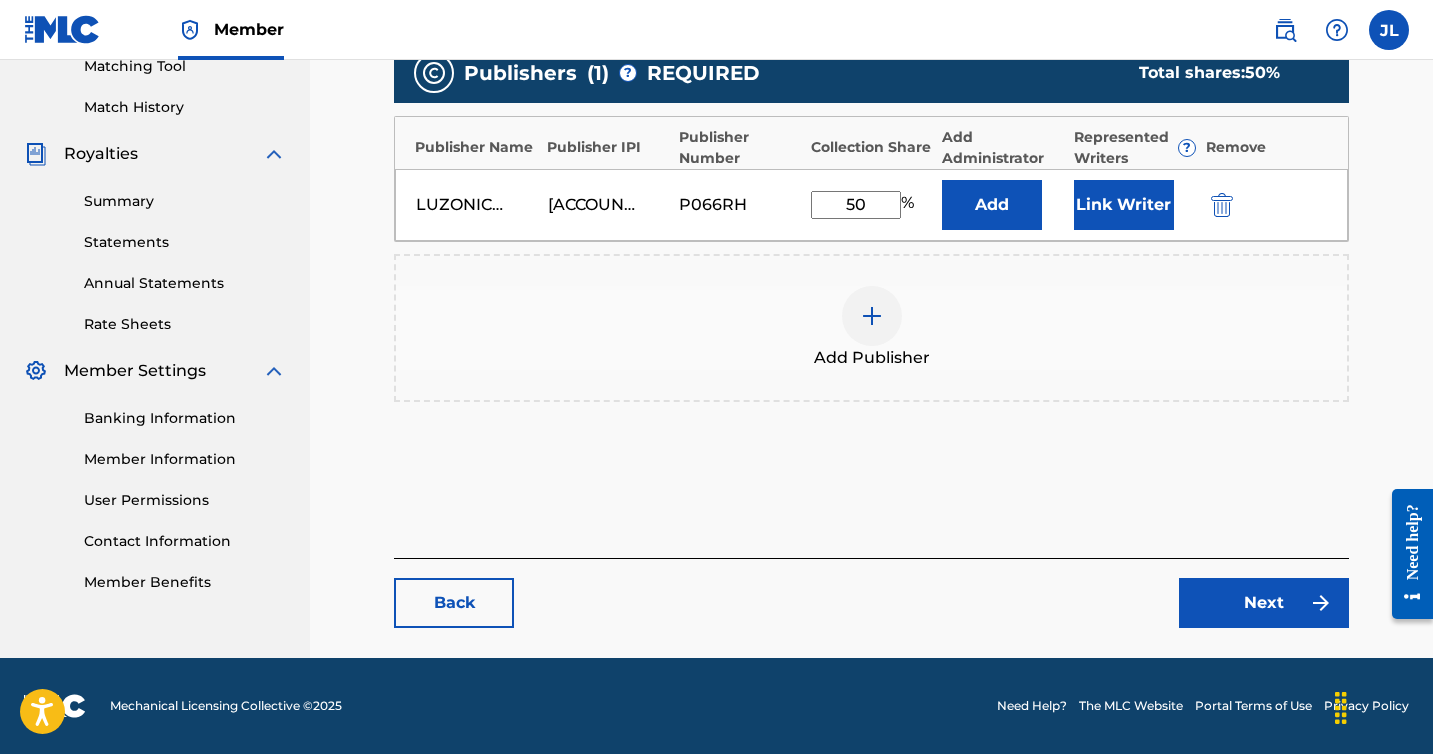type on "50" 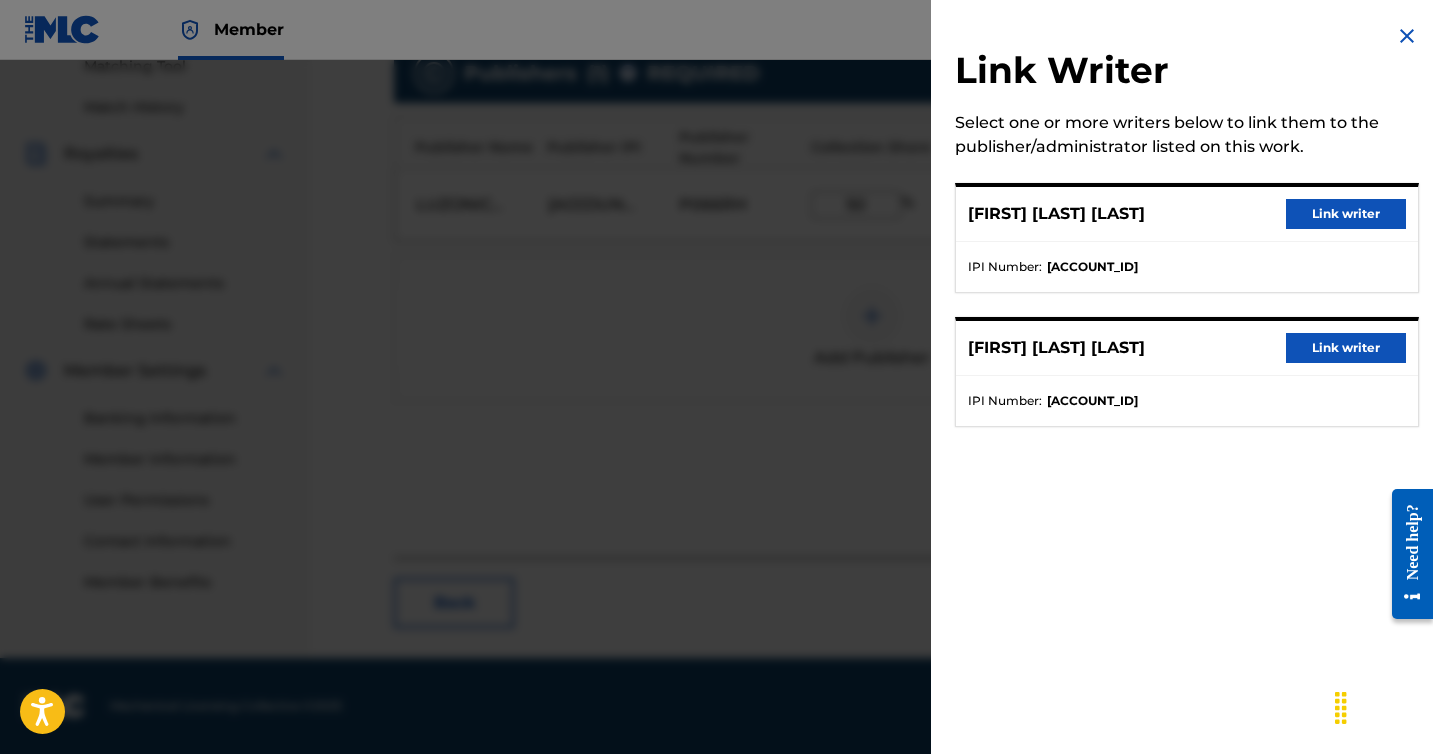 click on "Link writer" at bounding box center [1346, 348] 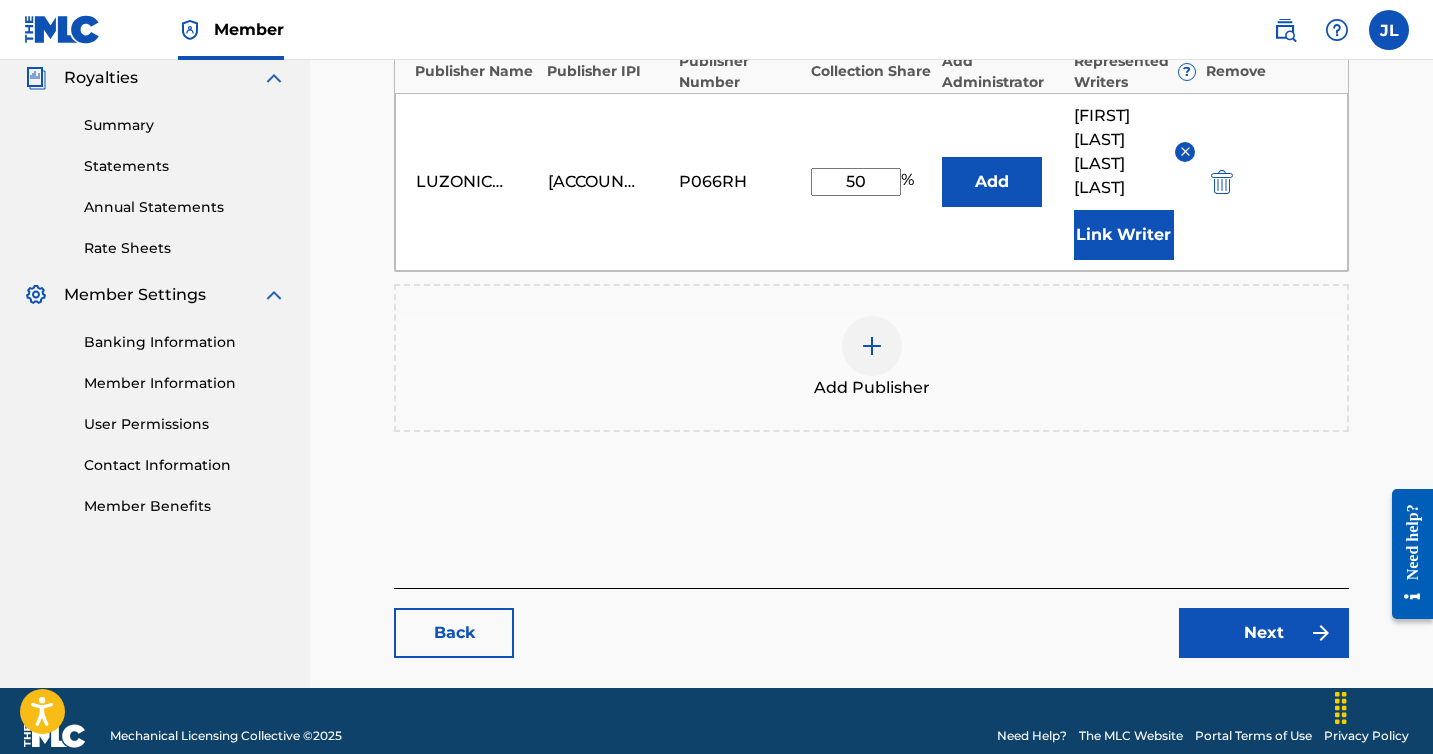 scroll, scrollTop: 633, scrollLeft: 0, axis: vertical 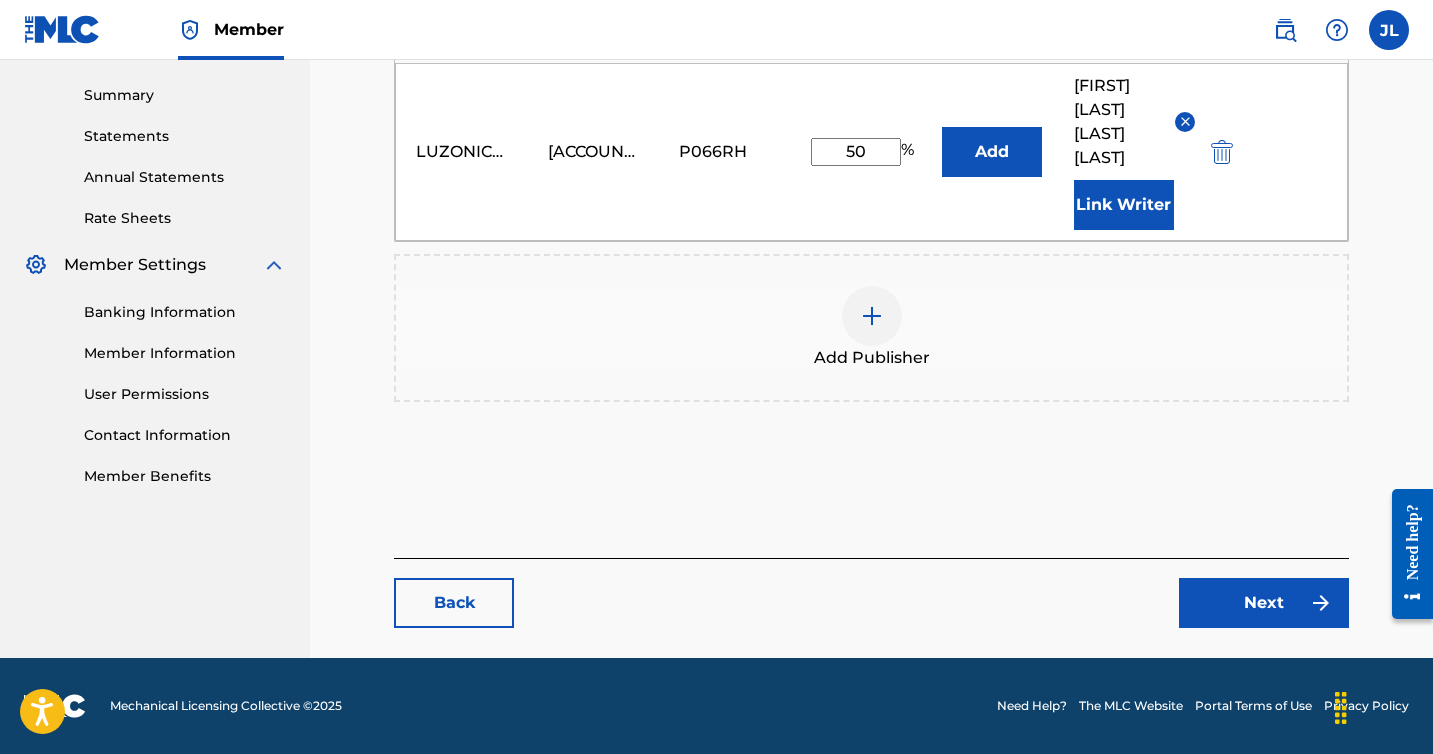 click on "Next" at bounding box center (1264, 603) 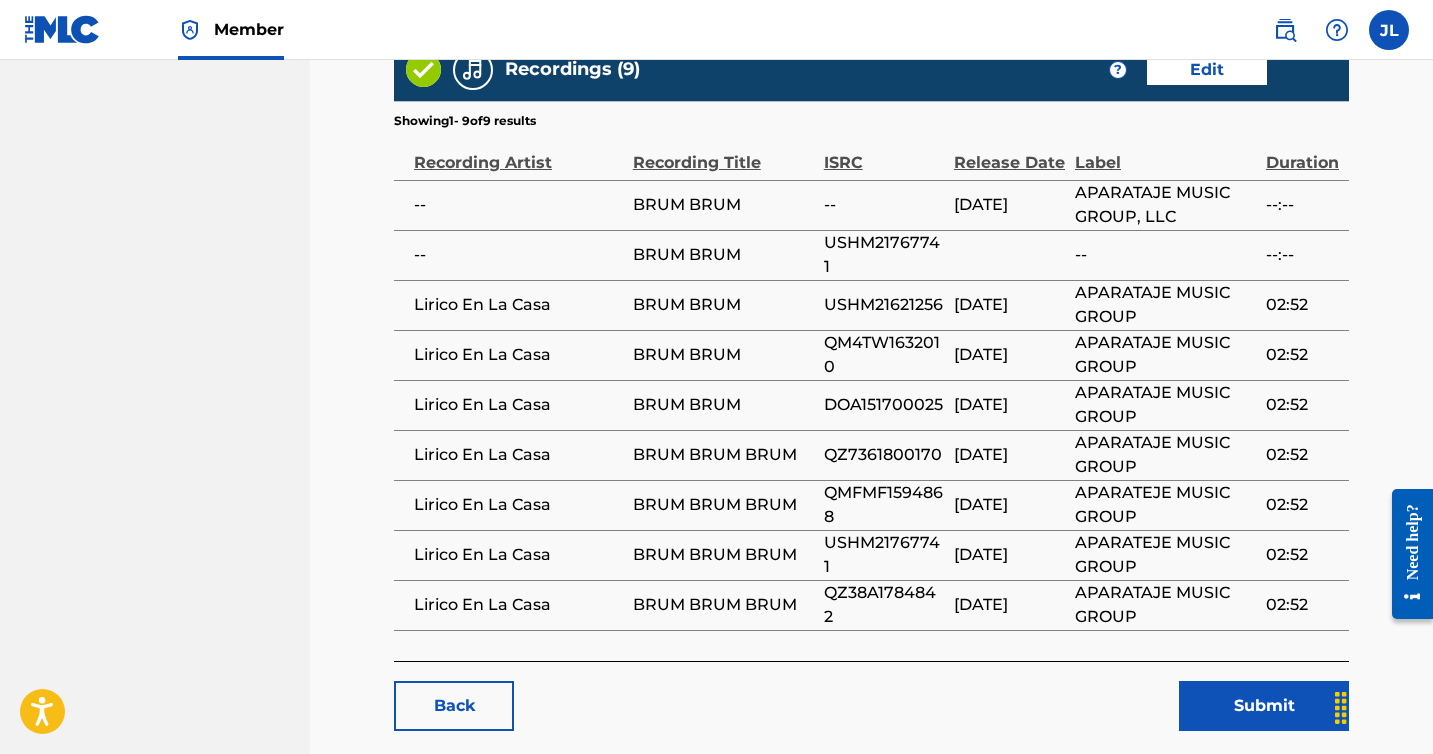 scroll, scrollTop: 1342, scrollLeft: 0, axis: vertical 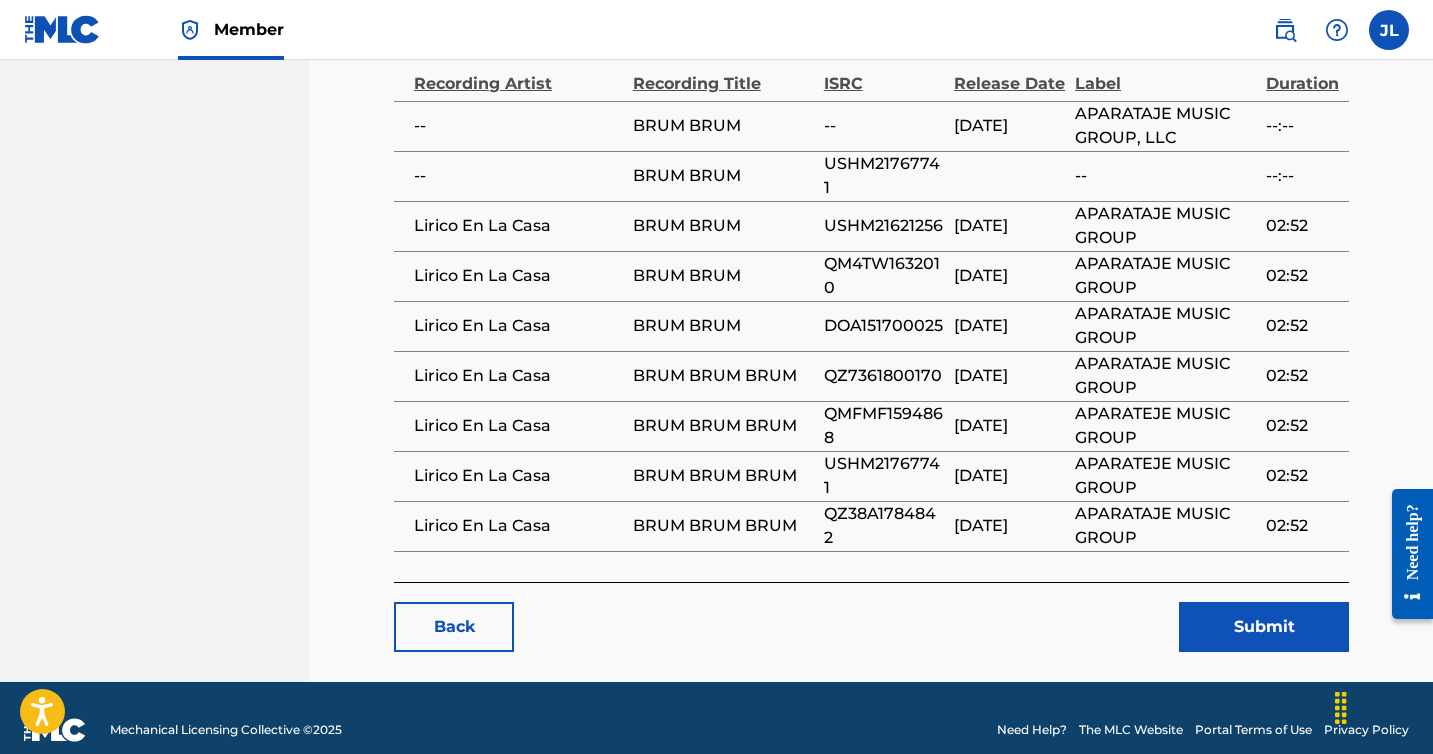 click on "Submit" at bounding box center [1264, 627] 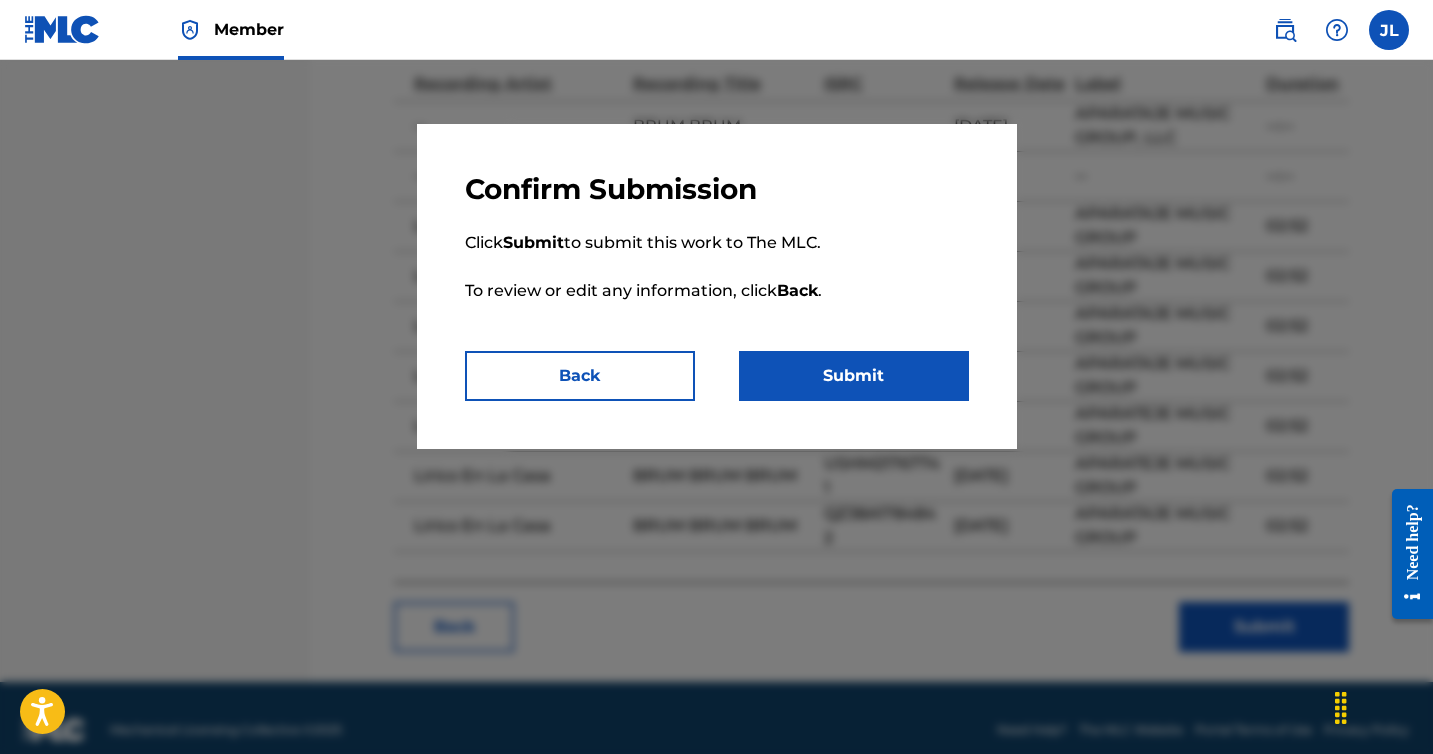 click on "Submit" at bounding box center (854, 376) 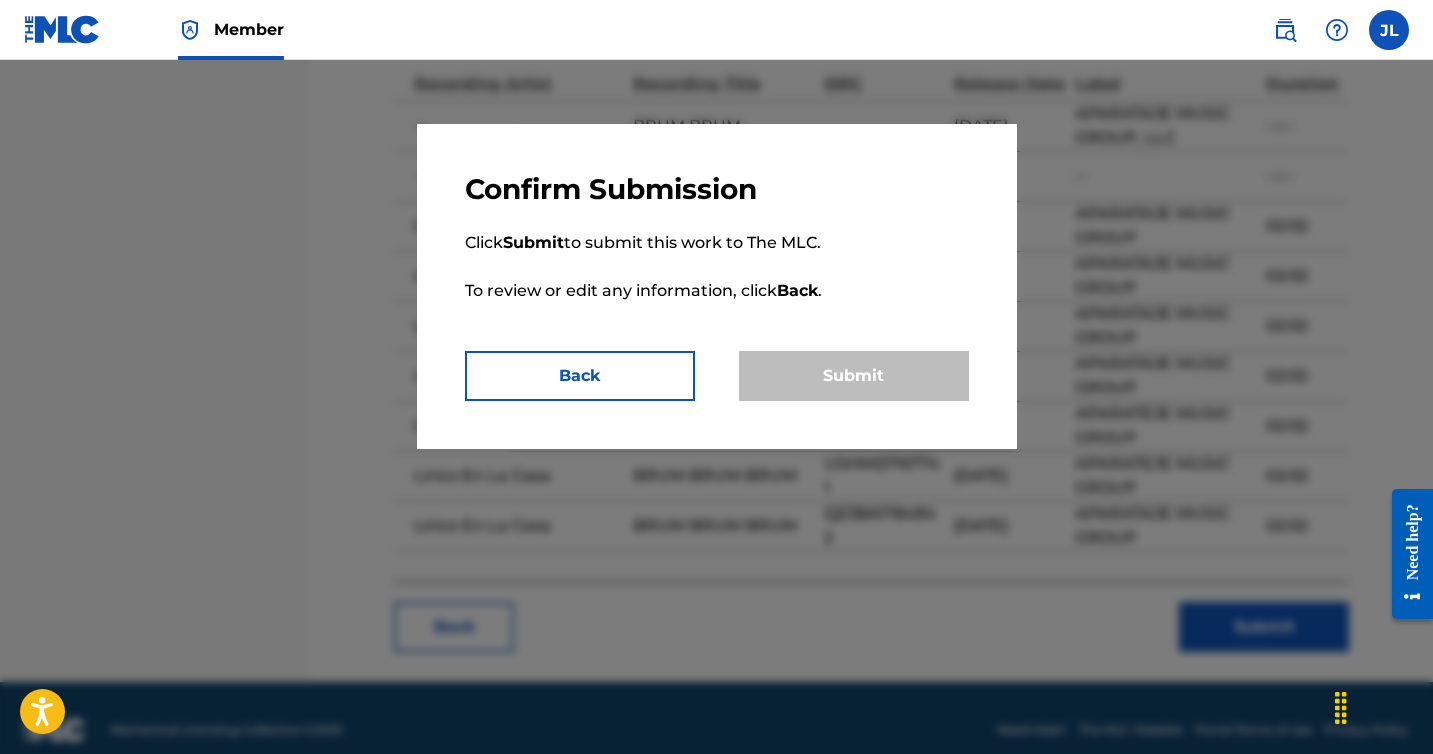 scroll, scrollTop: 0, scrollLeft: 0, axis: both 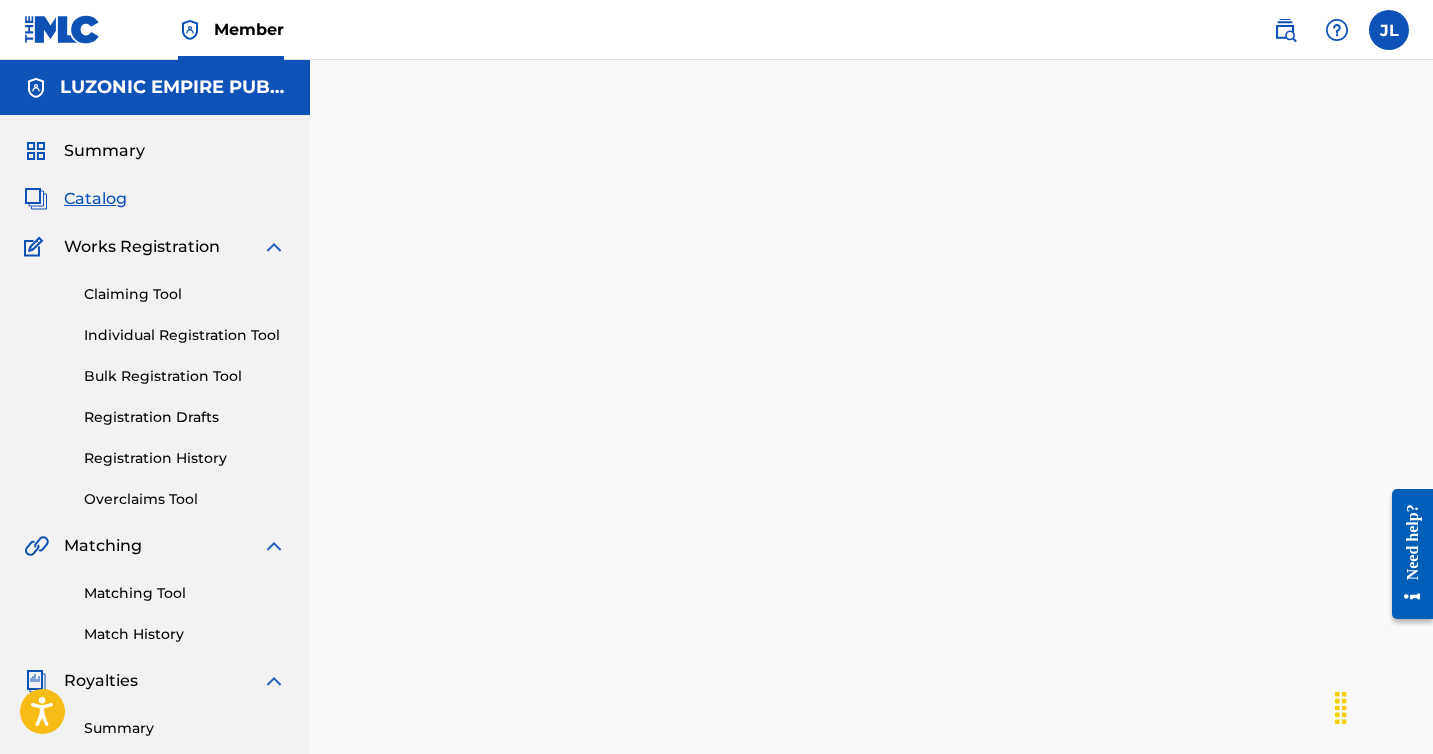 click on "Catalog" at bounding box center [95, 199] 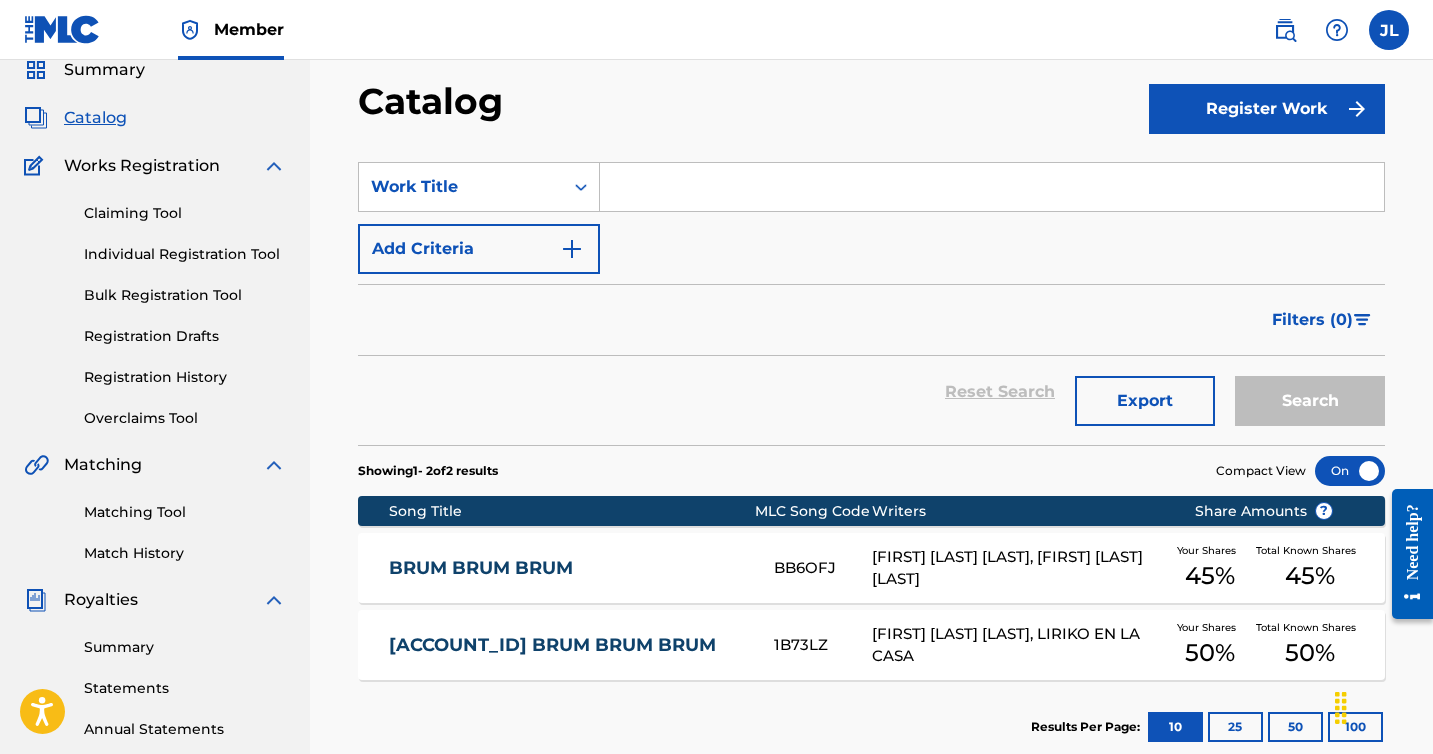 scroll, scrollTop: 87, scrollLeft: 0, axis: vertical 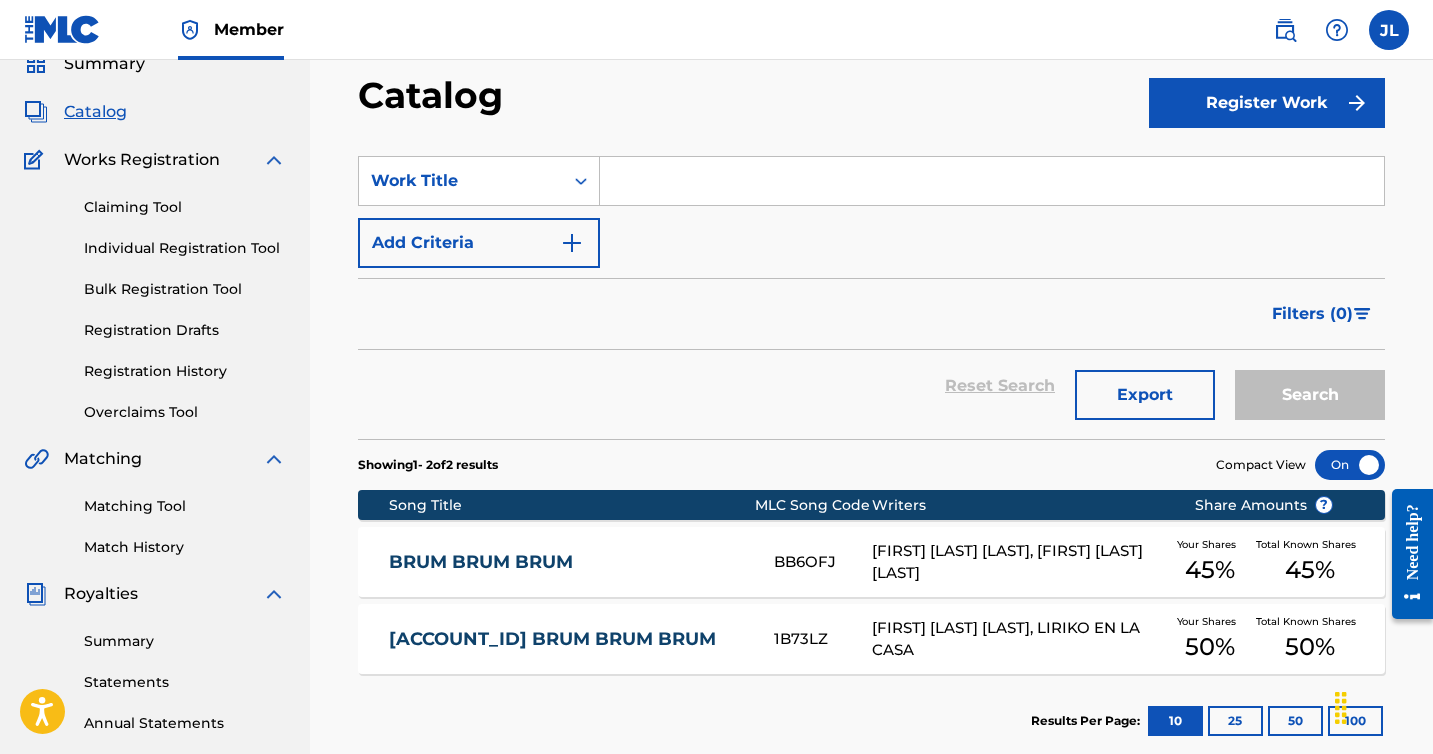 click on "BB6OFJ" at bounding box center (823, 562) 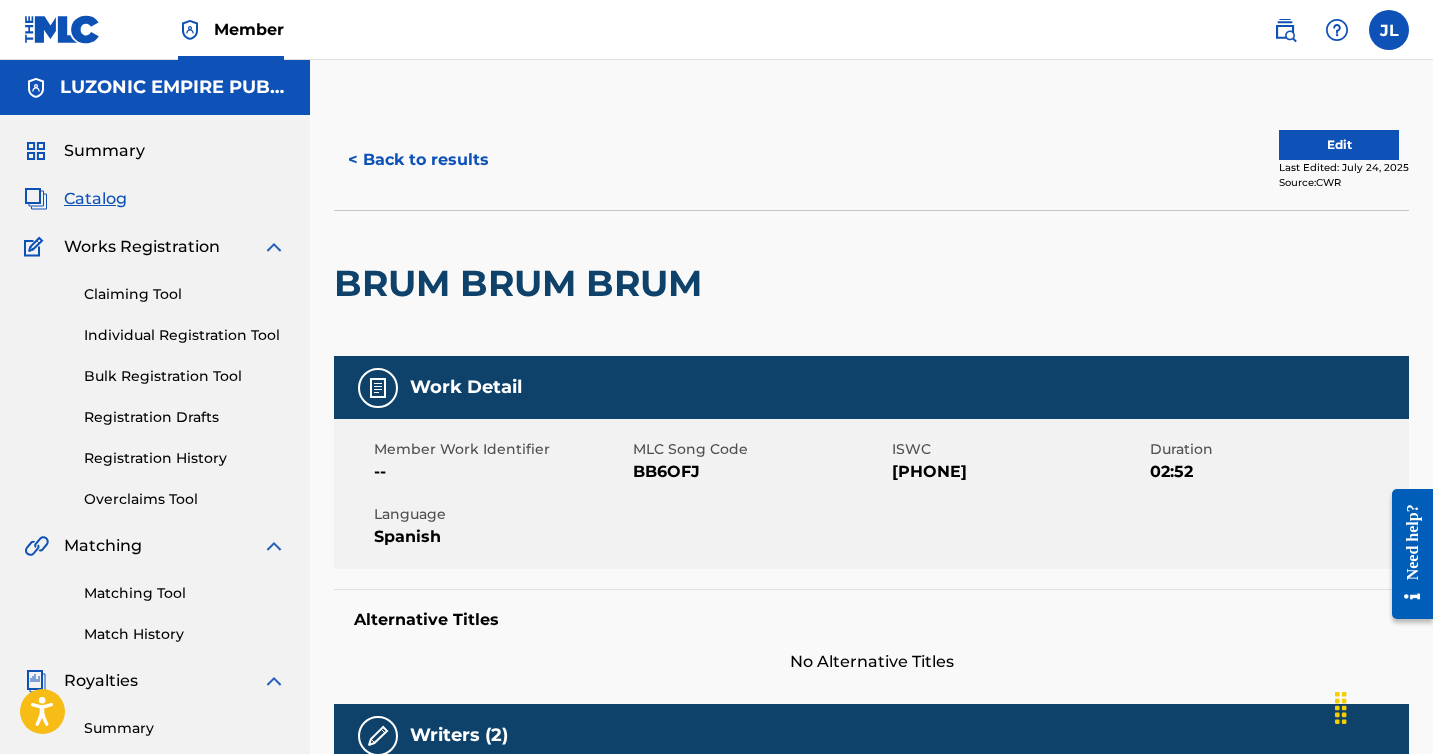 click on "BB6OFJ" at bounding box center [760, 472] 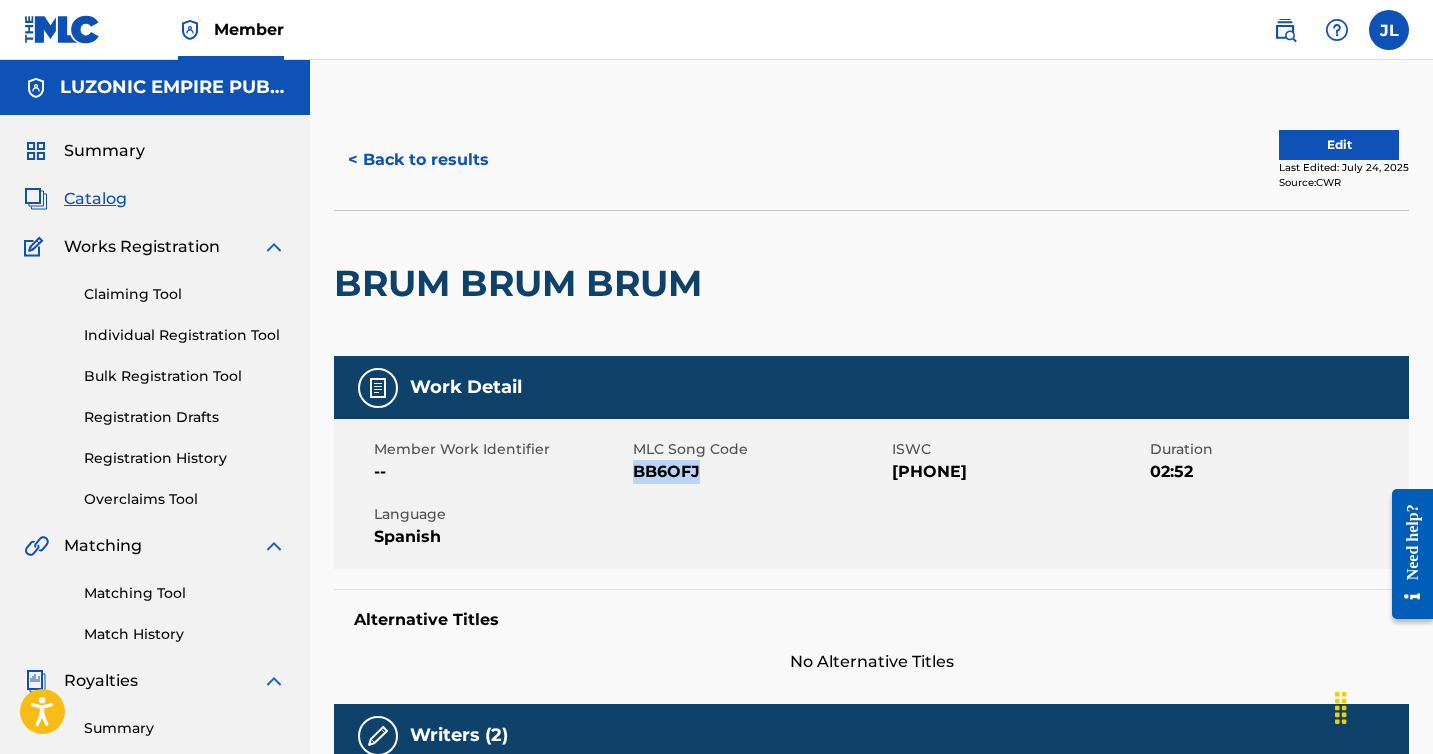 click on "BB6OFJ" at bounding box center (760, 472) 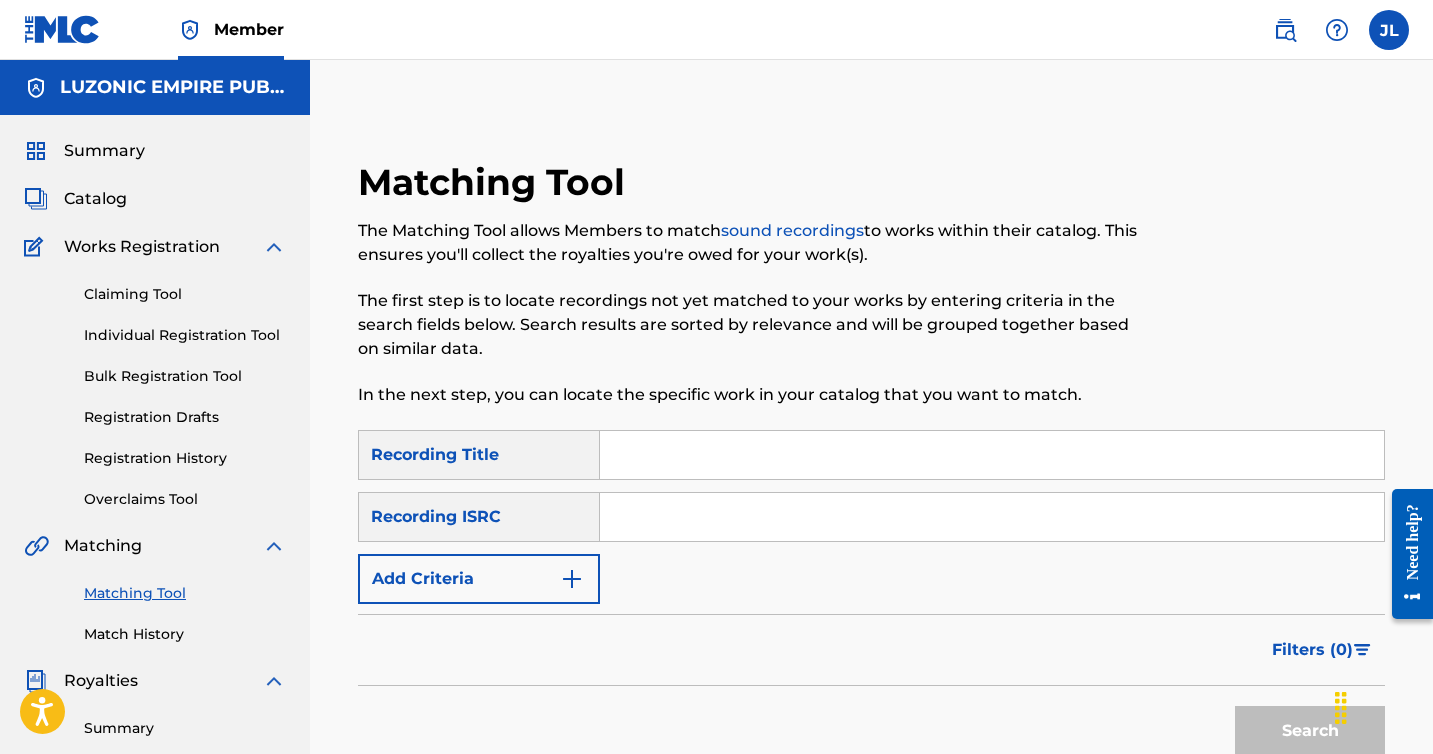 click at bounding box center [992, 455] 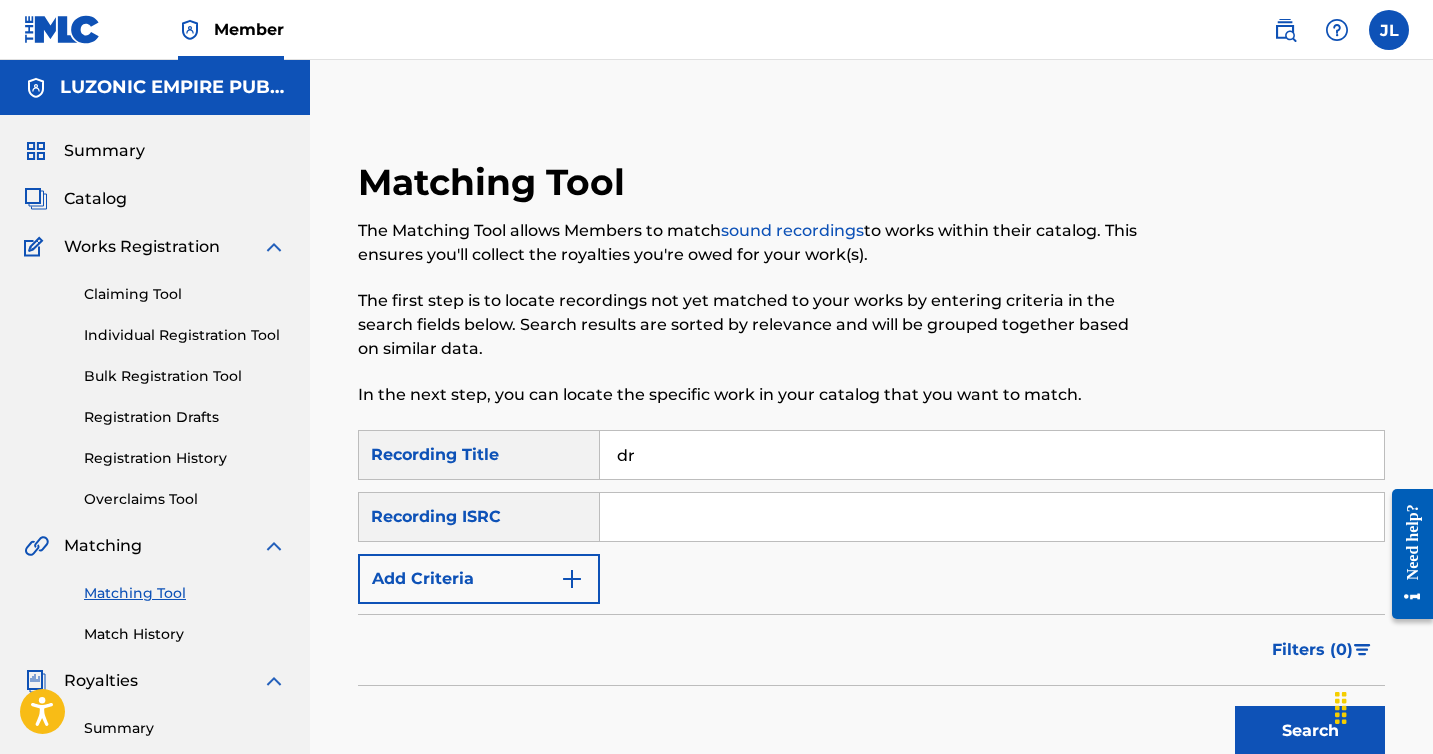 type on "d" 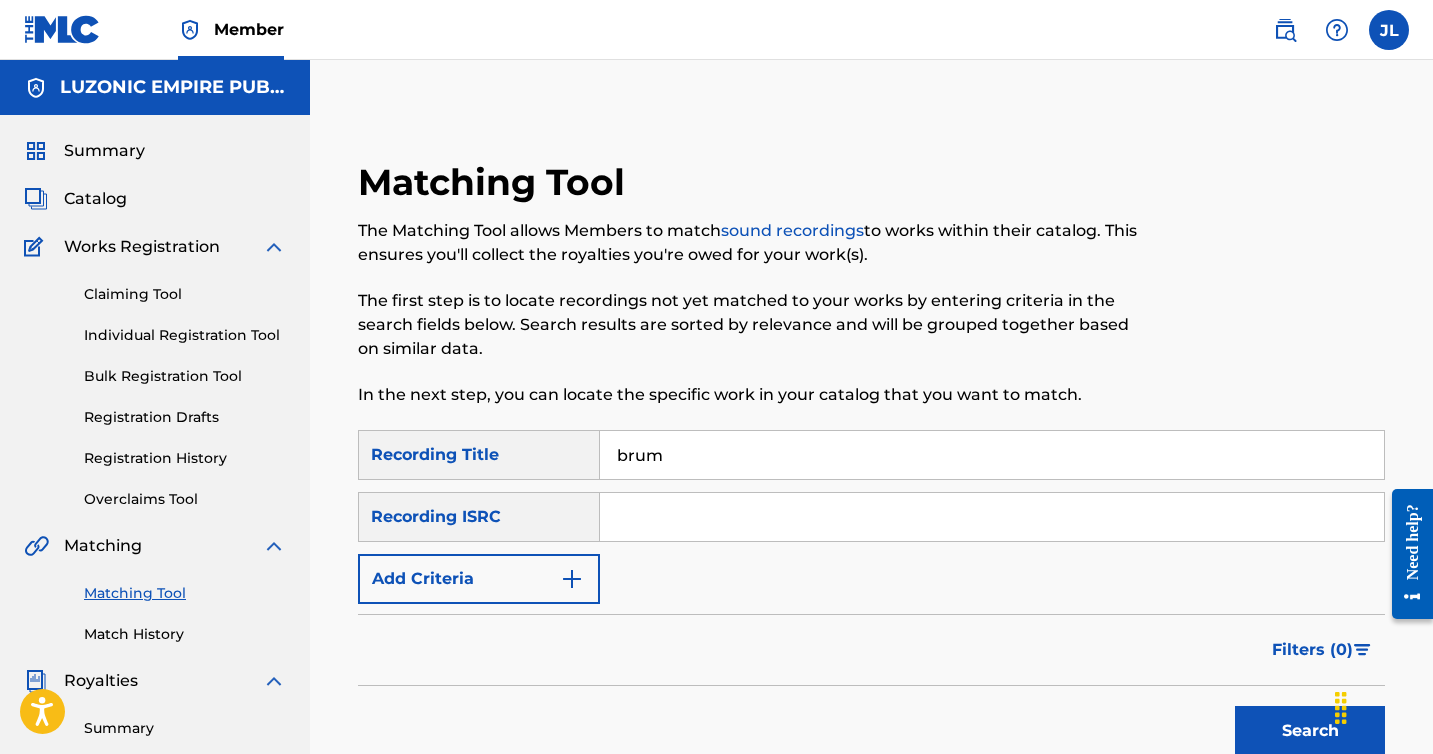 type on "brum" 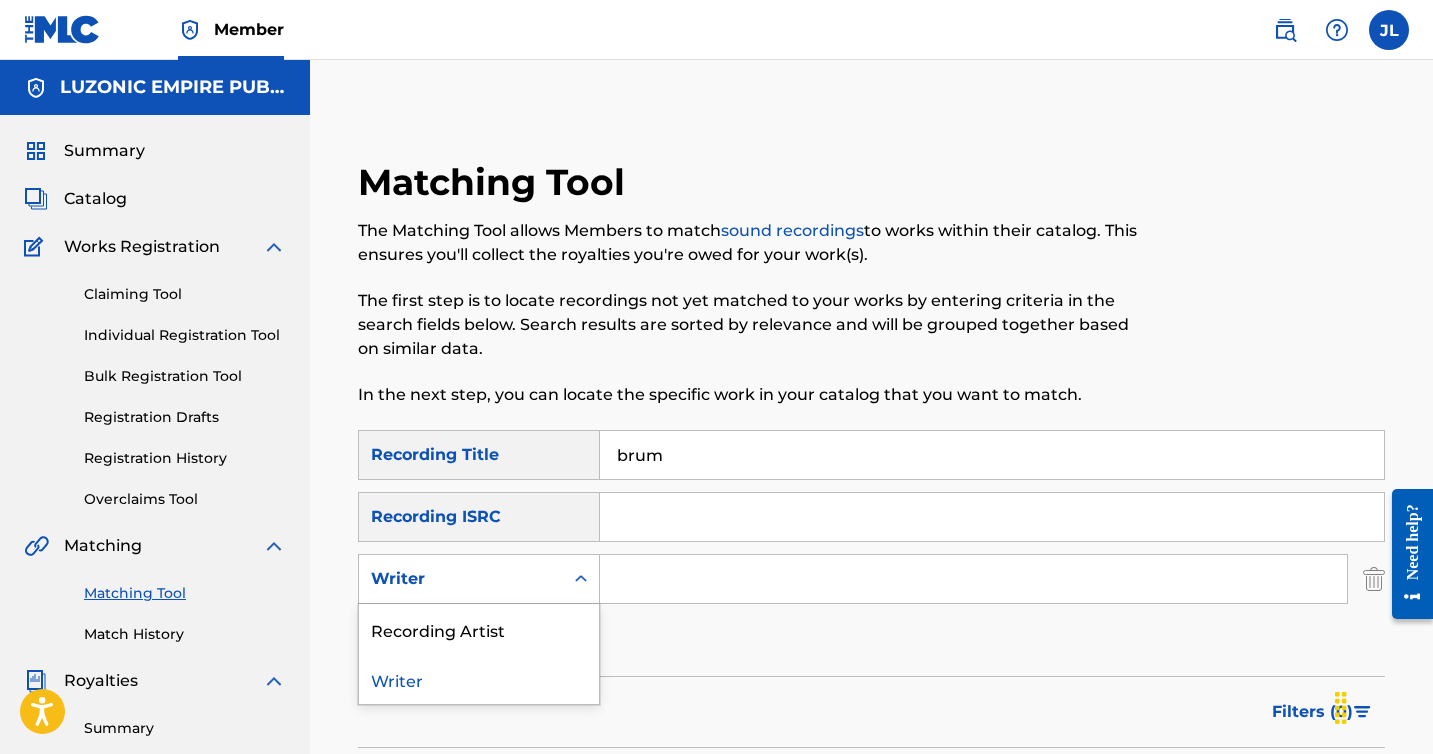 click on "Writer" at bounding box center [461, 579] 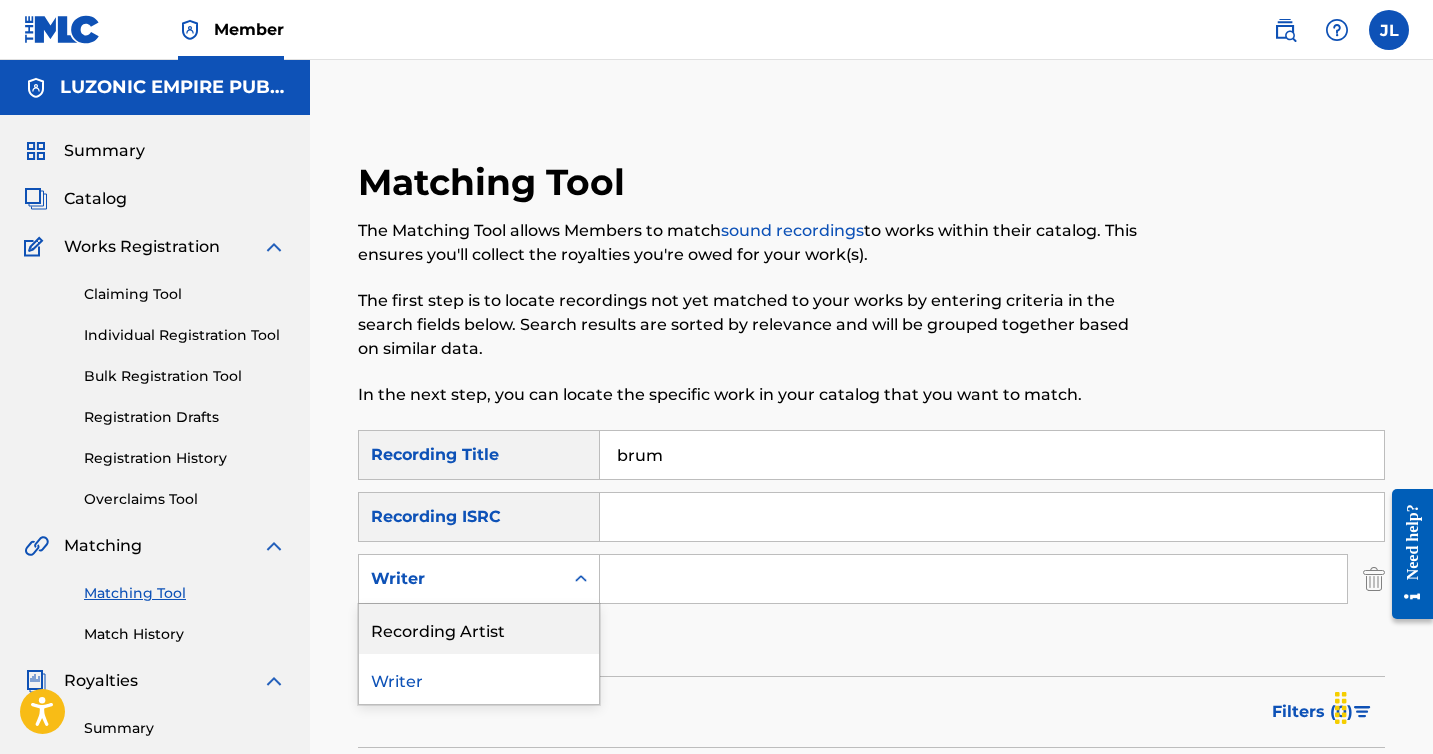 click on "Recording Artist" at bounding box center [479, 629] 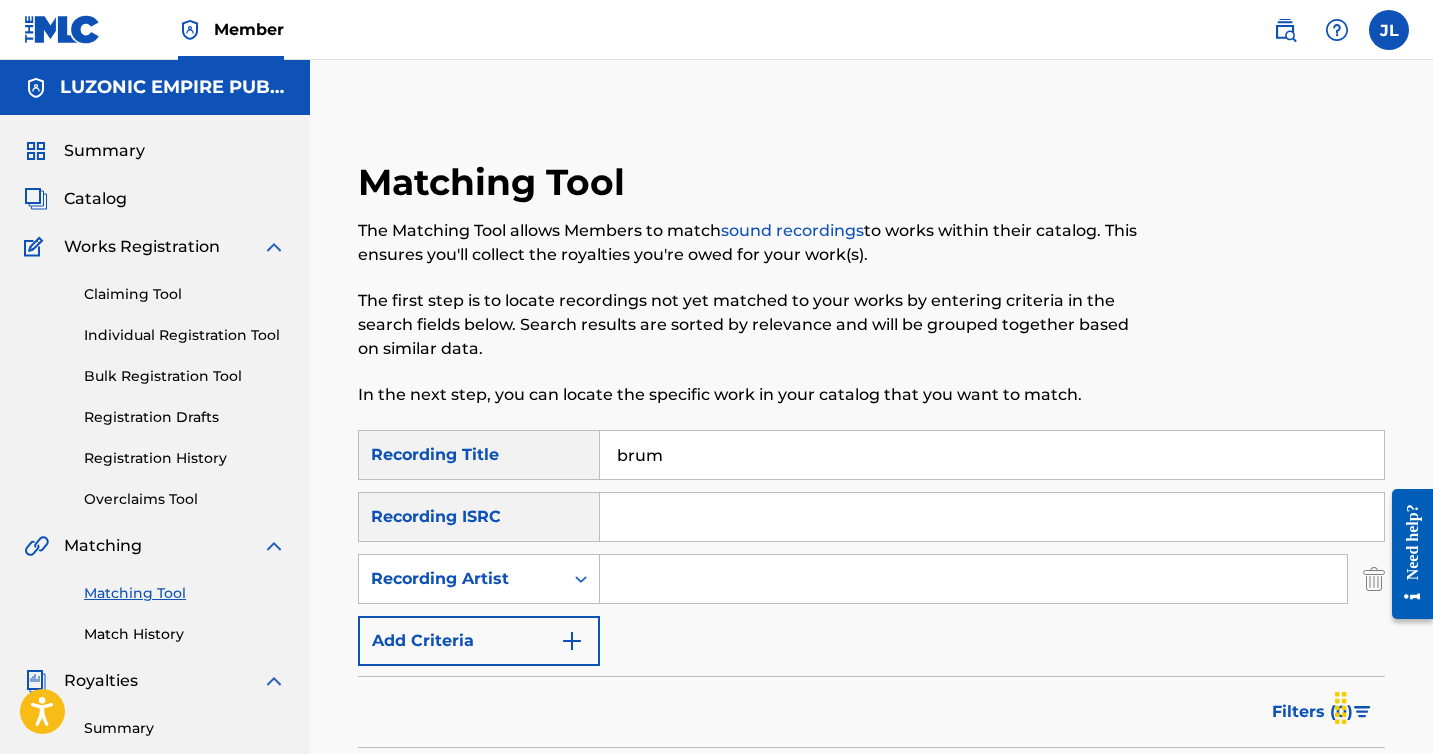 click at bounding box center [973, 579] 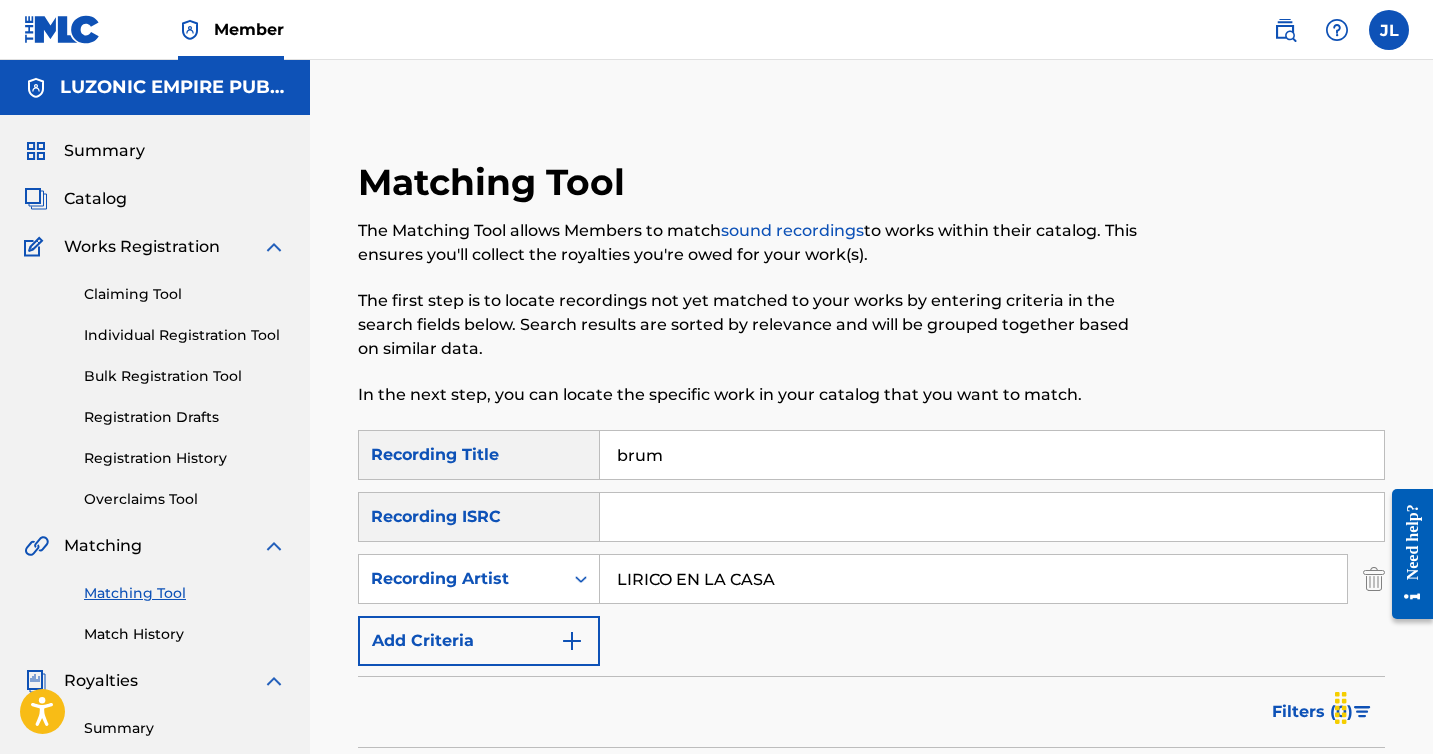 type on "LIRICO EN LA CASA" 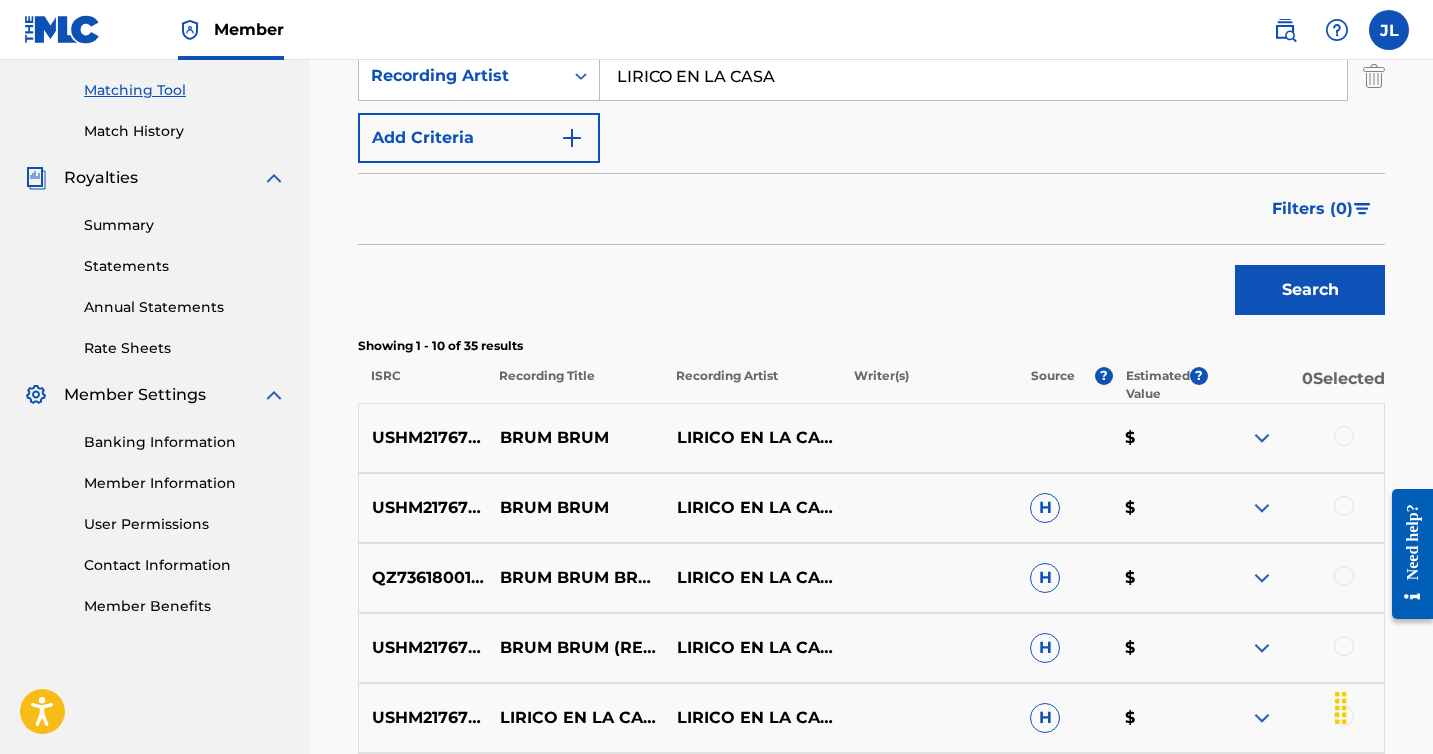 scroll, scrollTop: 515, scrollLeft: 0, axis: vertical 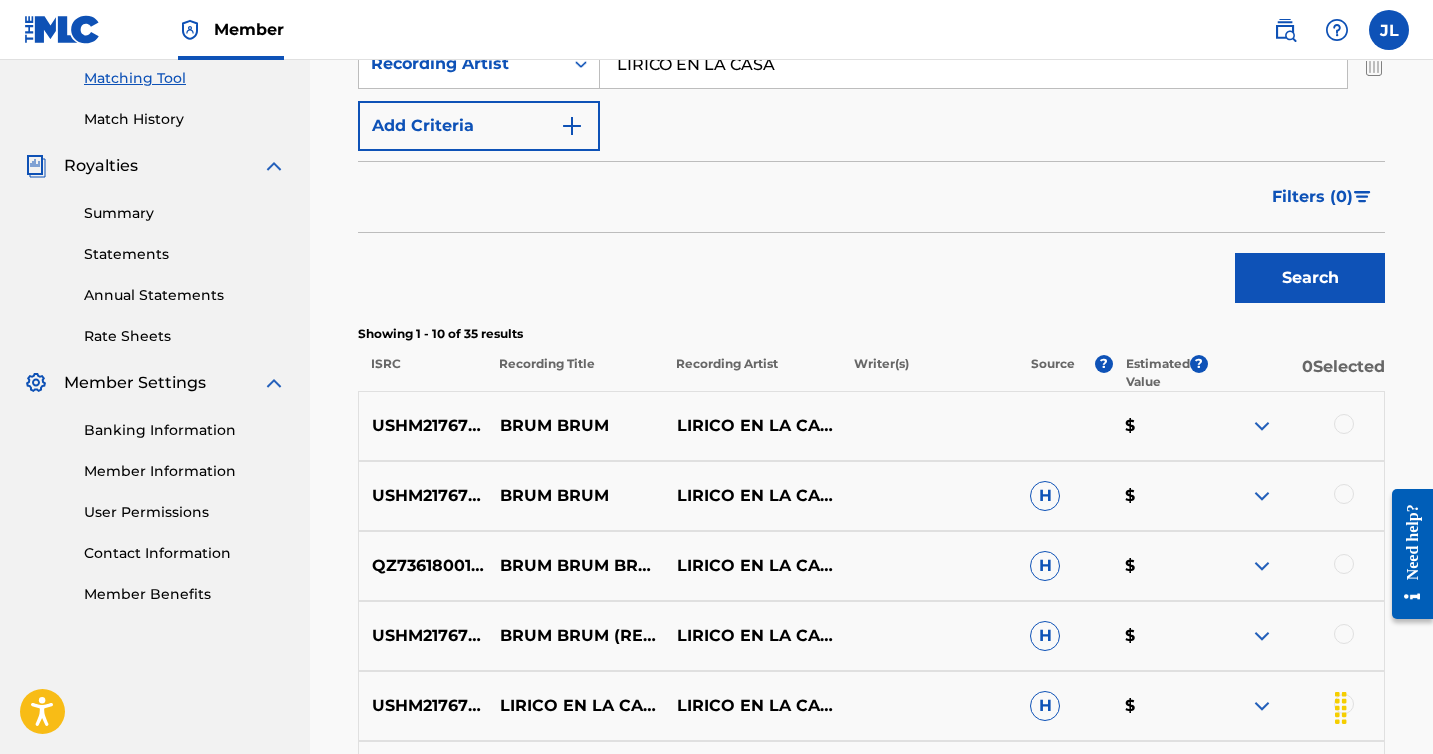 click on "Search" at bounding box center (1310, 278) 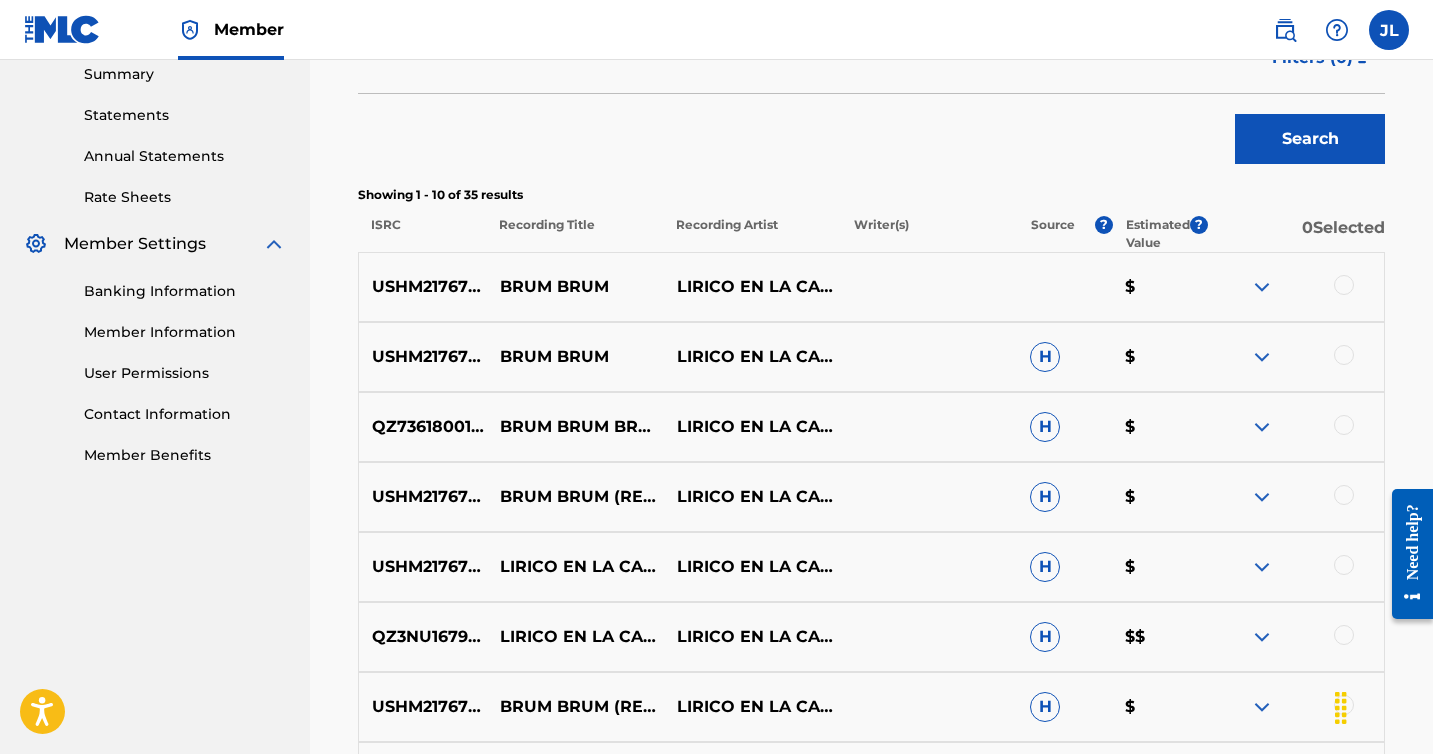 scroll, scrollTop: 664, scrollLeft: 0, axis: vertical 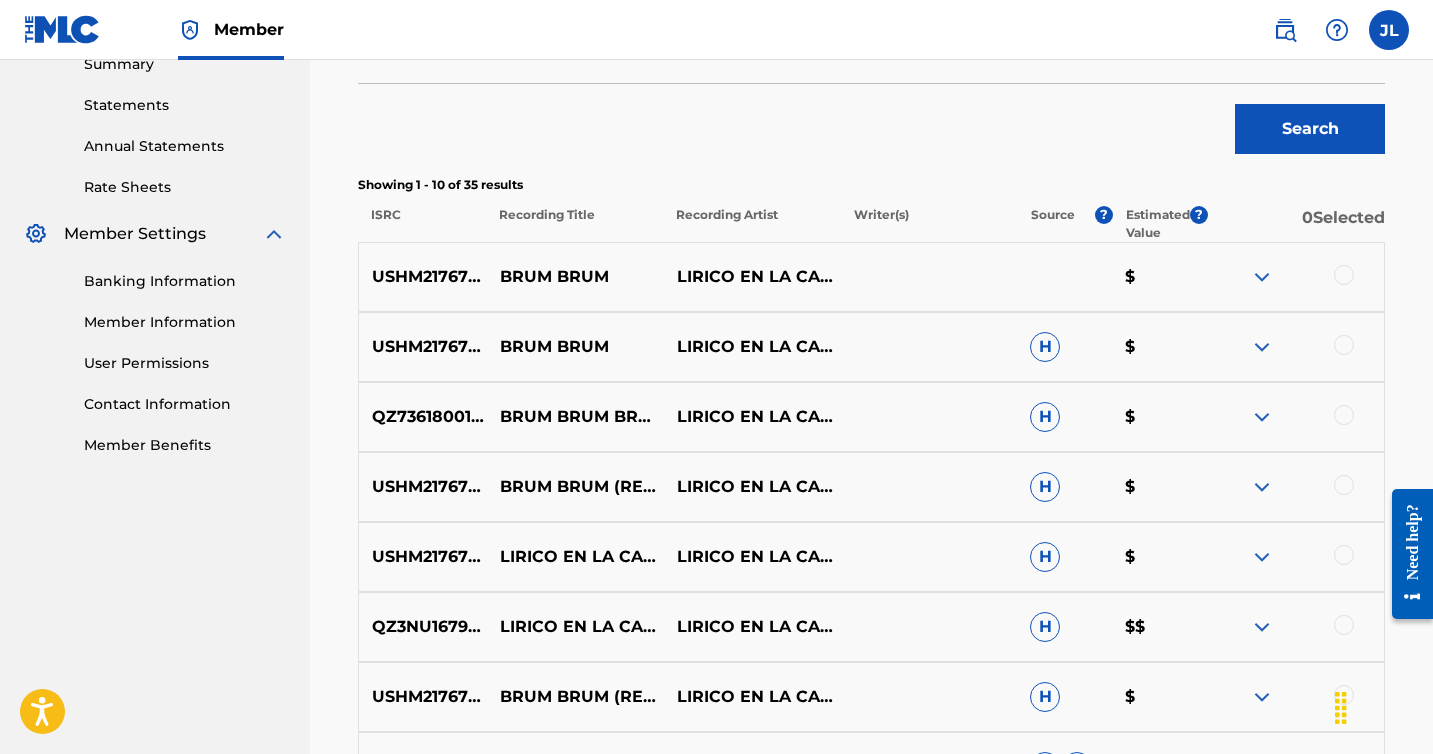 click at bounding box center (1344, 275) 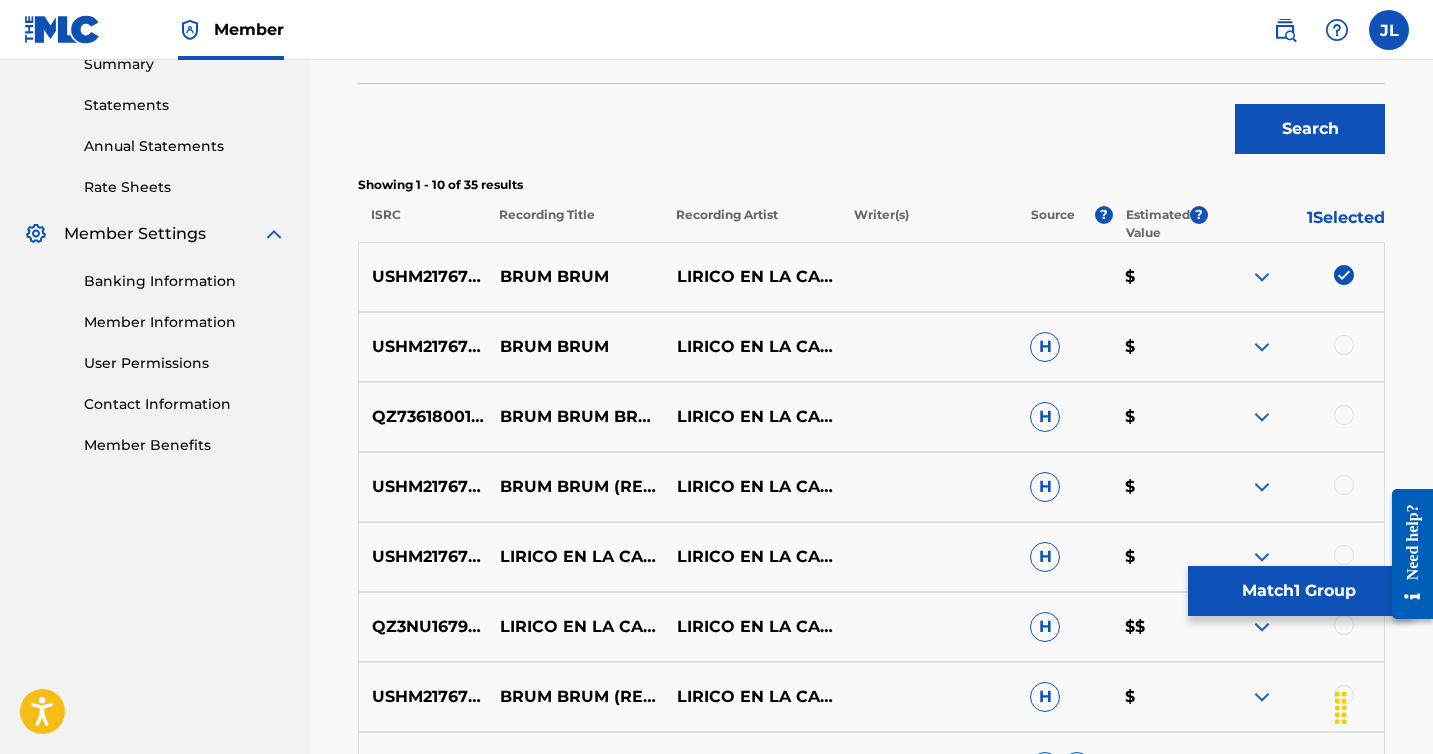 click at bounding box center [1344, 345] 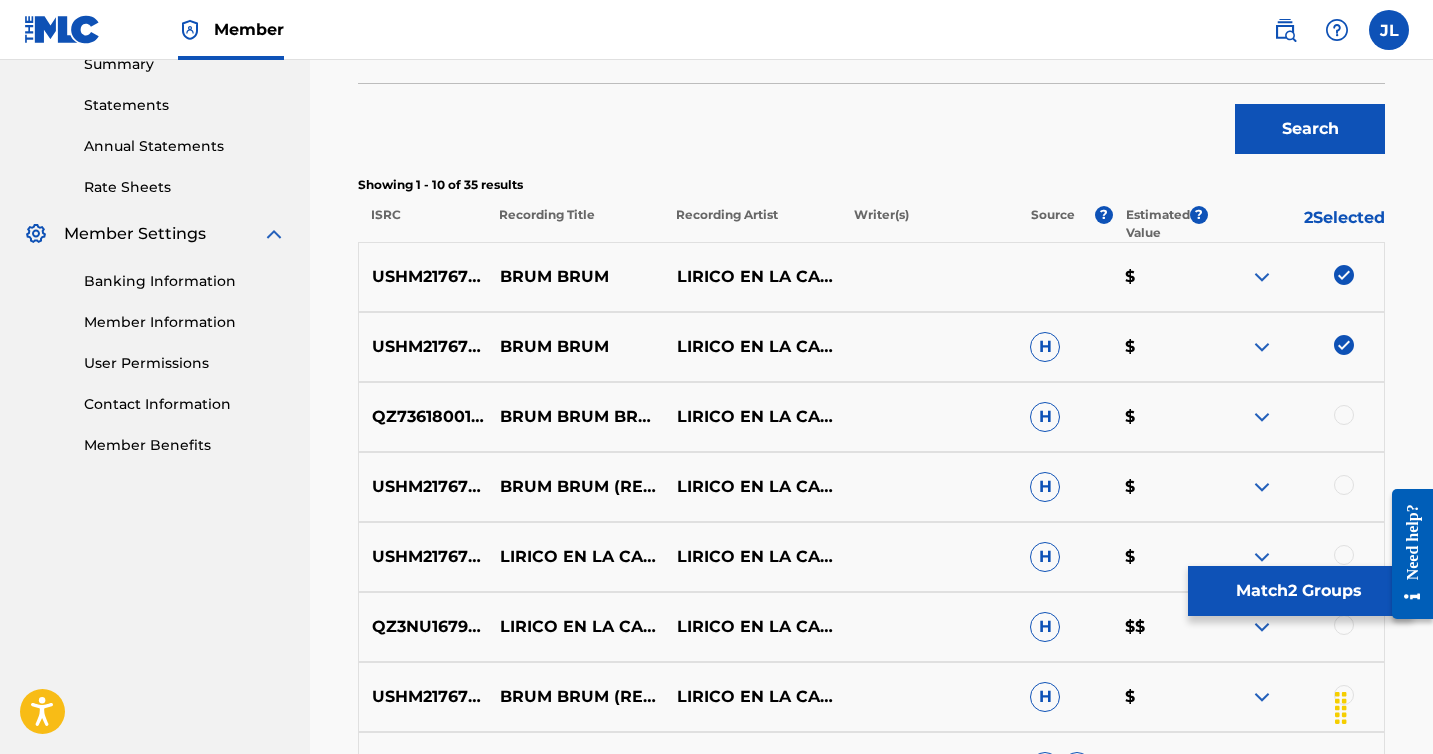 click at bounding box center [1344, 415] 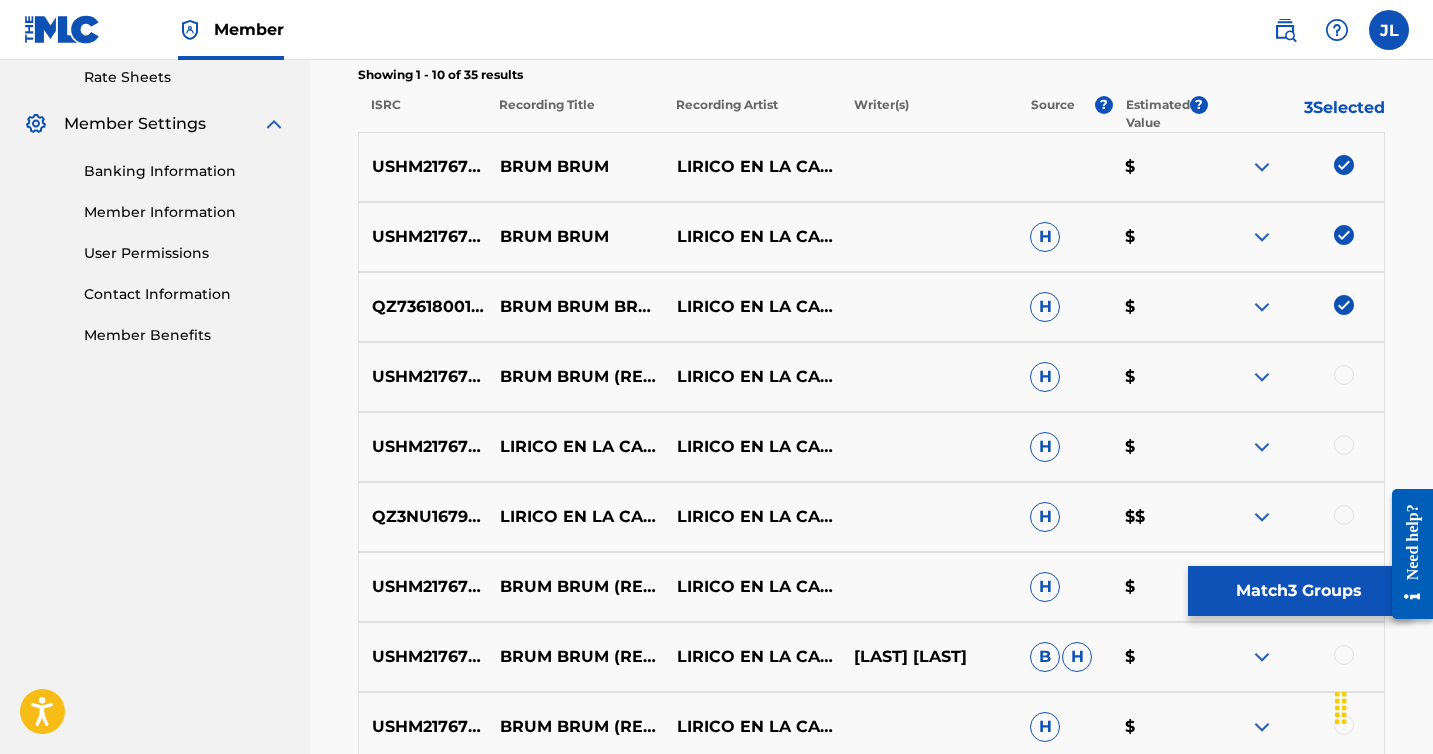 scroll, scrollTop: 791, scrollLeft: 0, axis: vertical 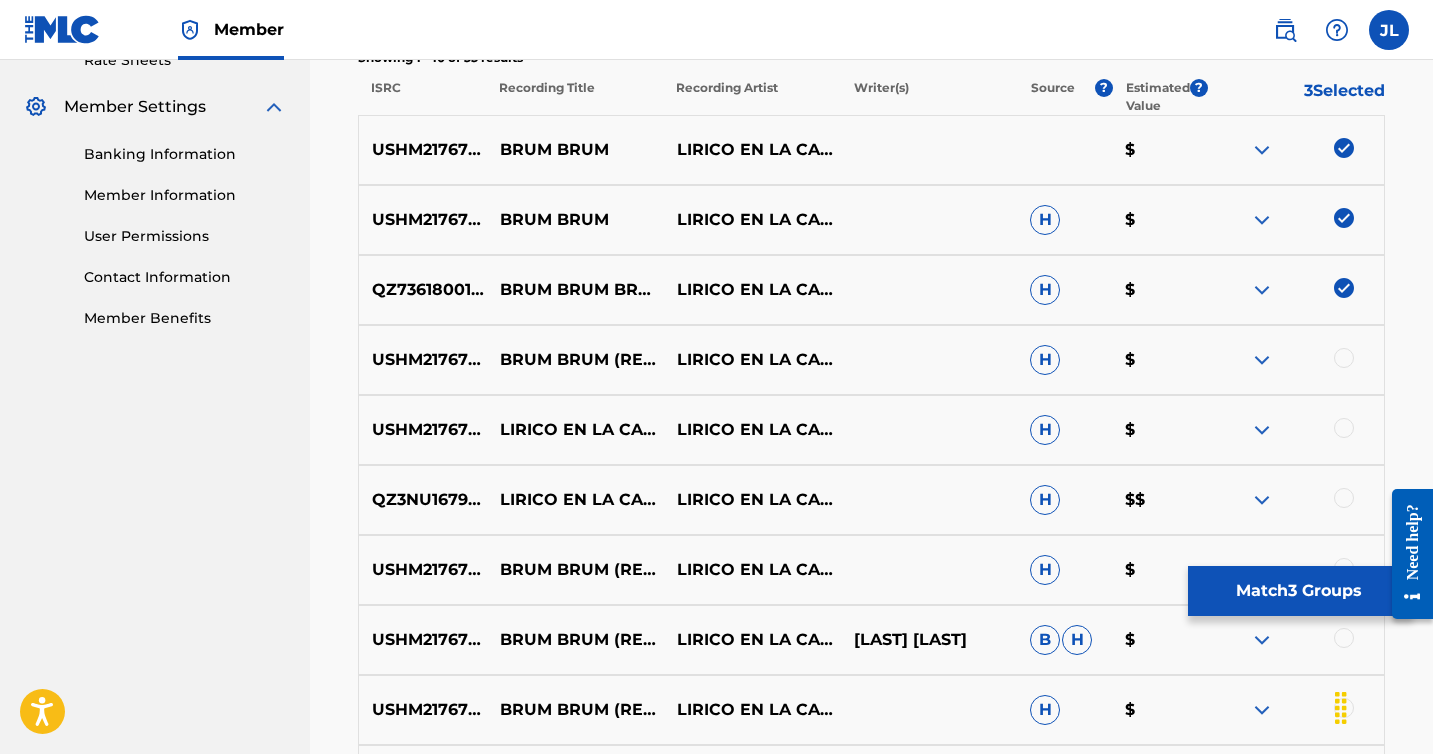 click at bounding box center [1295, 360] 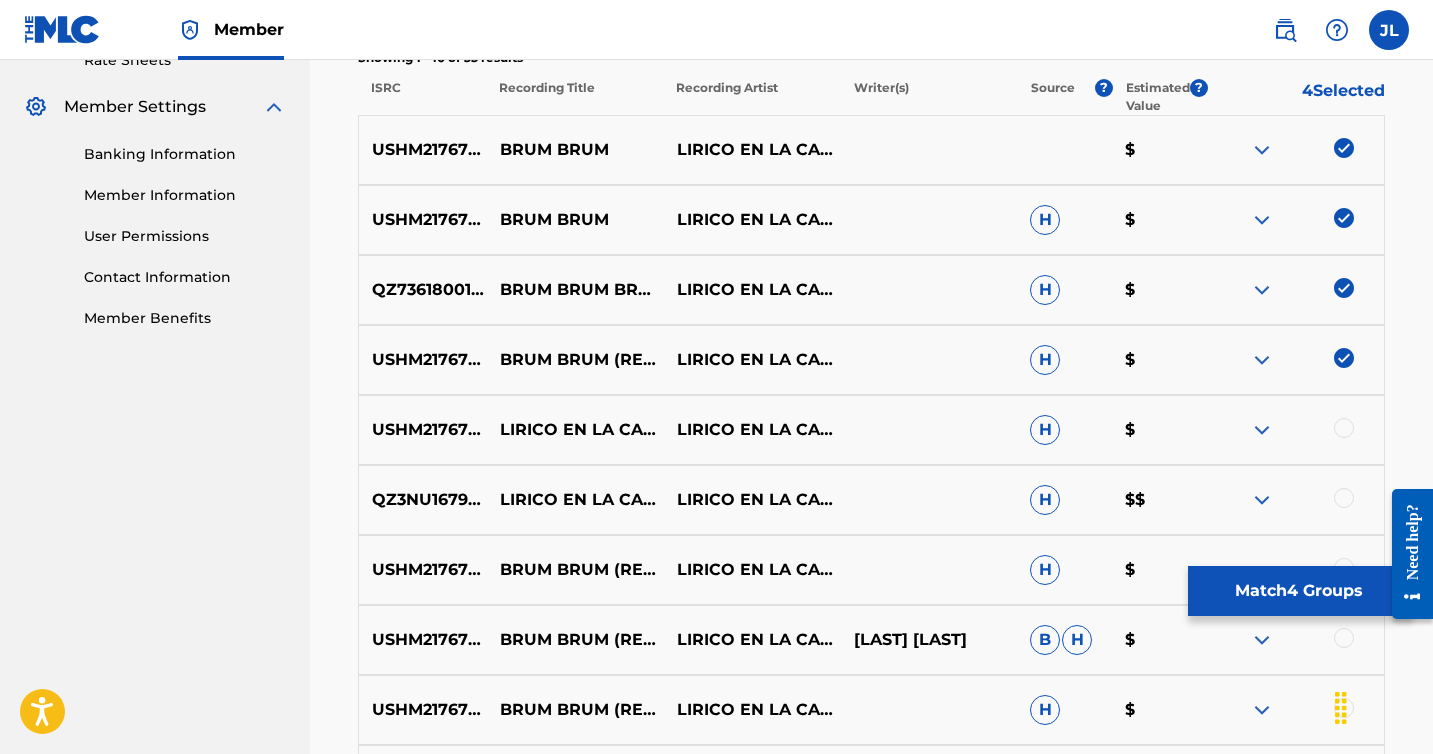 click at bounding box center (1344, 428) 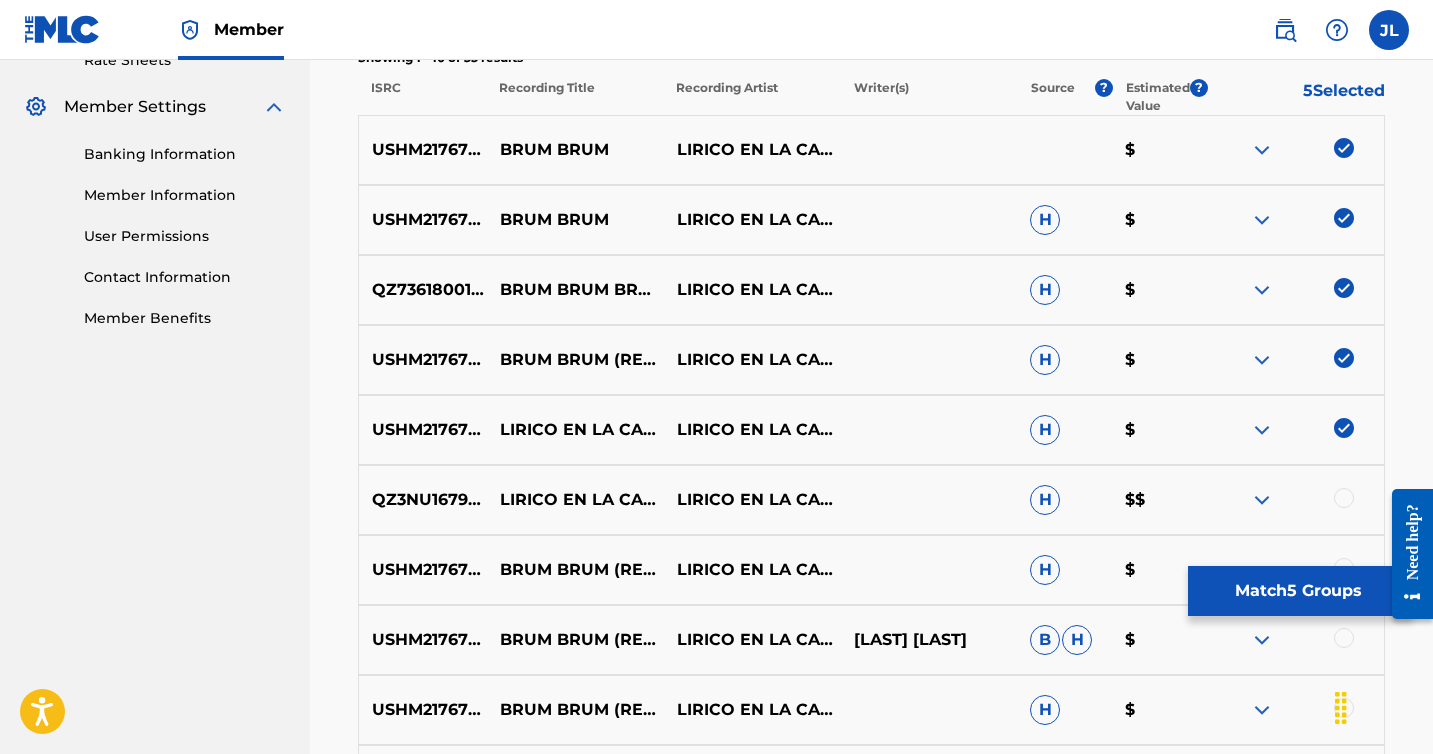 click at bounding box center (1344, 498) 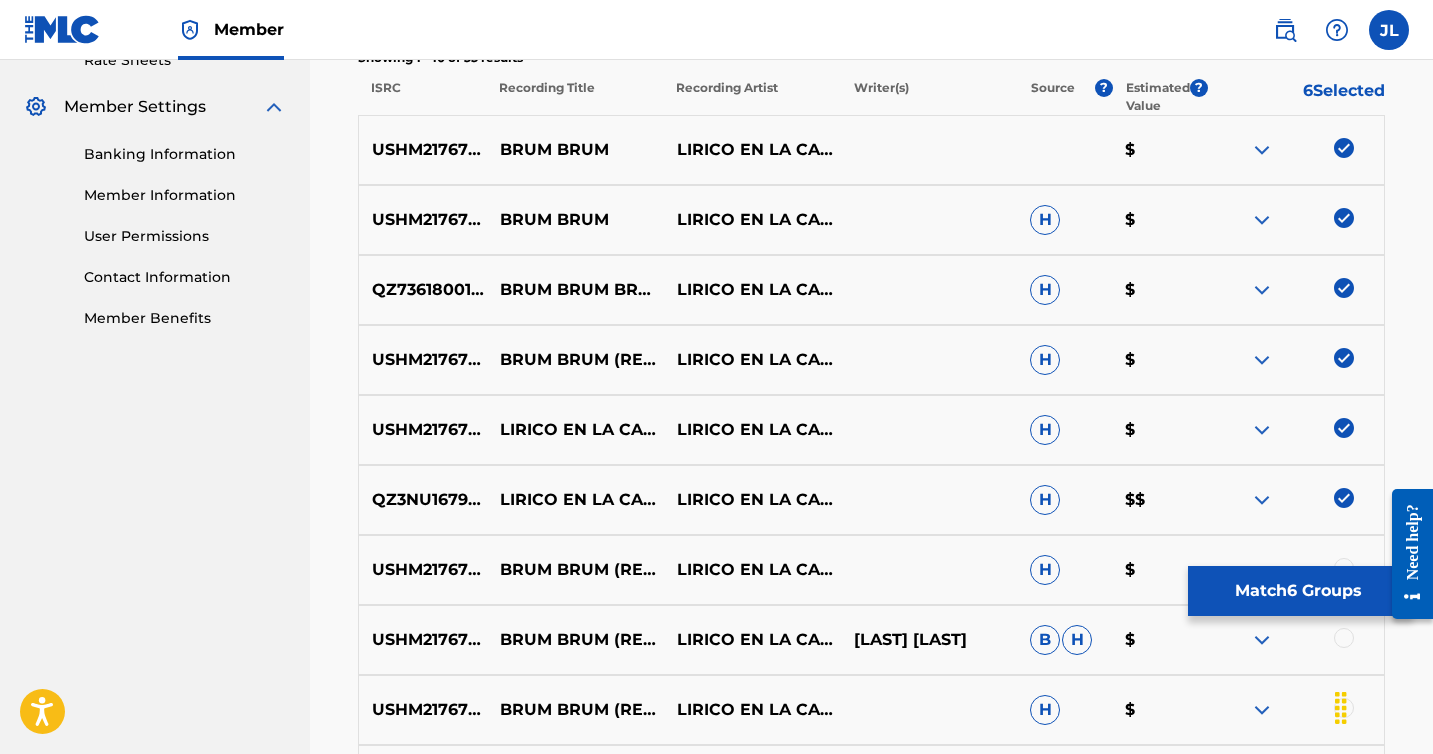 click at bounding box center (1344, 498) 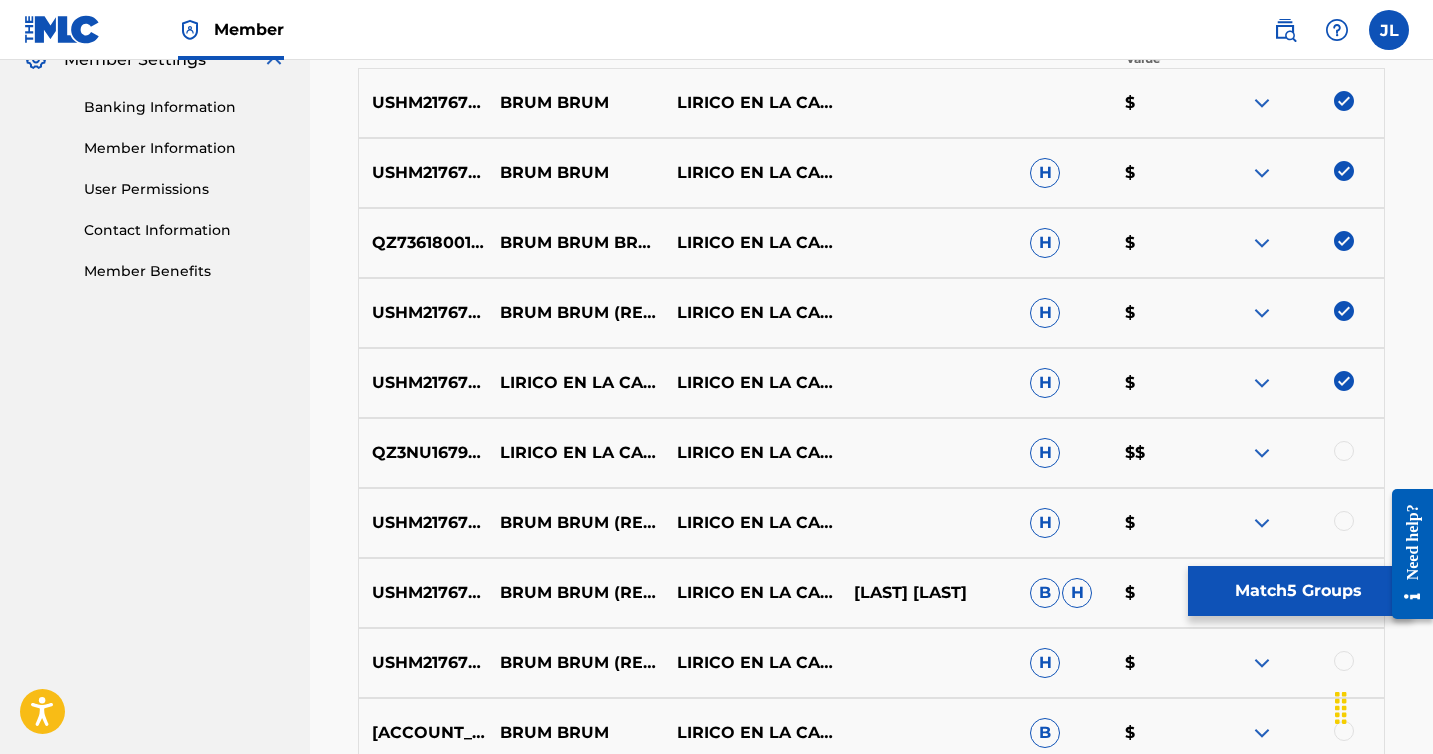 scroll, scrollTop: 789, scrollLeft: 0, axis: vertical 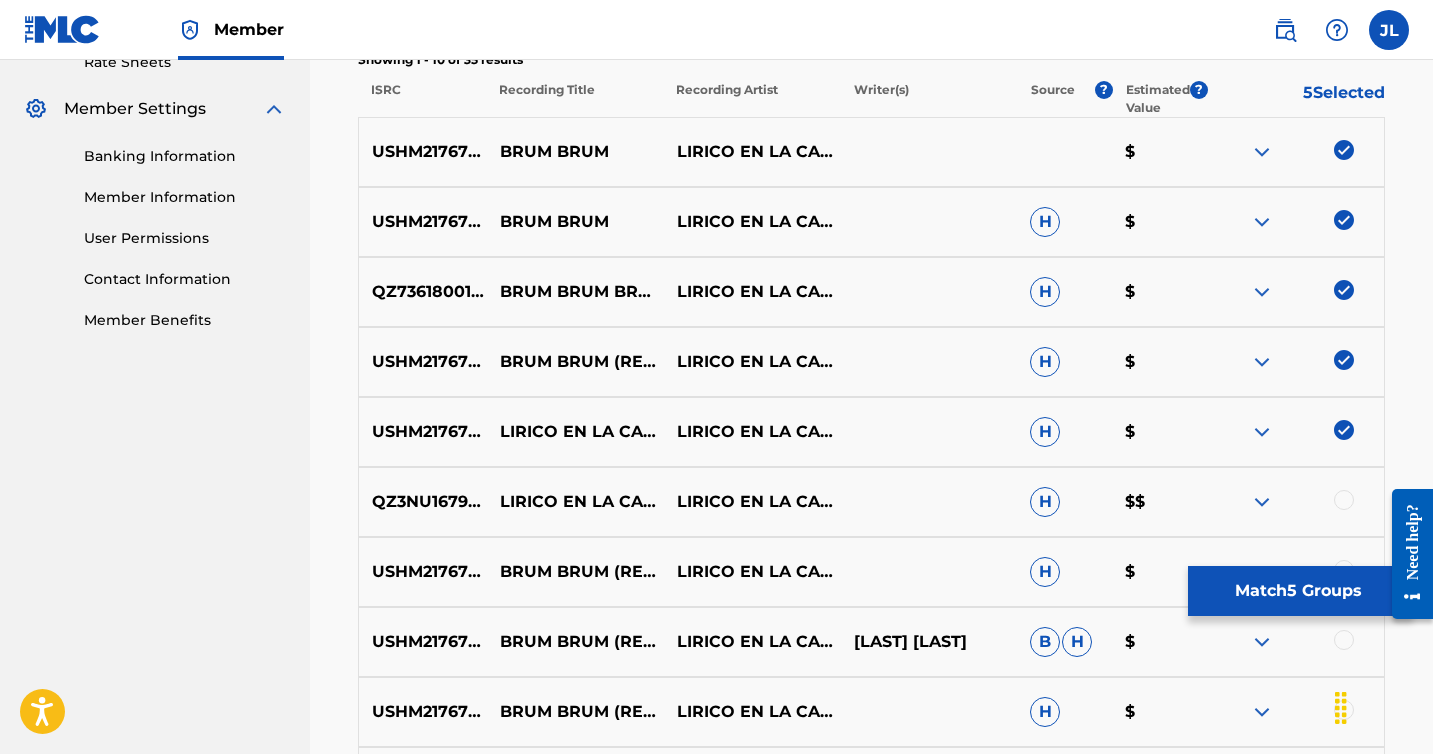 click at bounding box center (1344, 360) 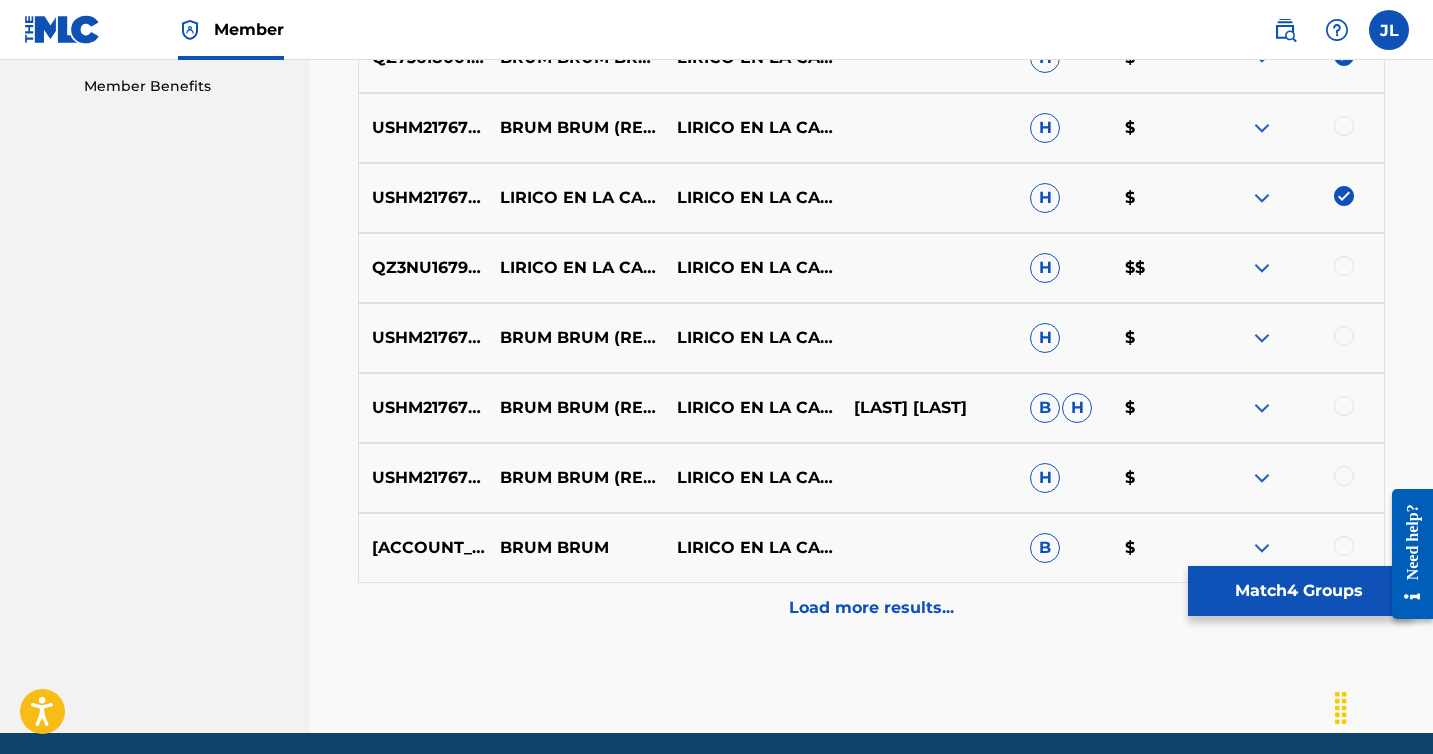 scroll, scrollTop: 1098, scrollLeft: 0, axis: vertical 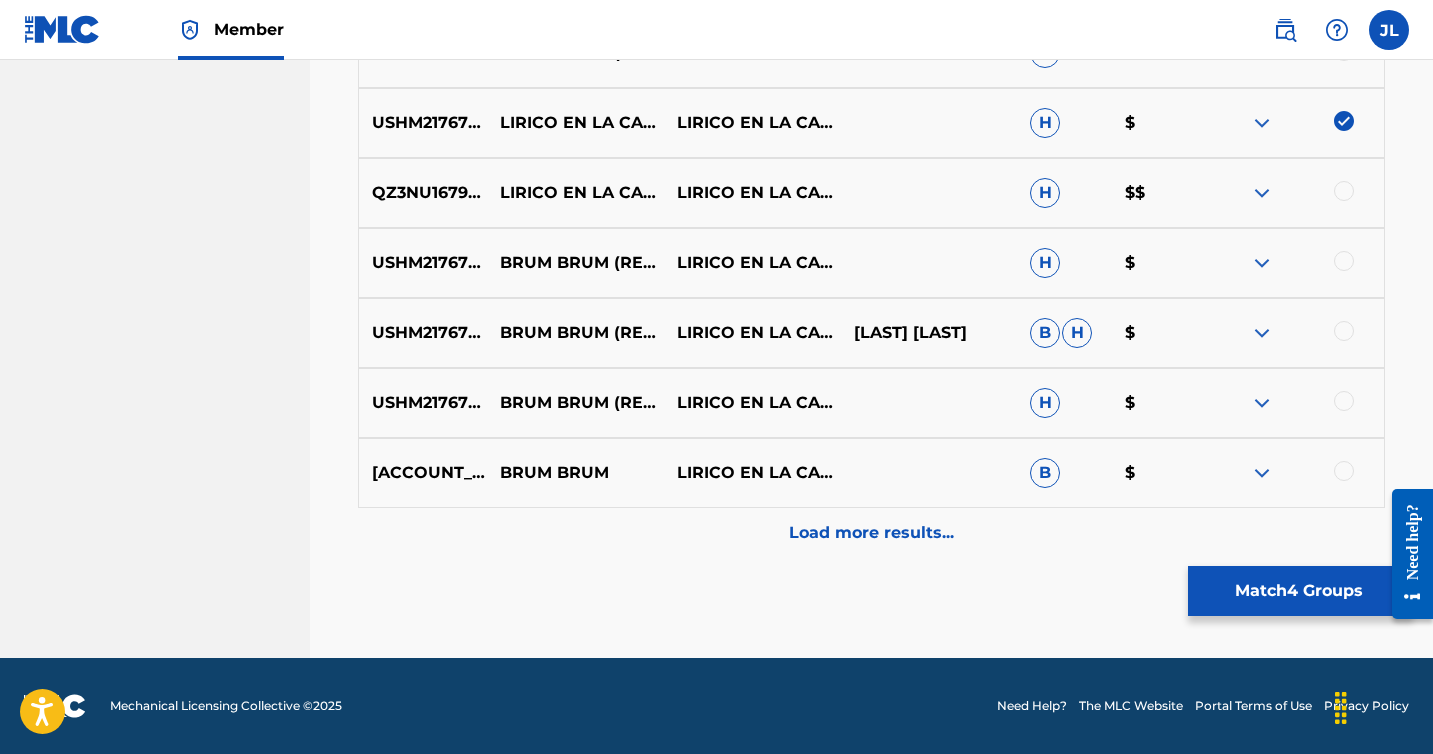 click on "Load more results..." at bounding box center (871, 533) 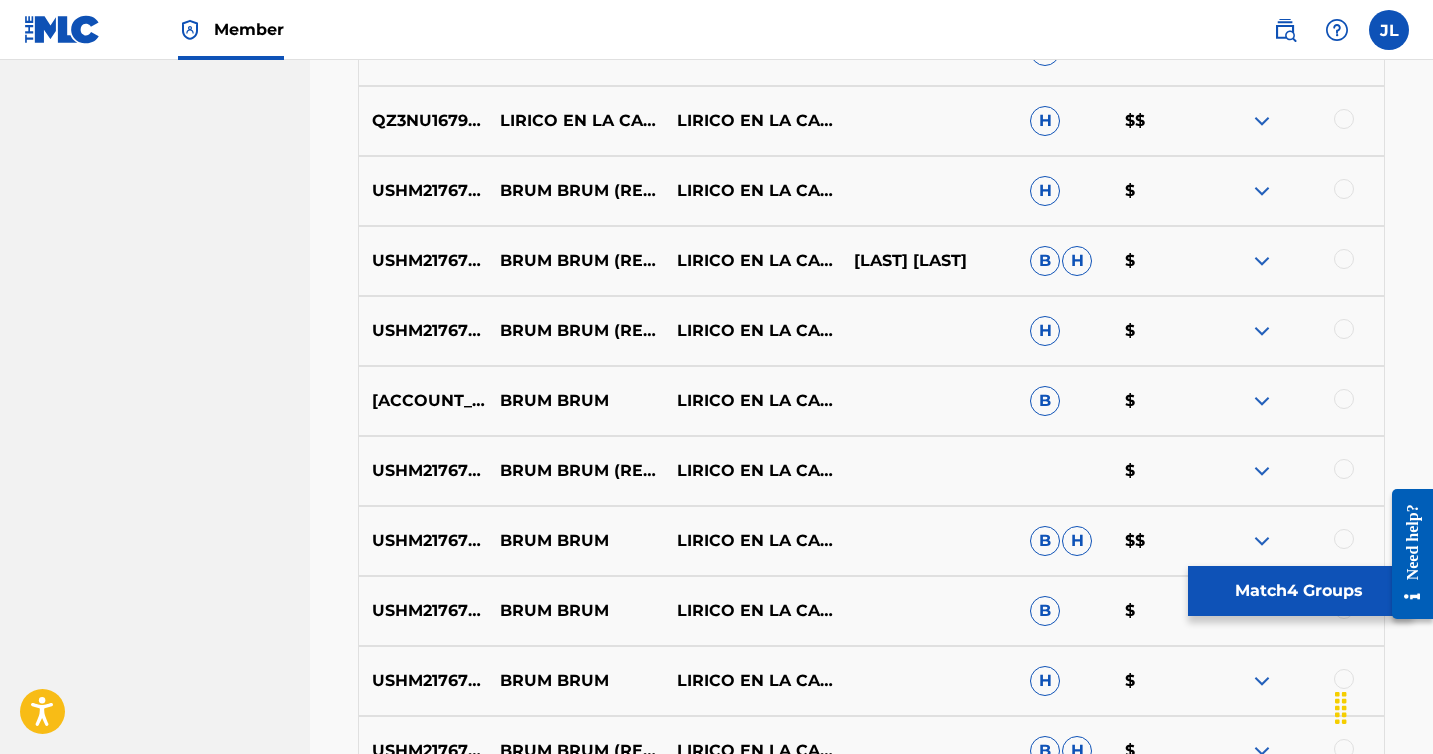 scroll, scrollTop: 1197, scrollLeft: 0, axis: vertical 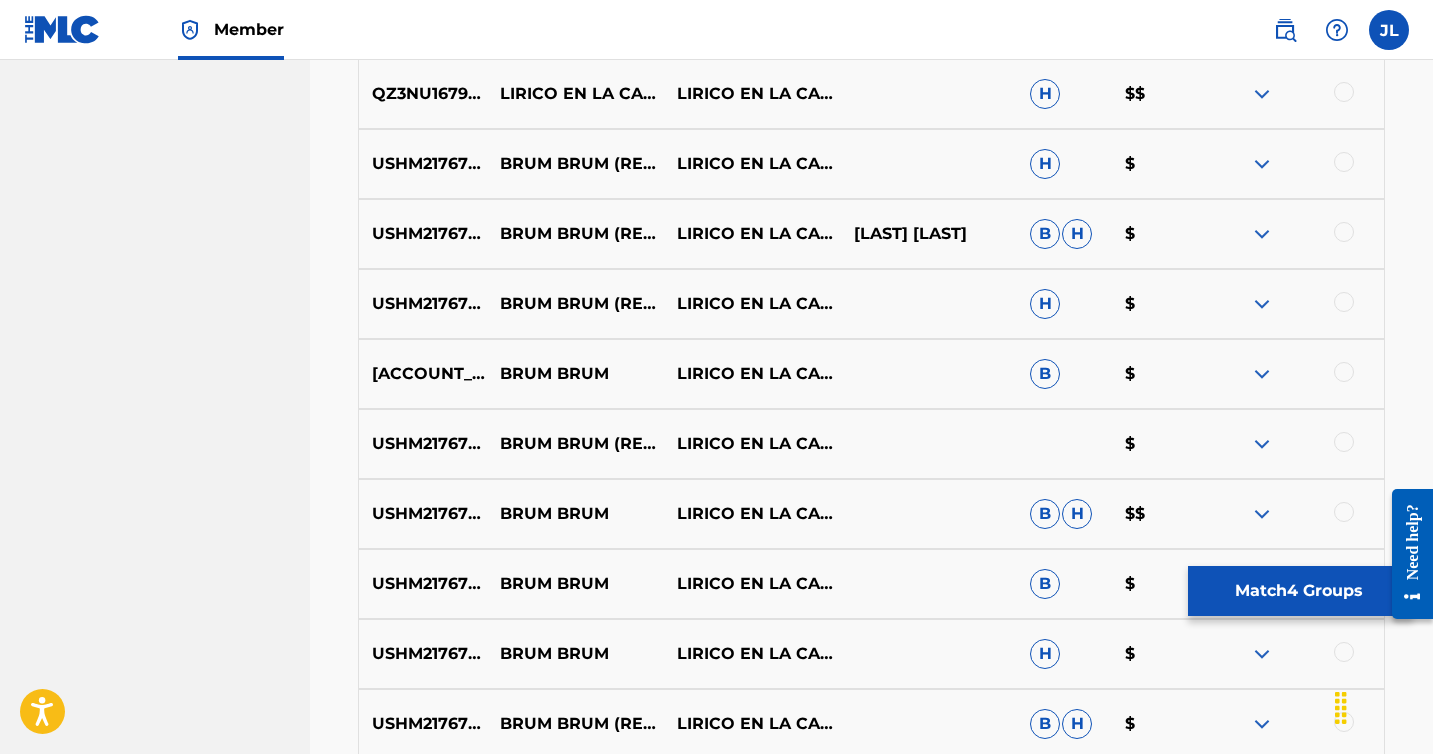 click at bounding box center [1344, 372] 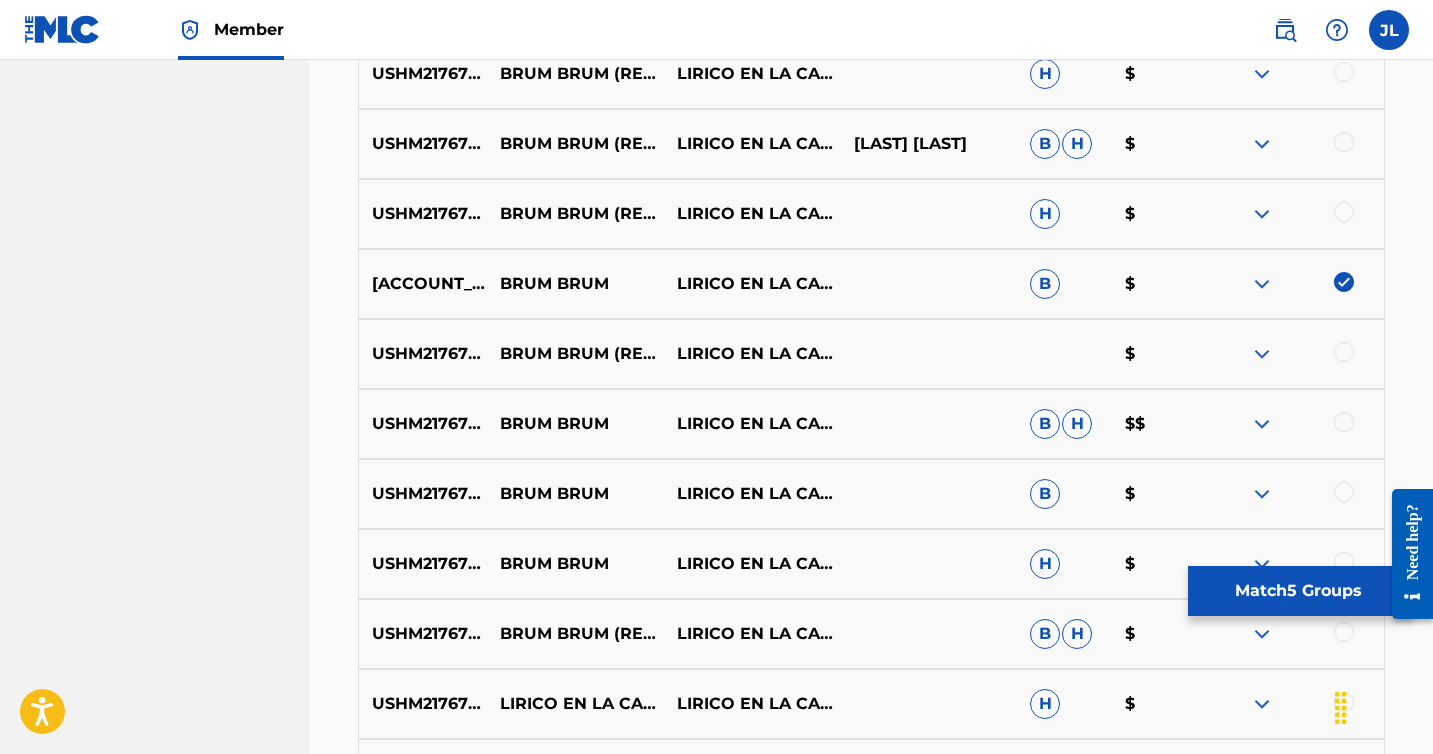 scroll, scrollTop: 1322, scrollLeft: 0, axis: vertical 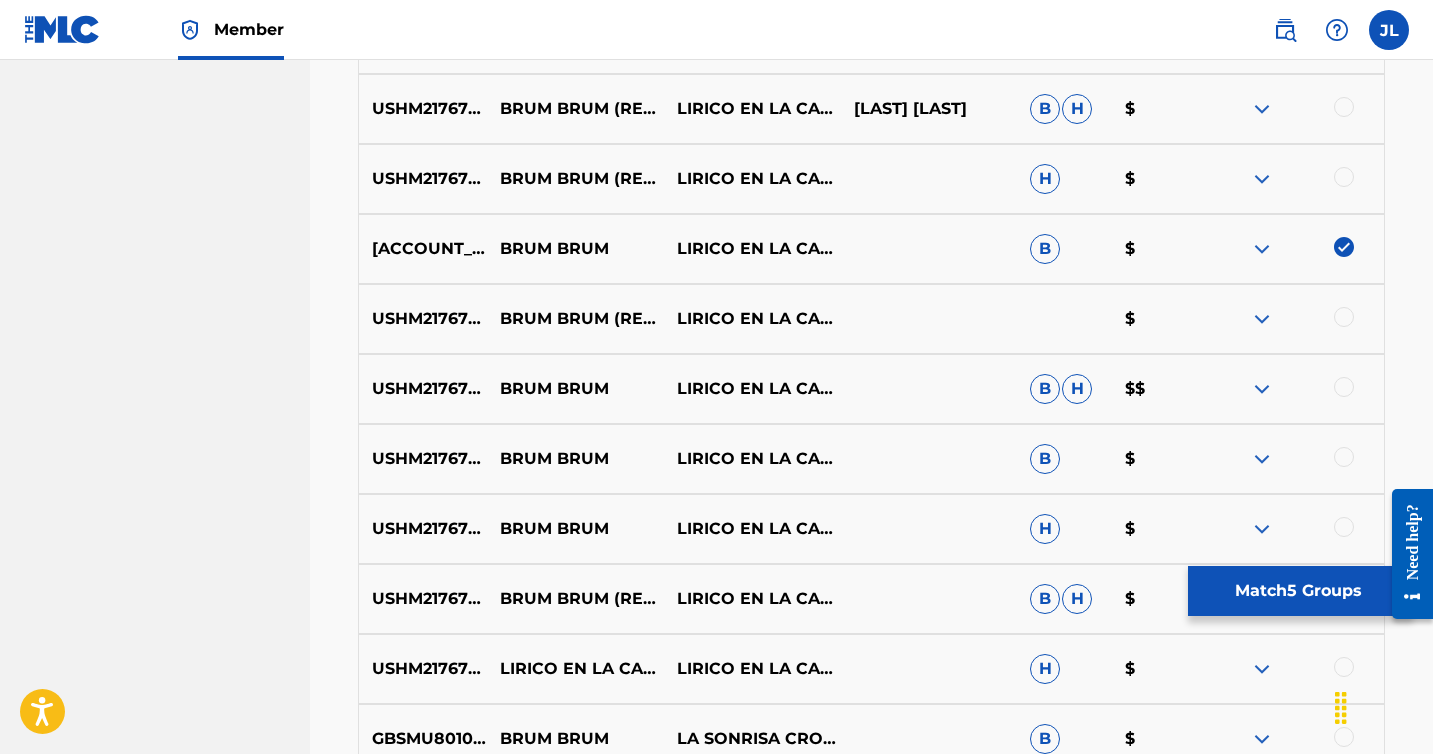 click at bounding box center (1344, 387) 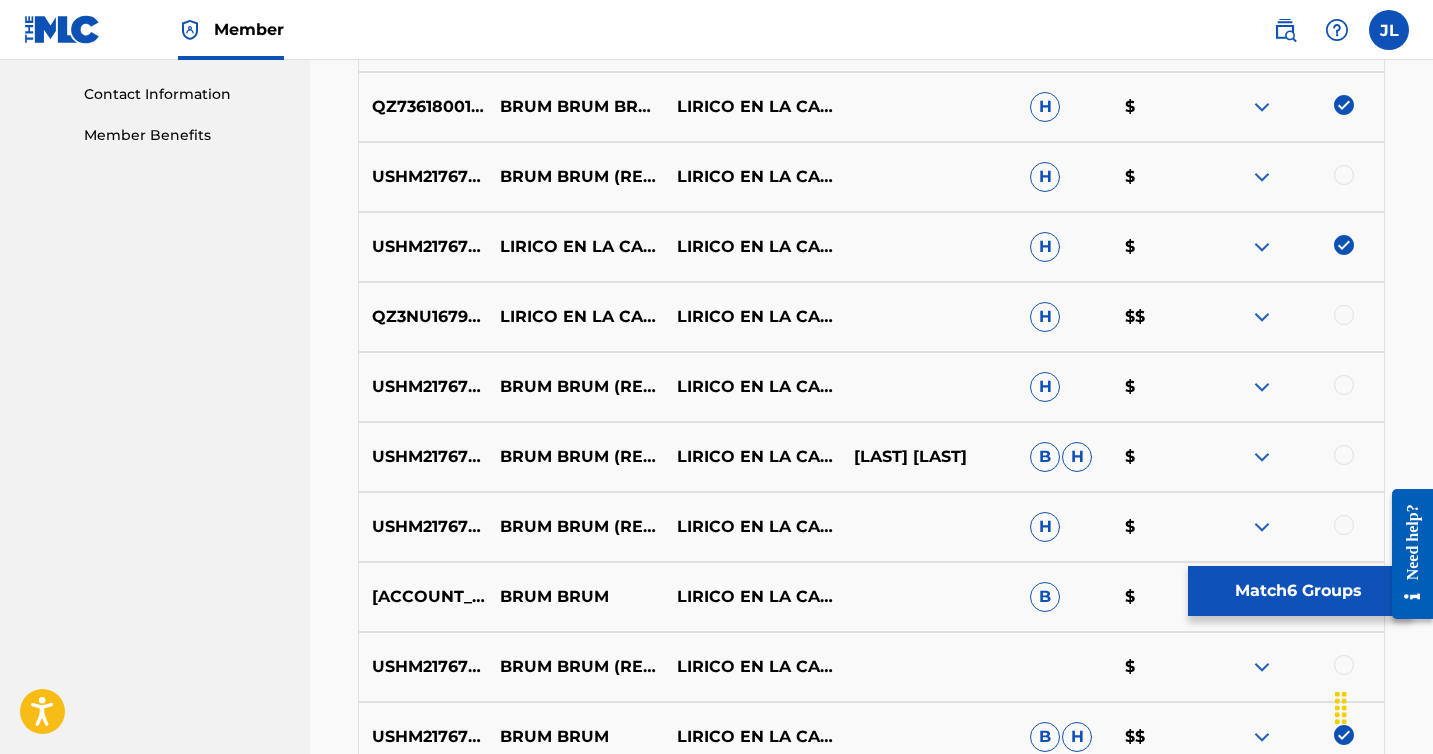 scroll, scrollTop: 965, scrollLeft: 0, axis: vertical 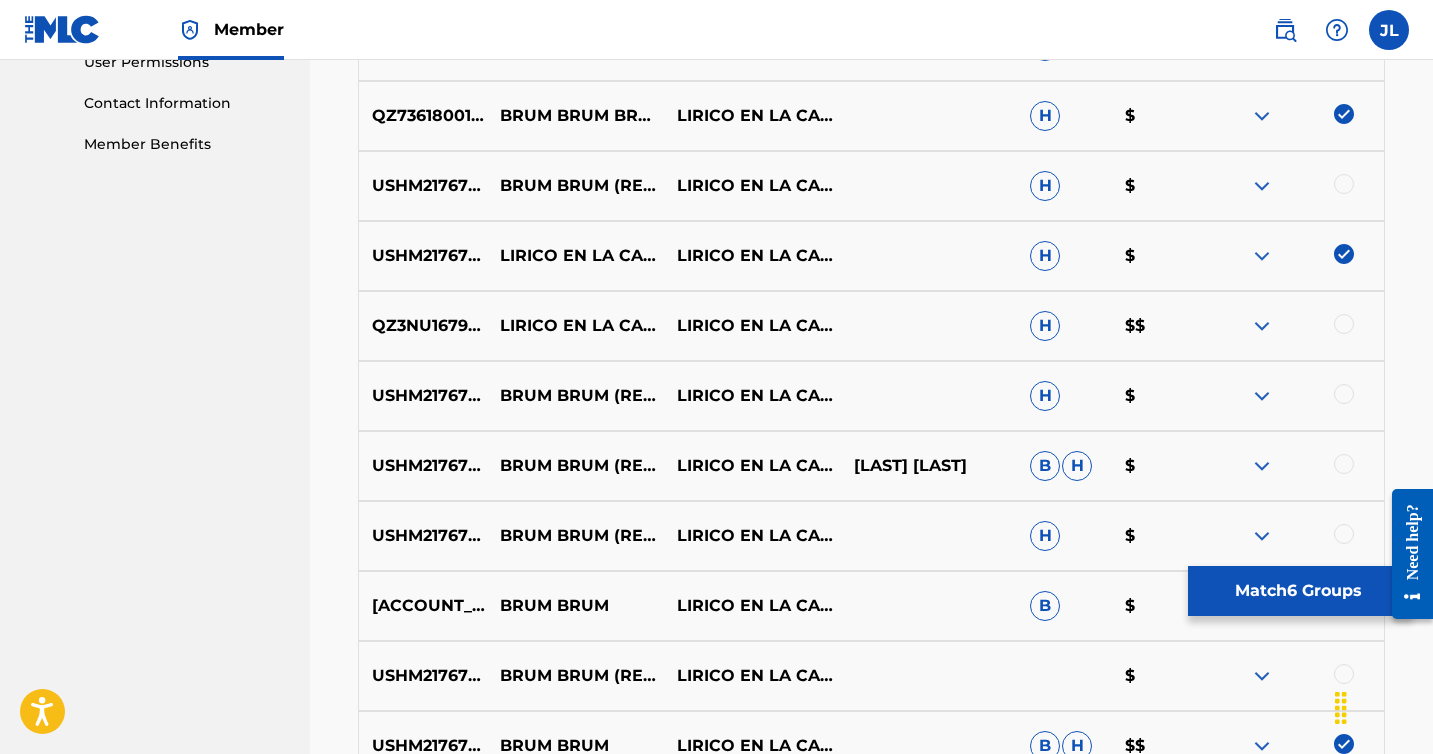 click on "USHM21767749" at bounding box center (423, 466) 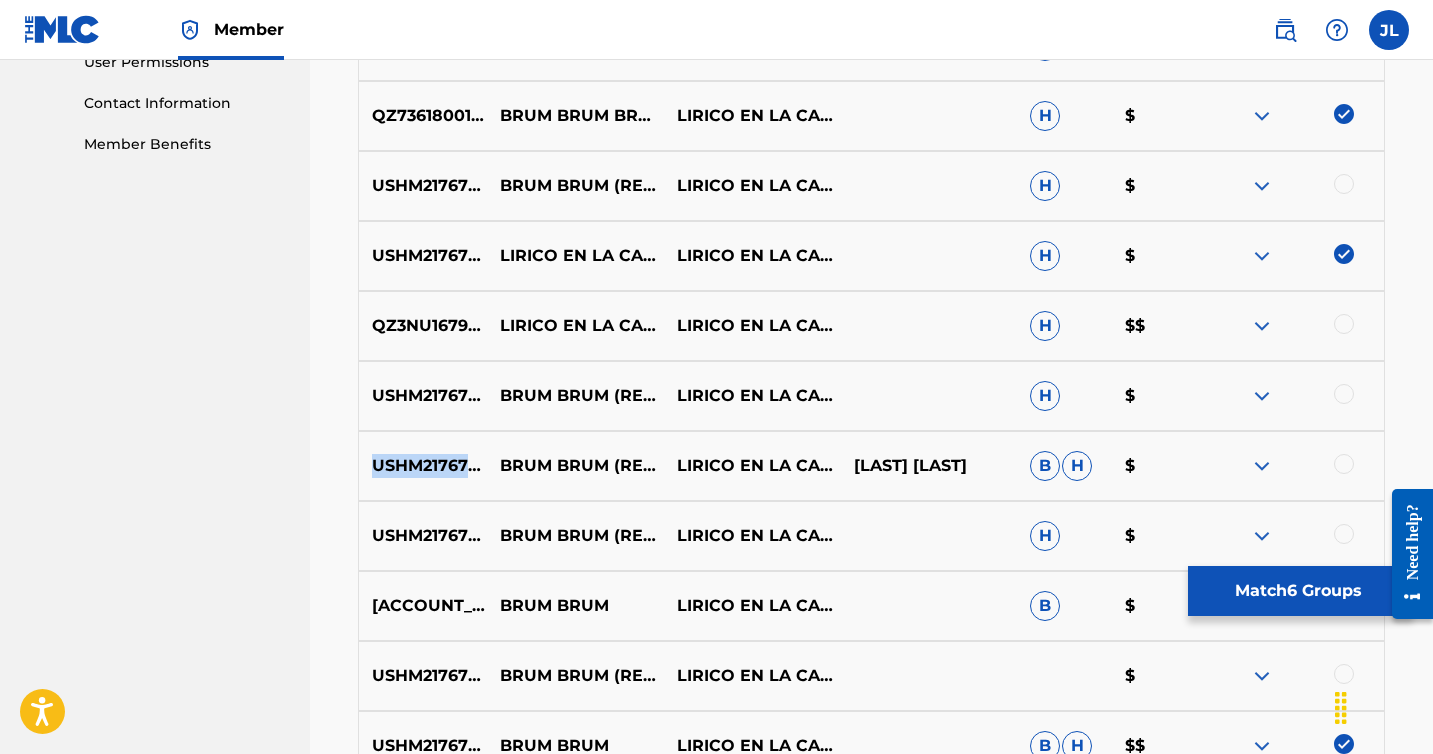 click on "USHM21767749" at bounding box center (423, 466) 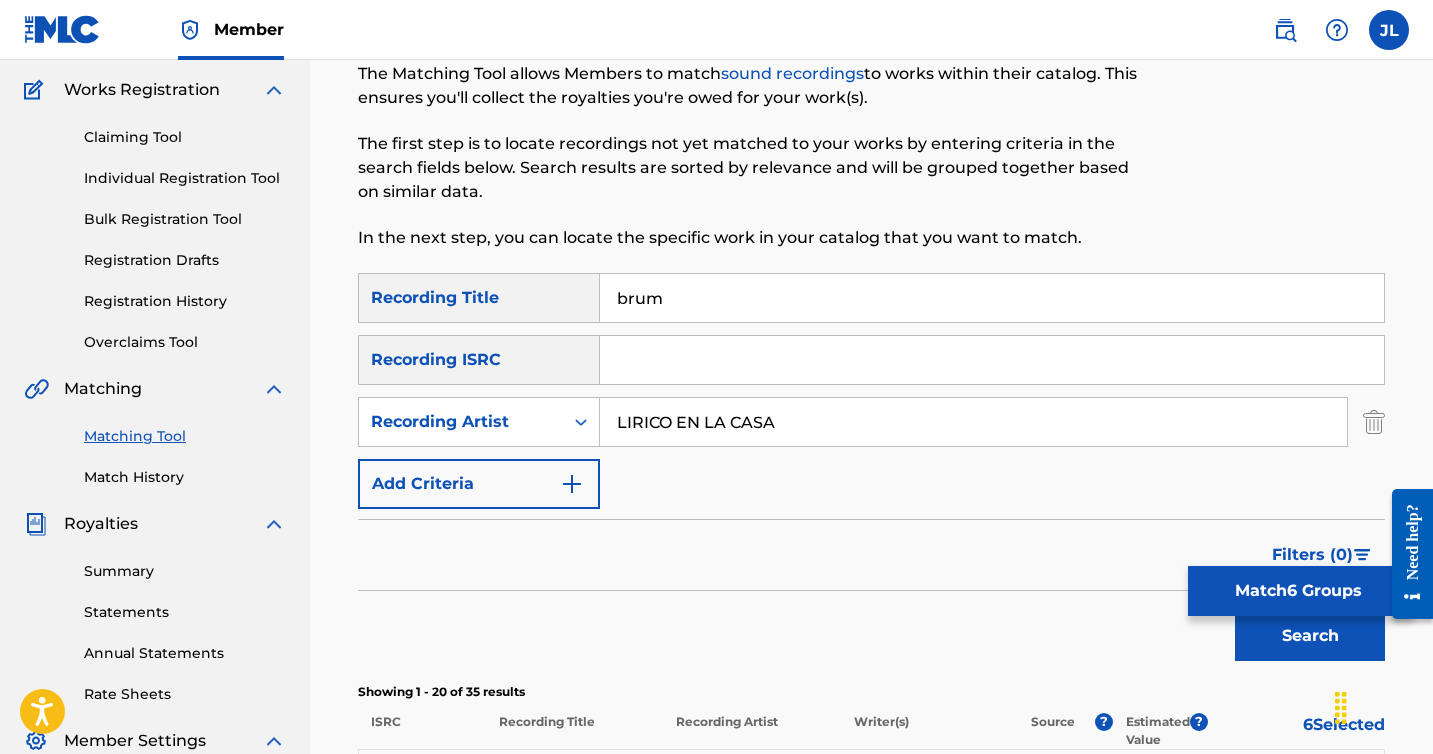 scroll, scrollTop: 161, scrollLeft: 0, axis: vertical 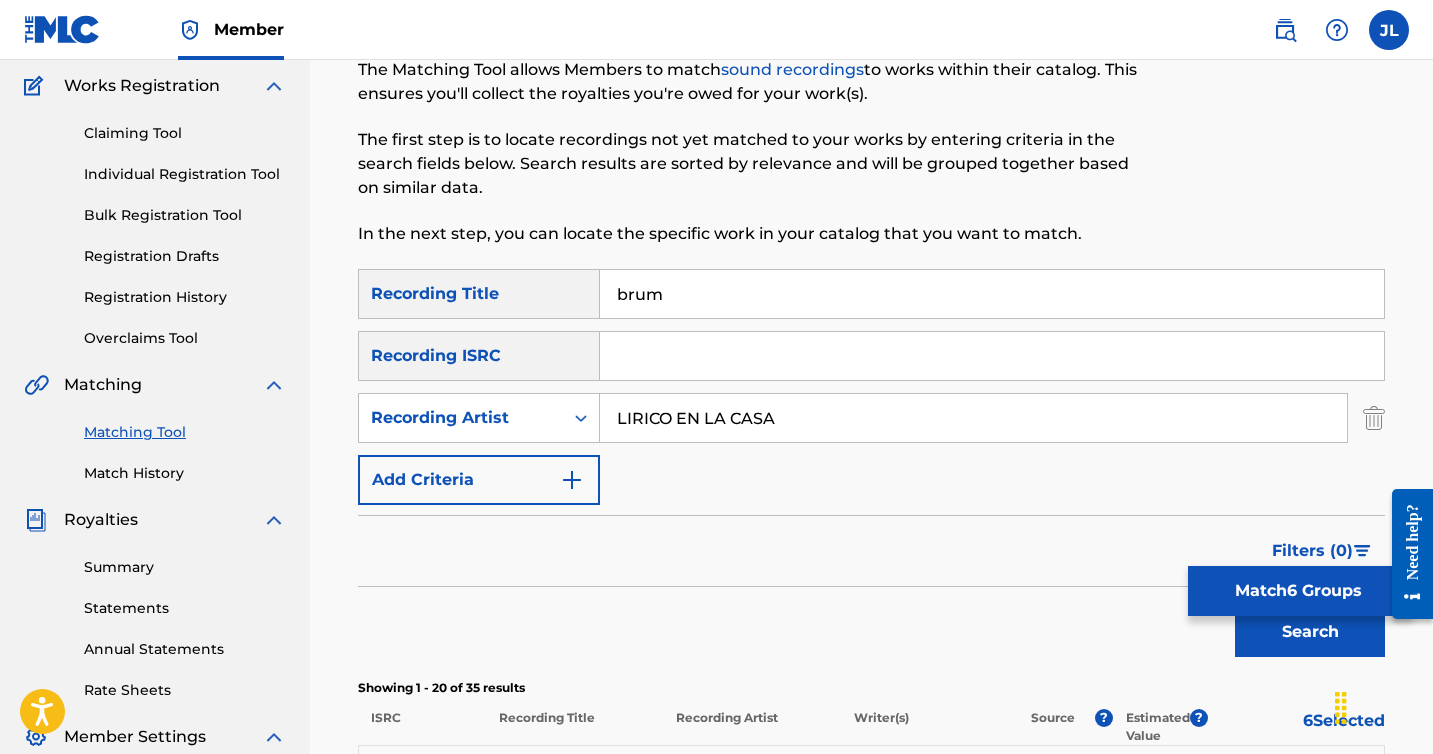 click at bounding box center (992, 356) 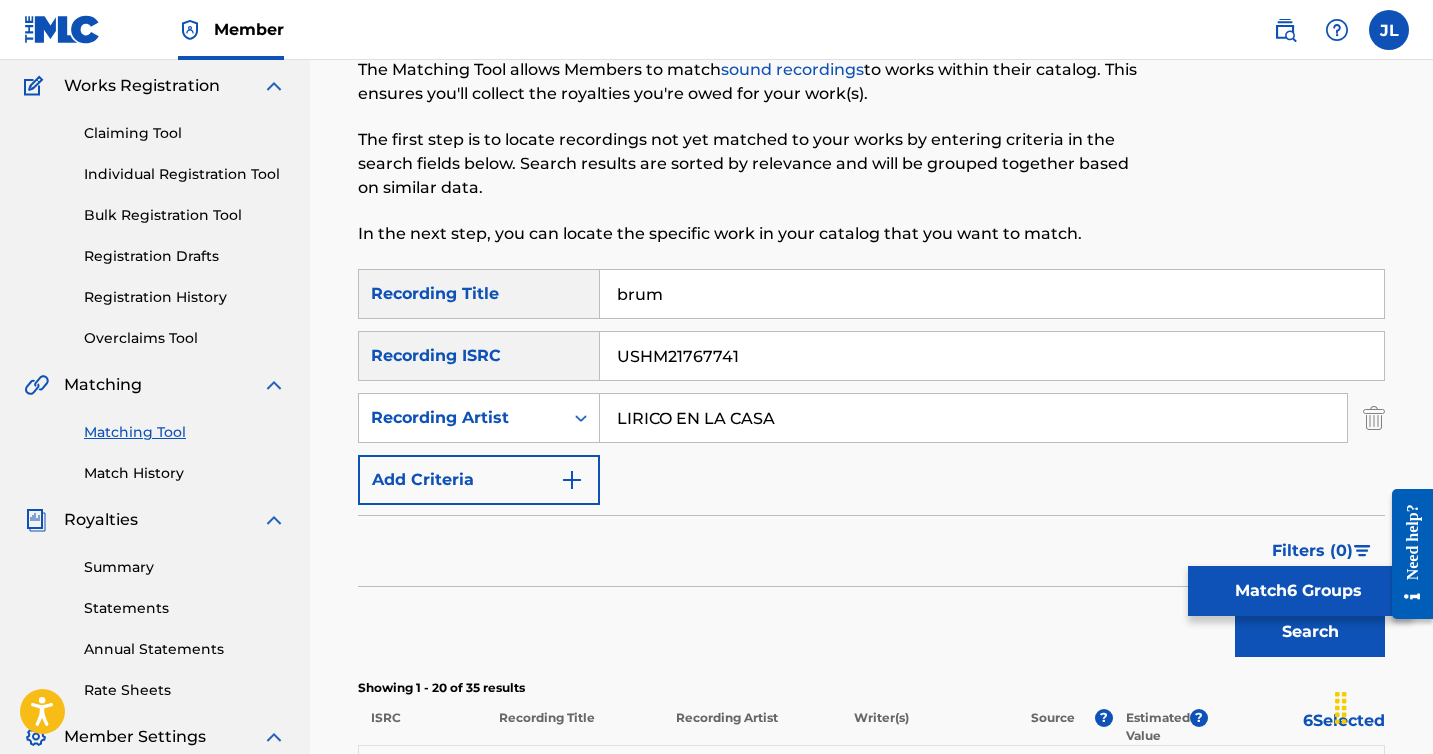 type on "USHM21767741" 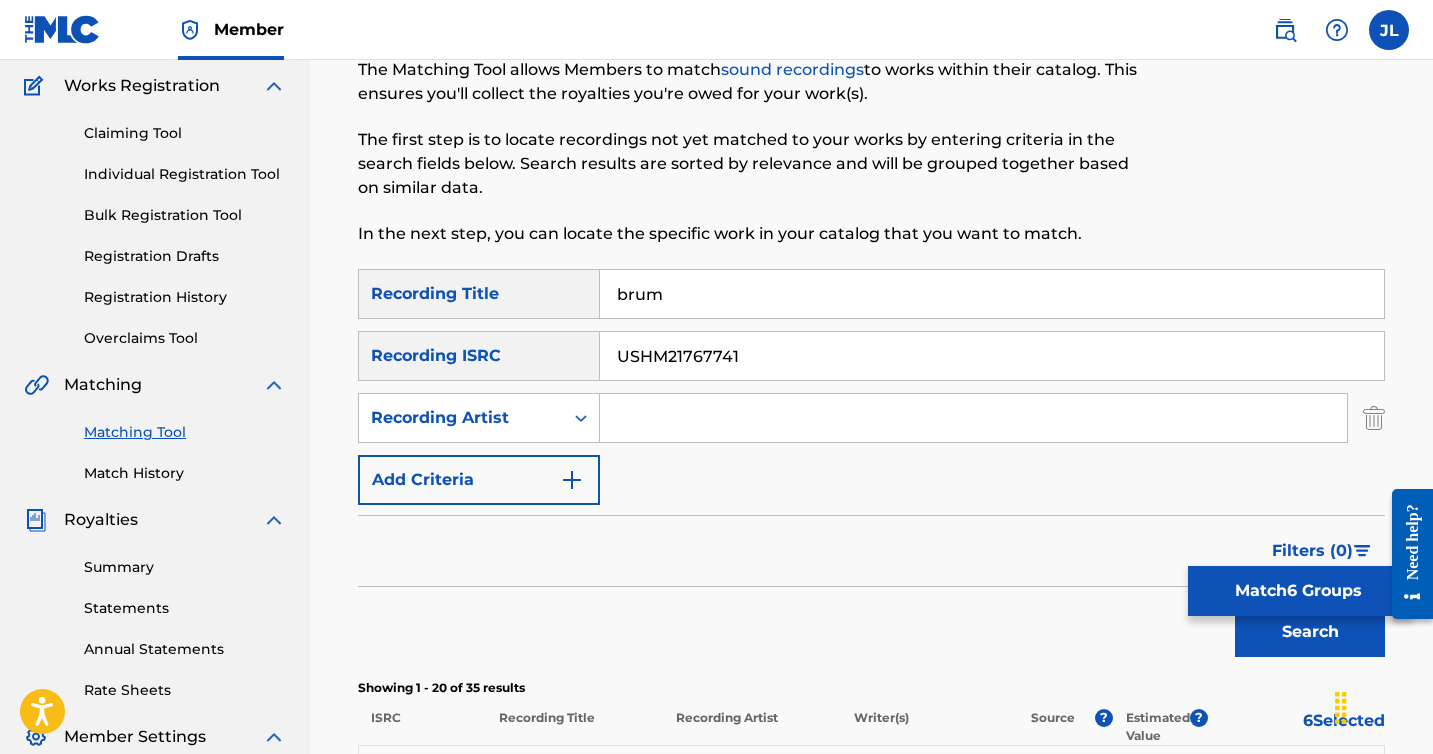 type 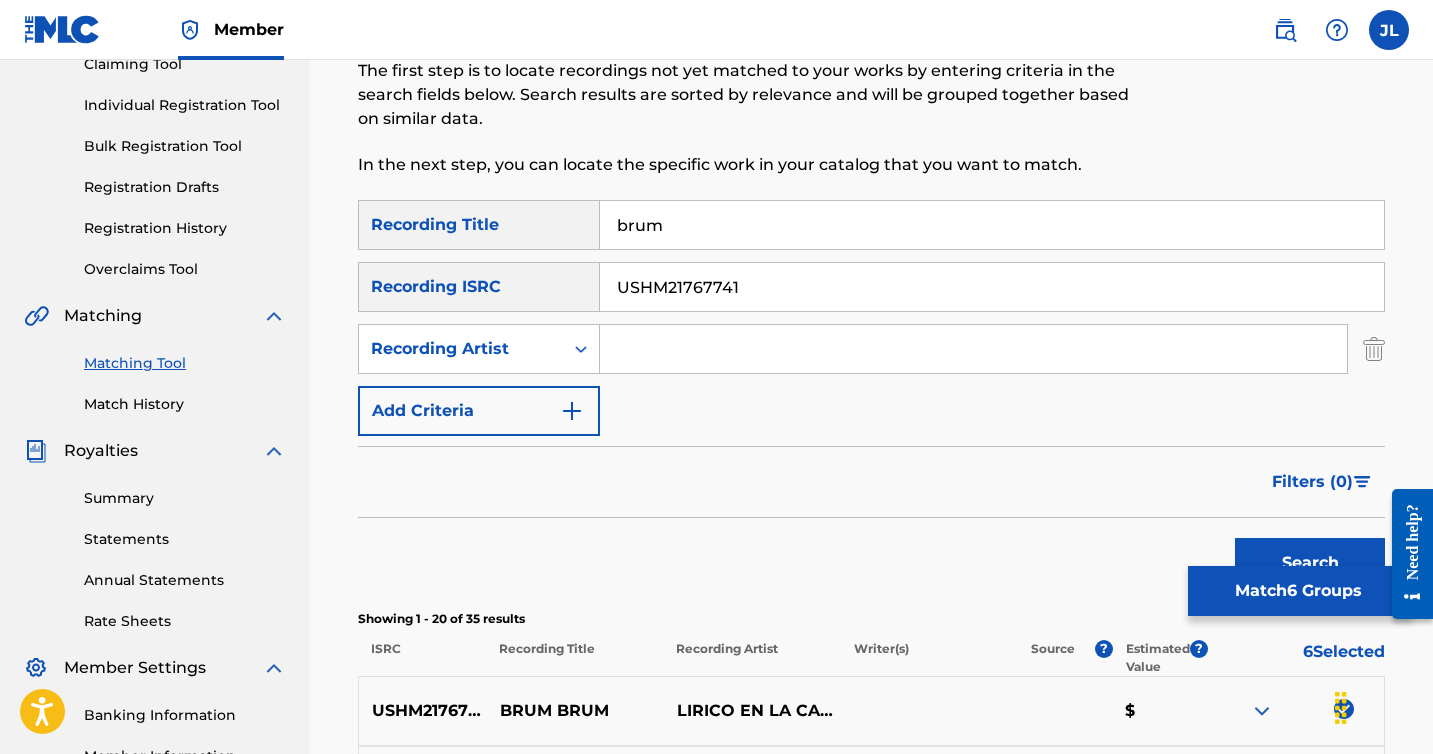 scroll, scrollTop: 300, scrollLeft: 0, axis: vertical 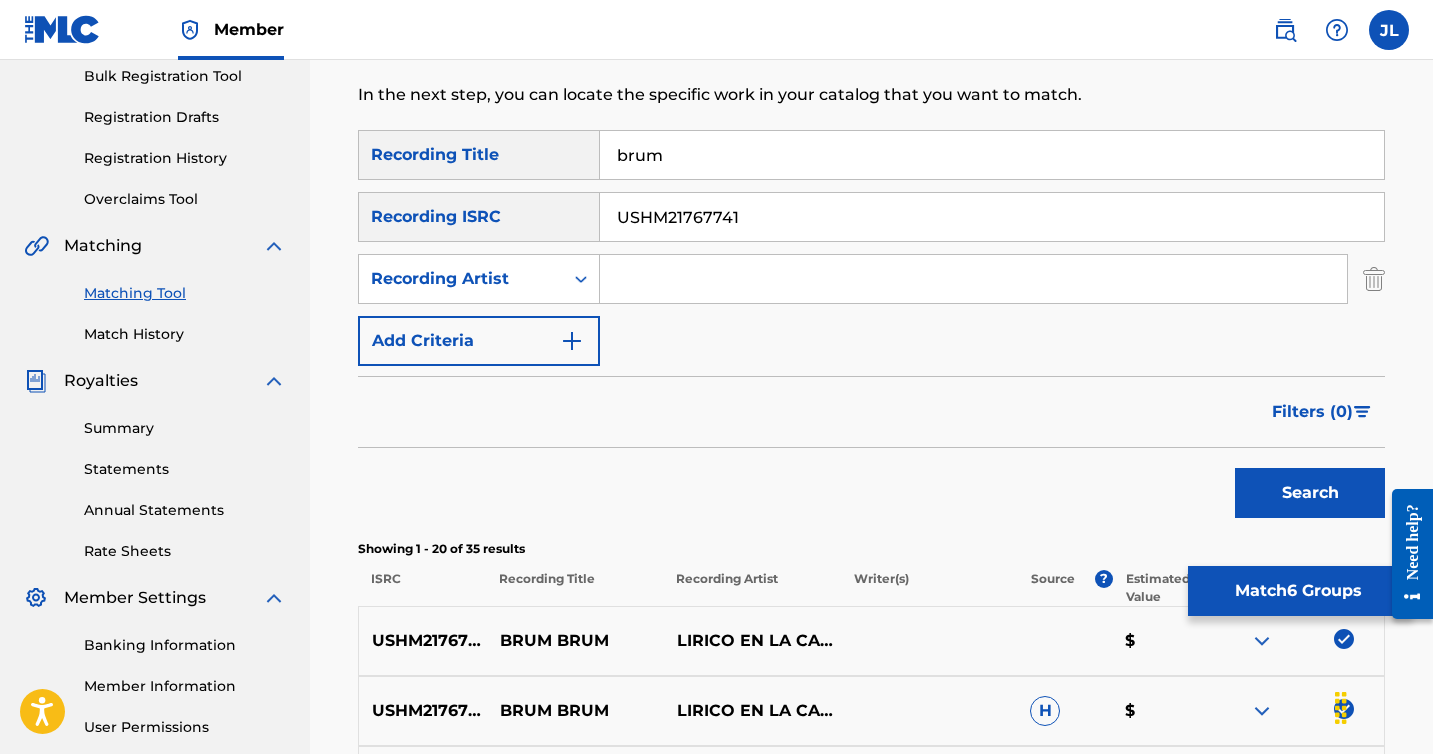 click on "Search" at bounding box center [1310, 493] 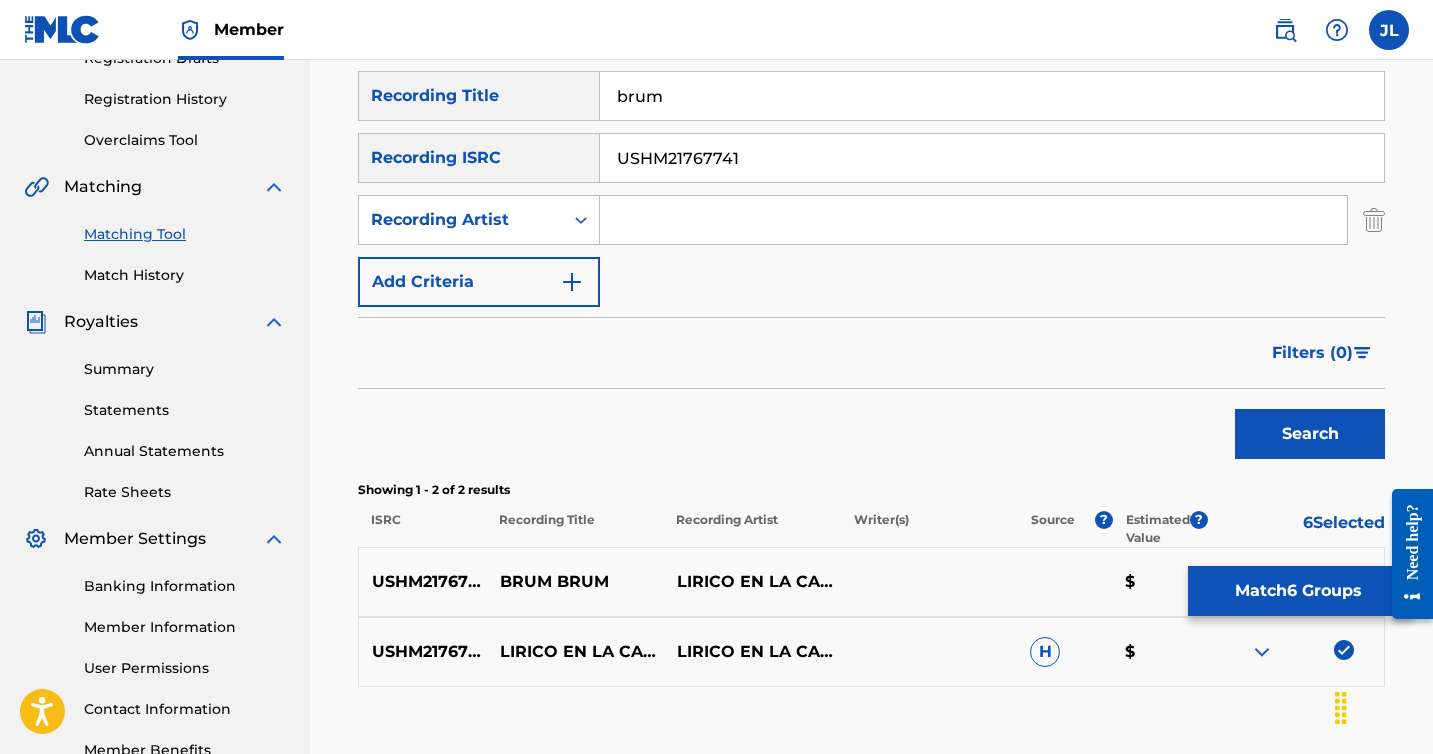 scroll, scrollTop: 300, scrollLeft: 0, axis: vertical 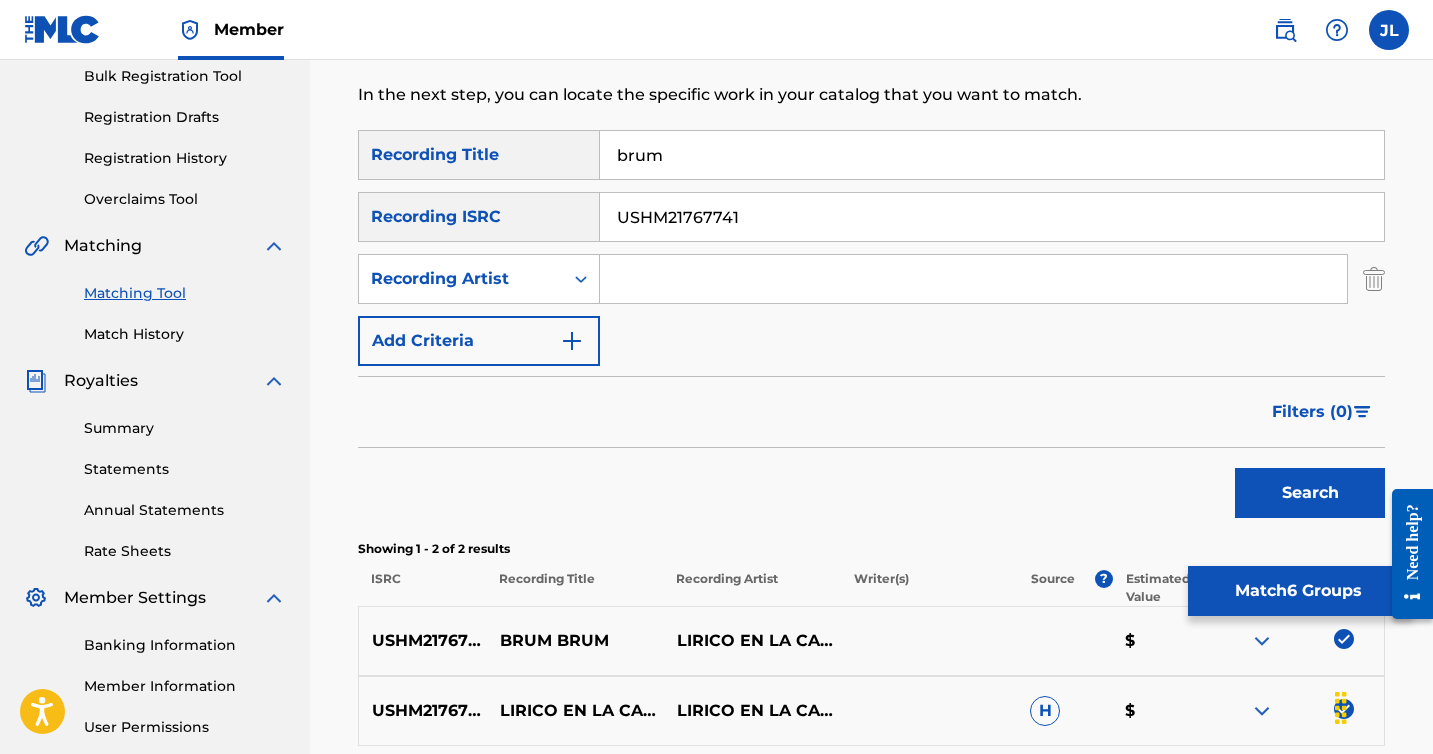 click on "brum" at bounding box center [992, 155] 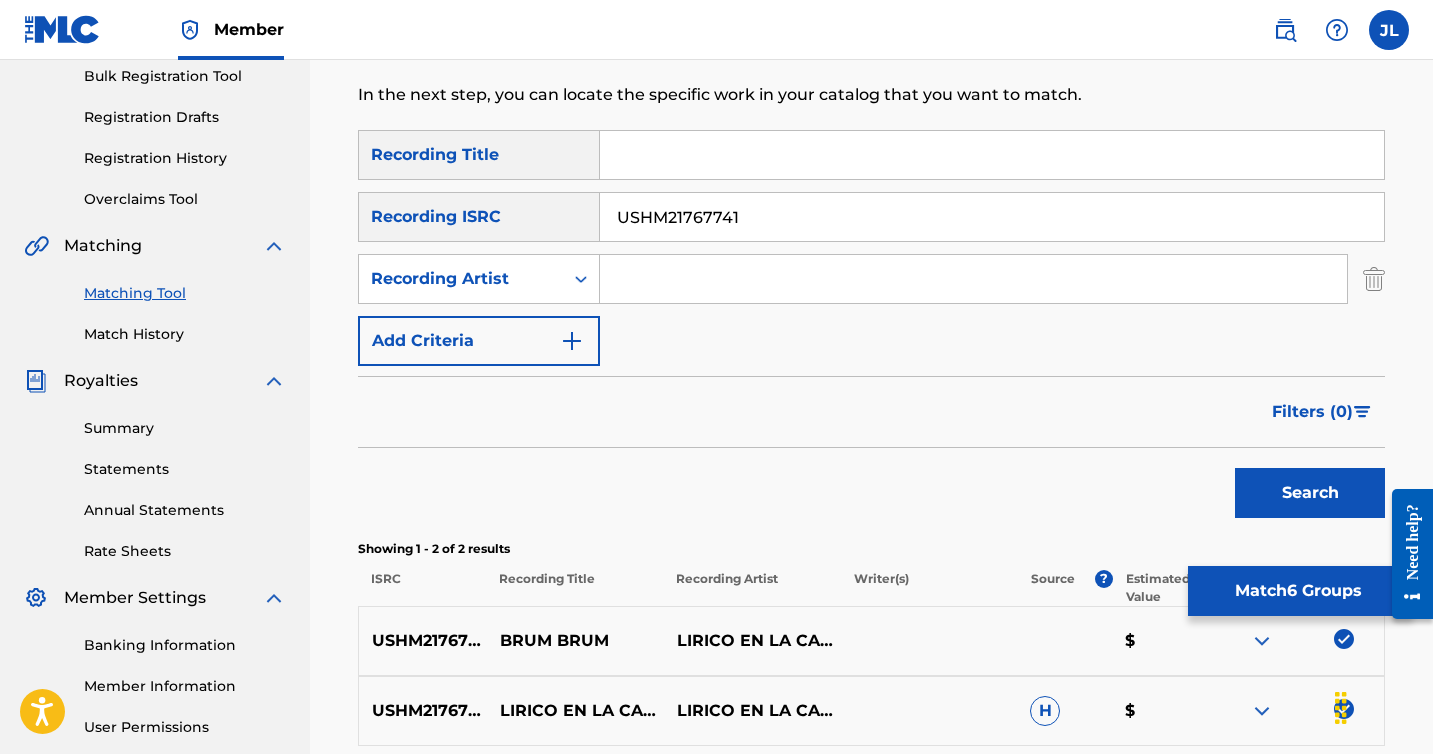 type 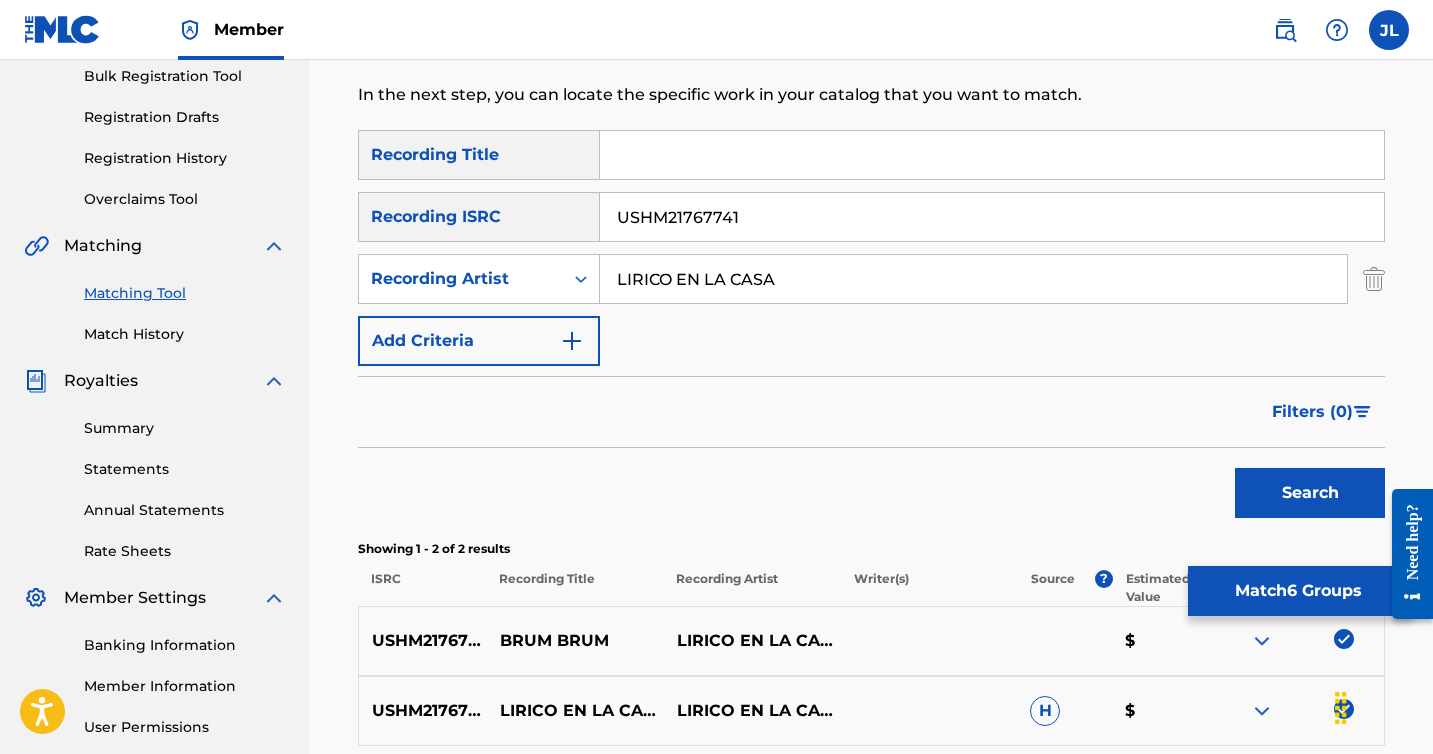 click on "Search" at bounding box center [1310, 493] 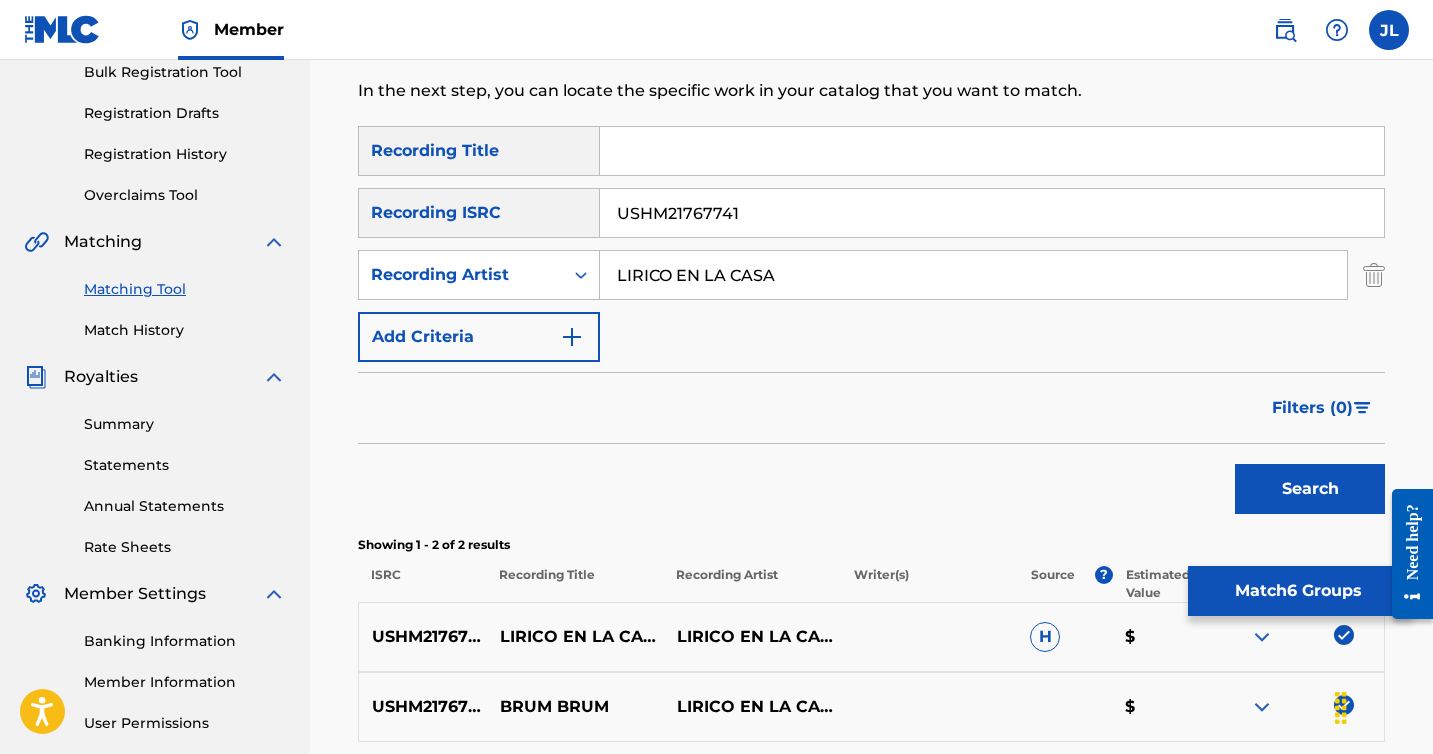scroll, scrollTop: 302, scrollLeft: 0, axis: vertical 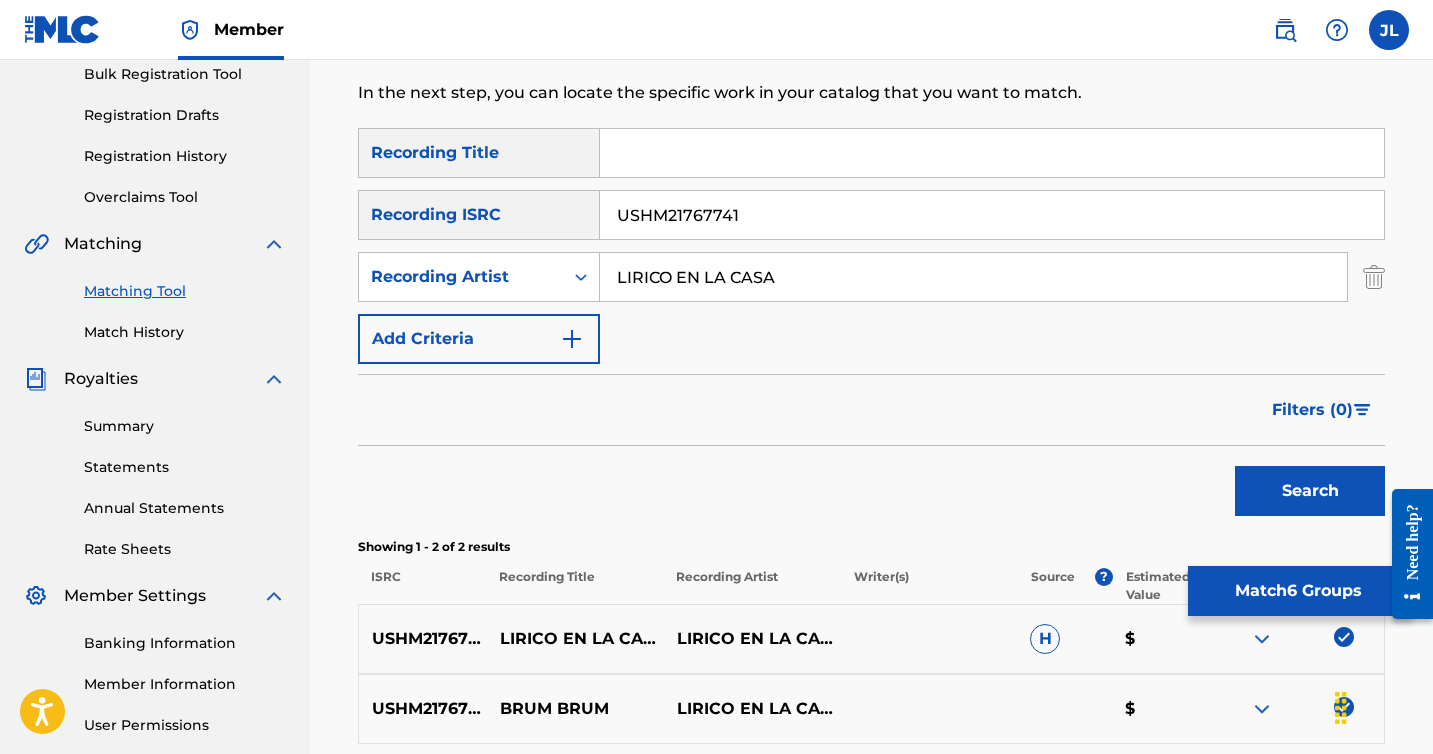 click on "LIRICO EN LA CASA" at bounding box center [973, 277] 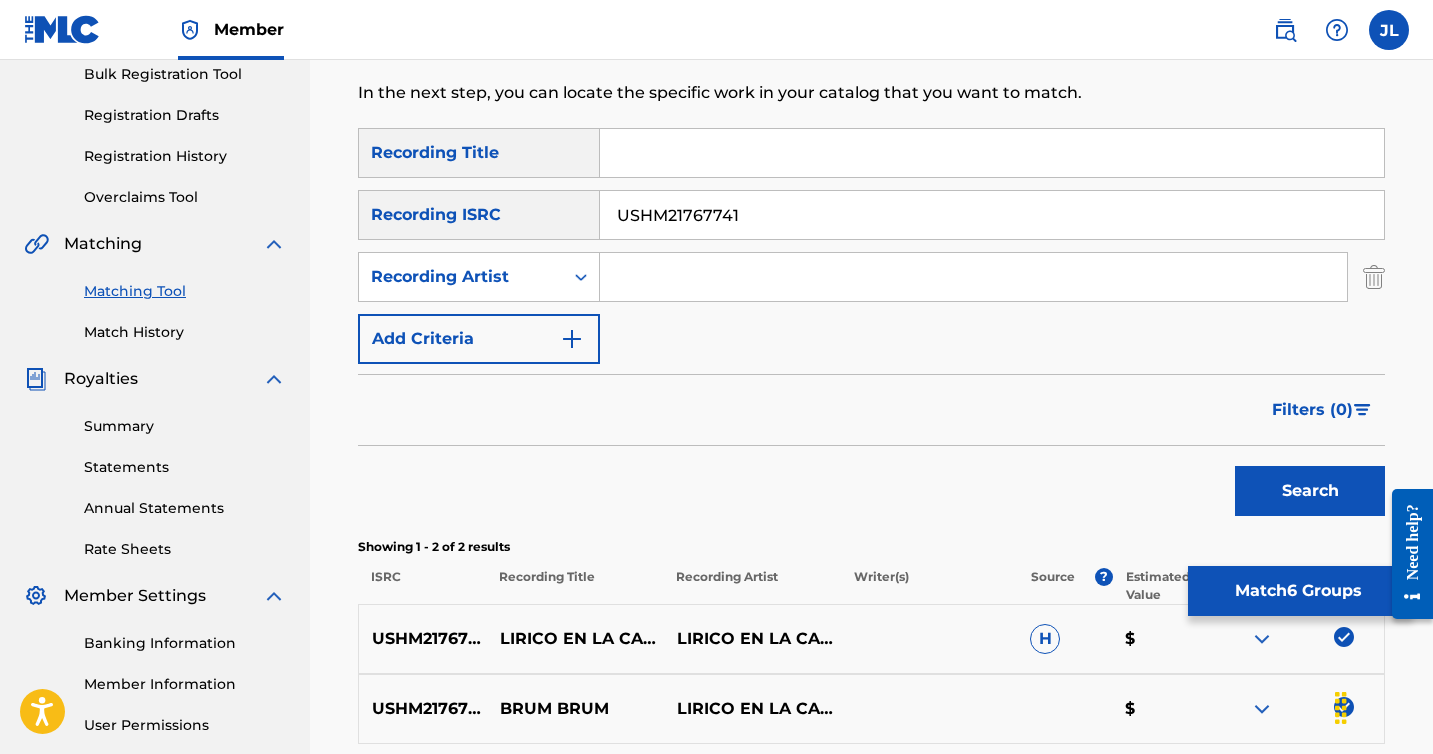 type 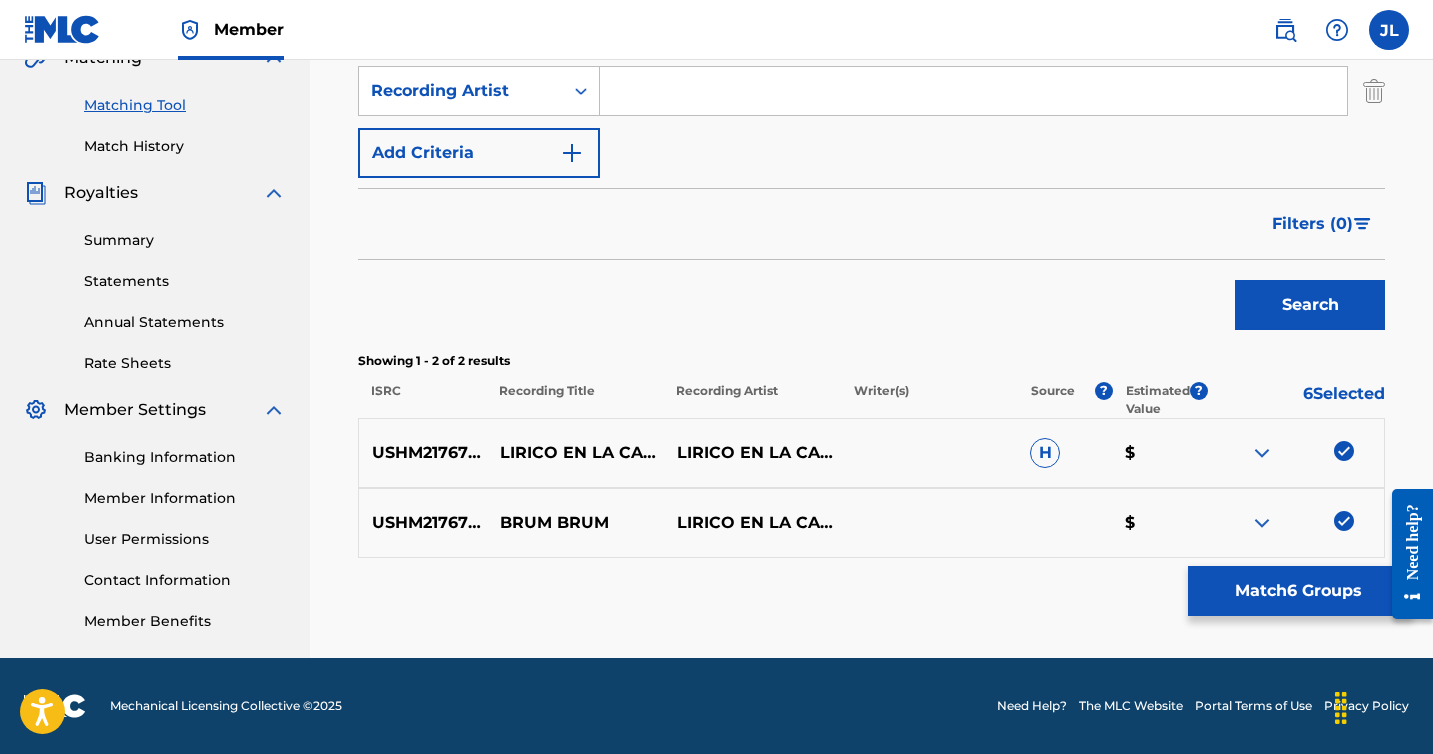 scroll, scrollTop: 484, scrollLeft: 0, axis: vertical 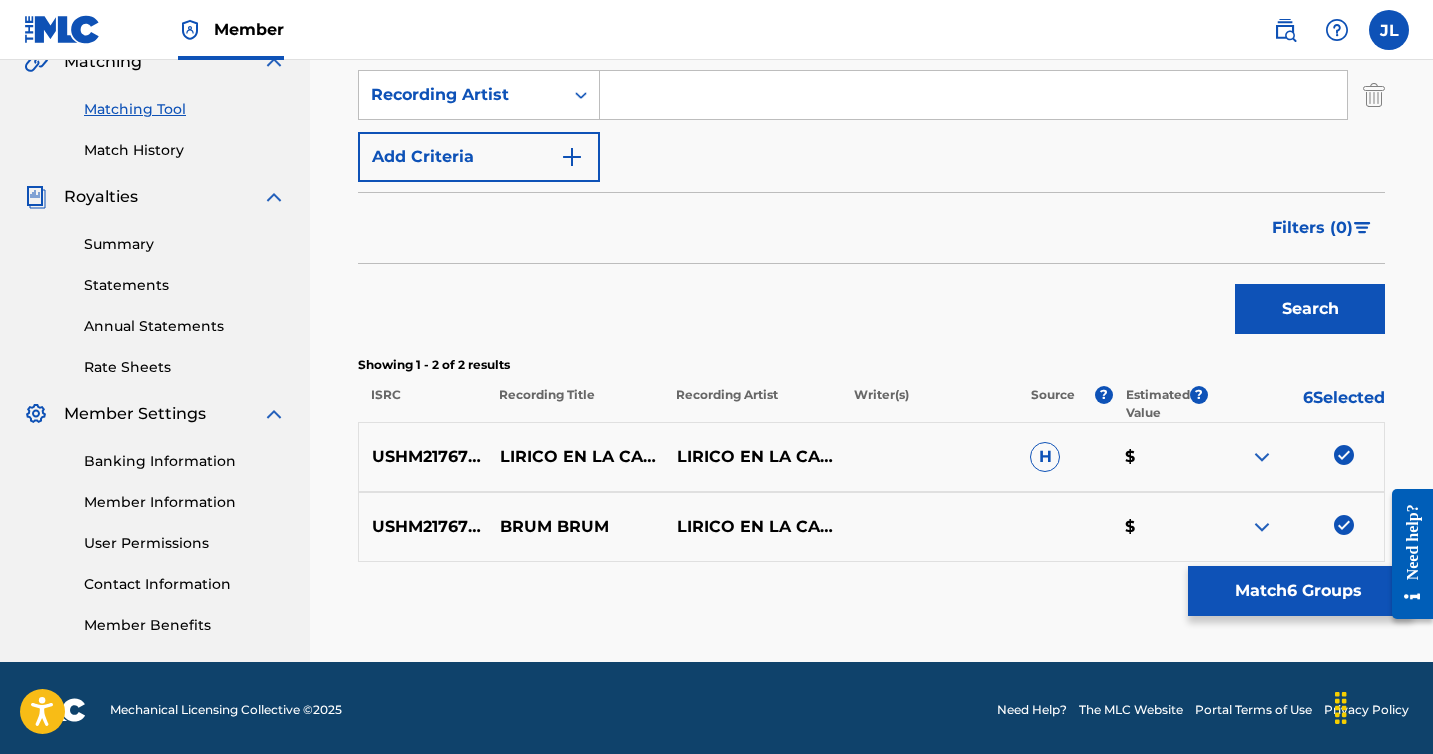 click on "Match  6 Groups" at bounding box center (1298, 591) 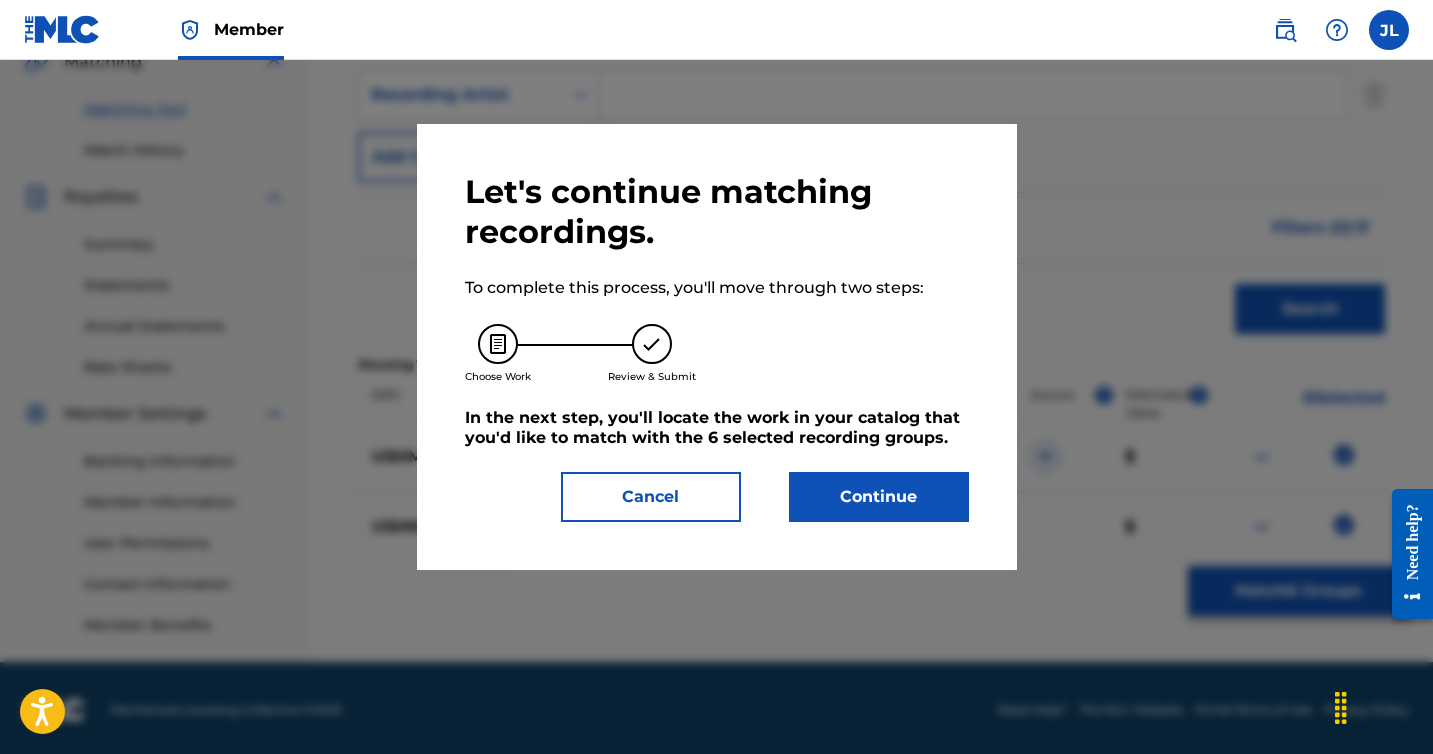 click on "Continue" at bounding box center (879, 497) 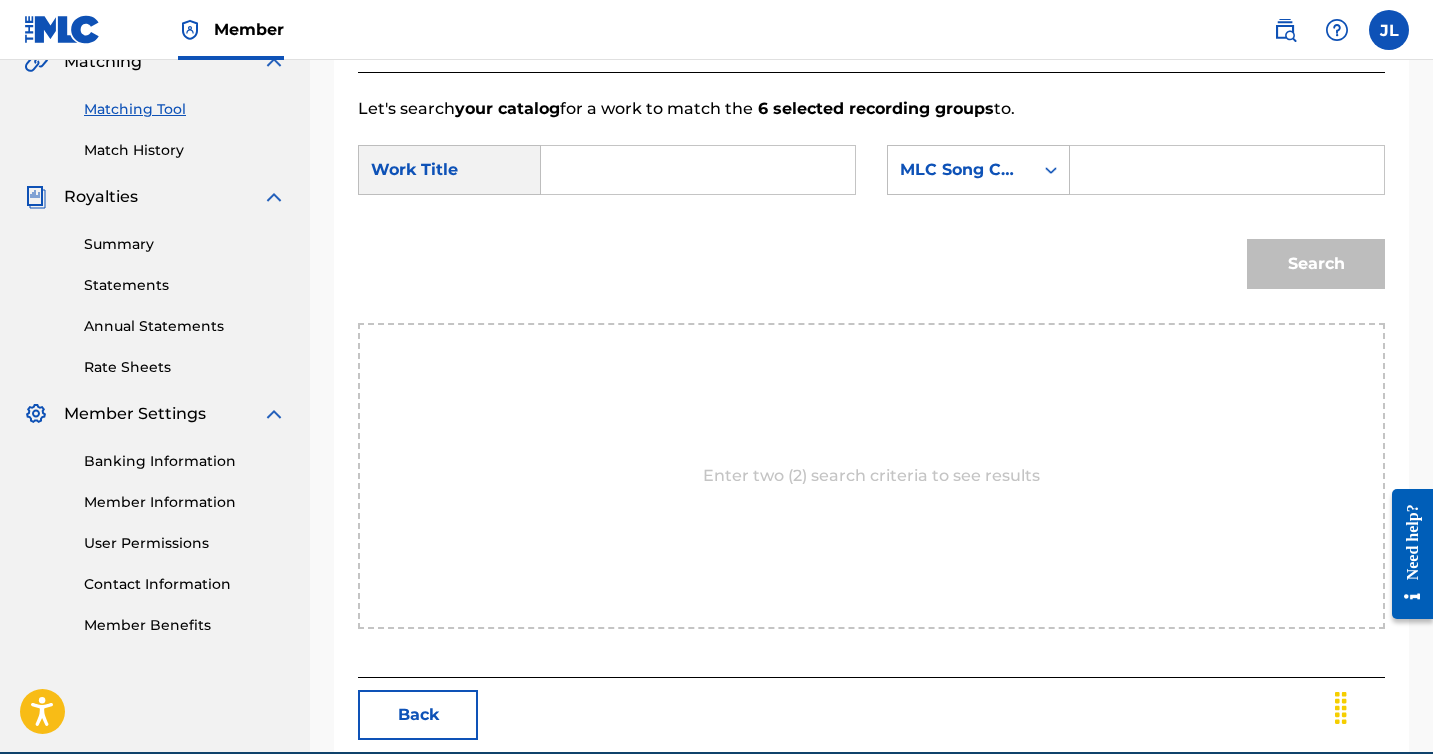click at bounding box center (698, 170) 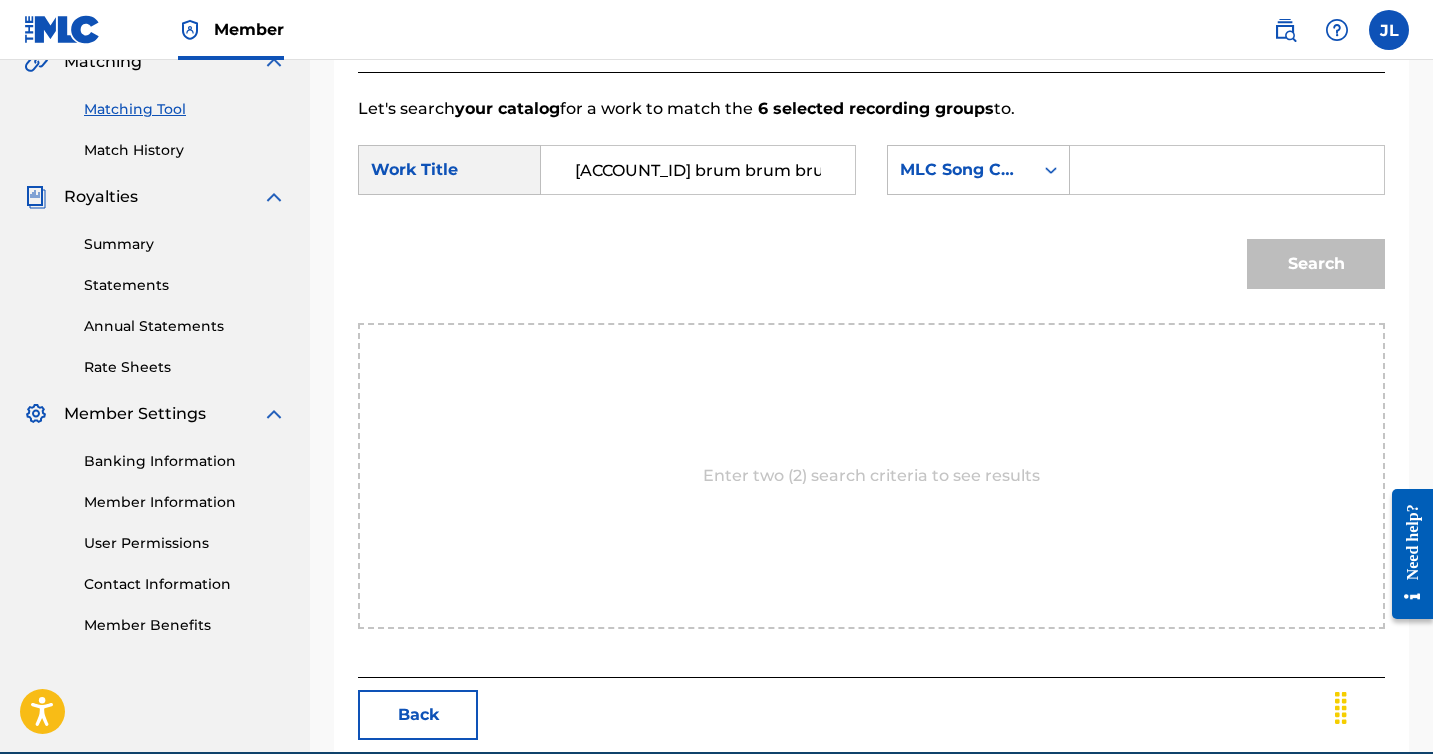 click on "[ACCOUNT_ID] brum brum brum" at bounding box center [698, 170] 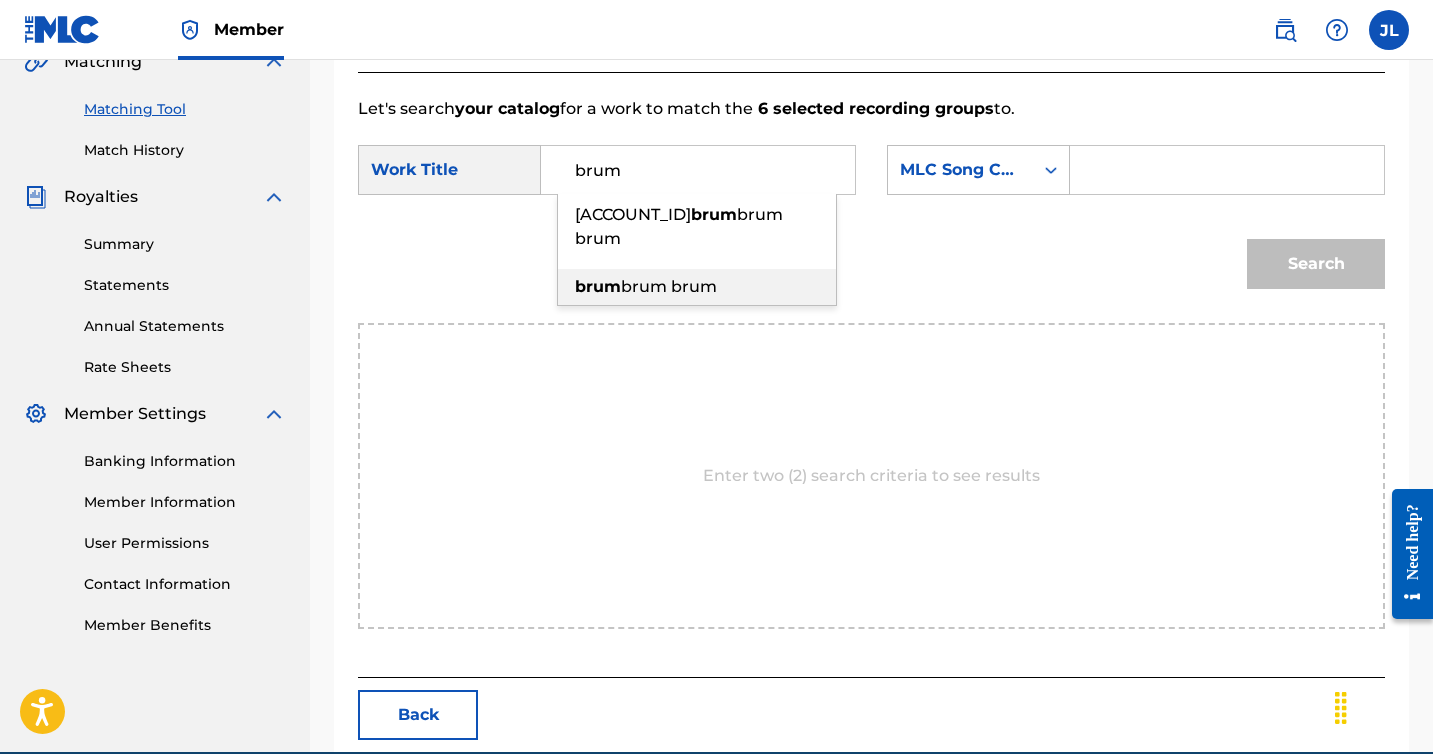 click on "brum brum" at bounding box center (669, 286) 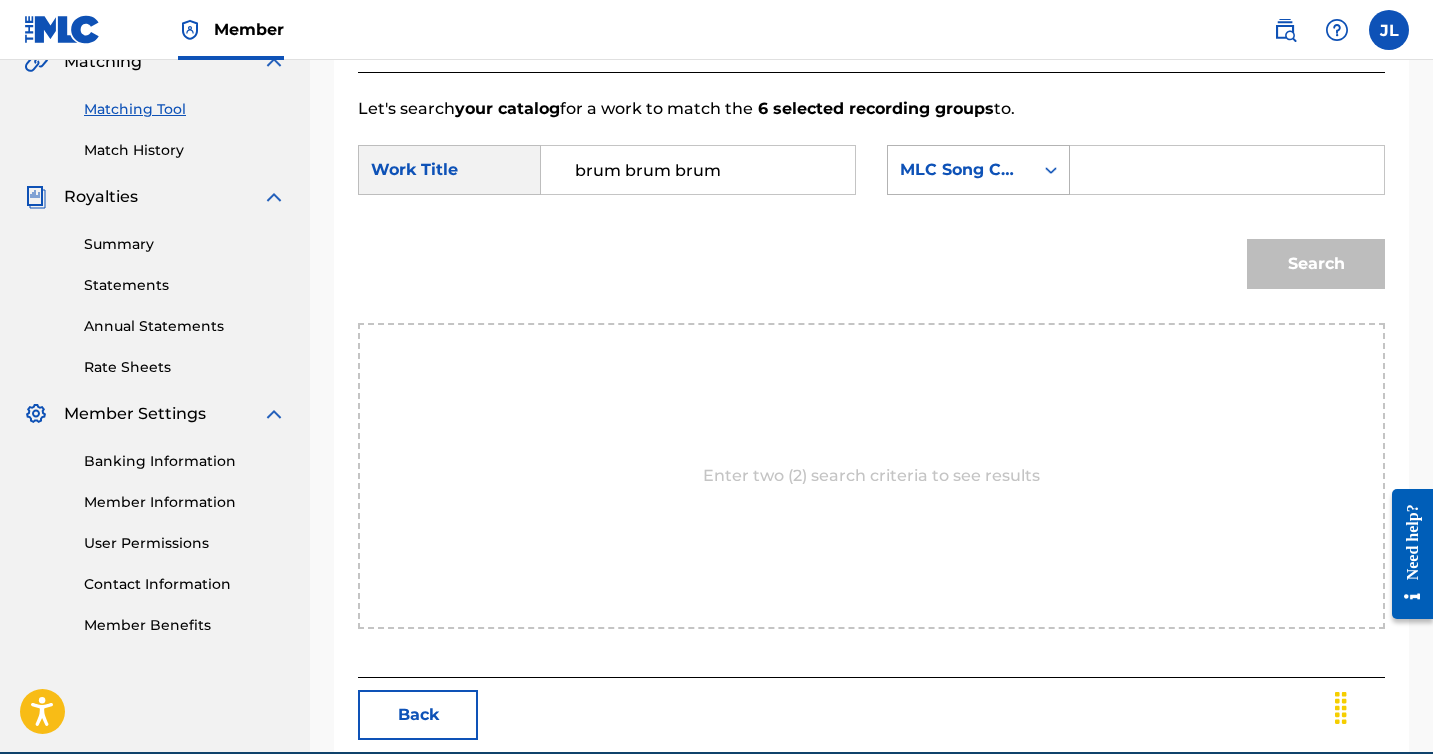 click on "MLC Song Code" at bounding box center (960, 170) 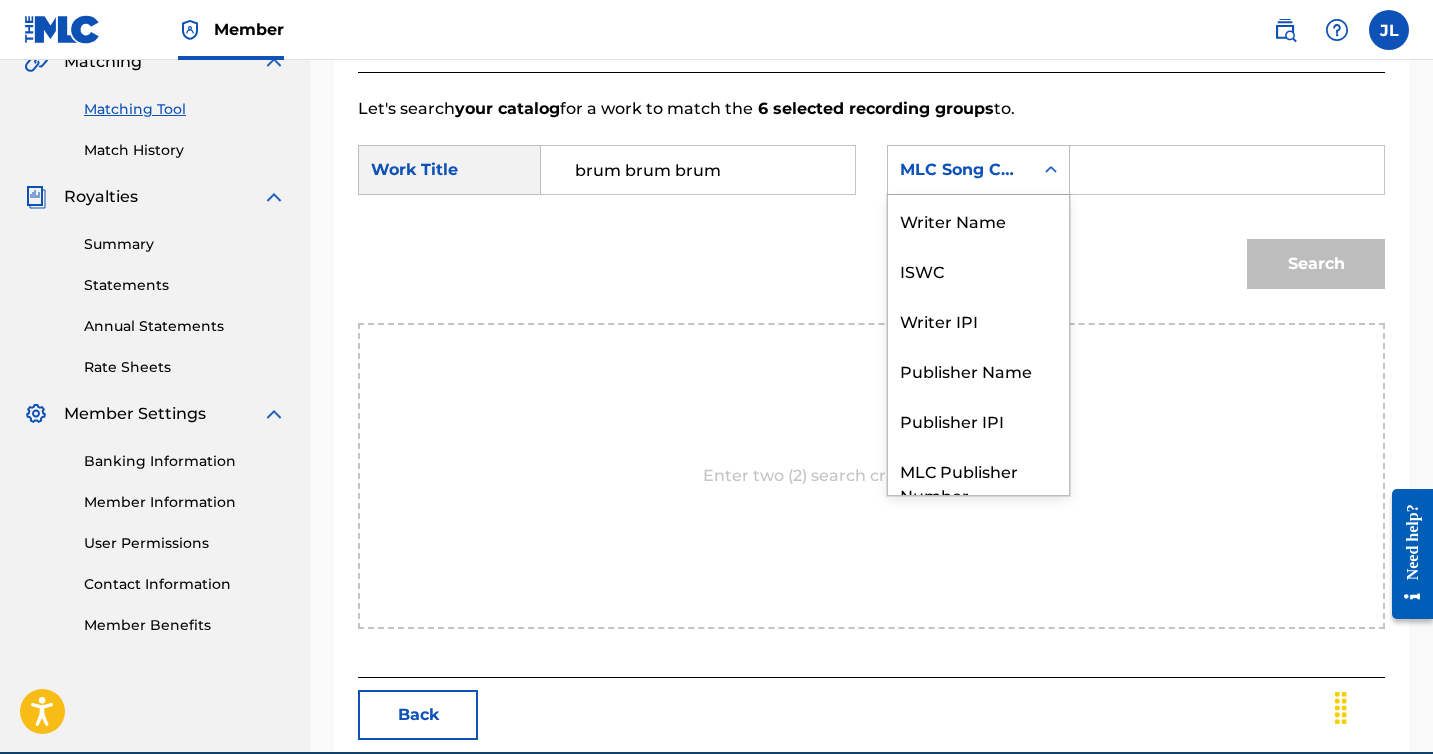 scroll, scrollTop: 74, scrollLeft: 0, axis: vertical 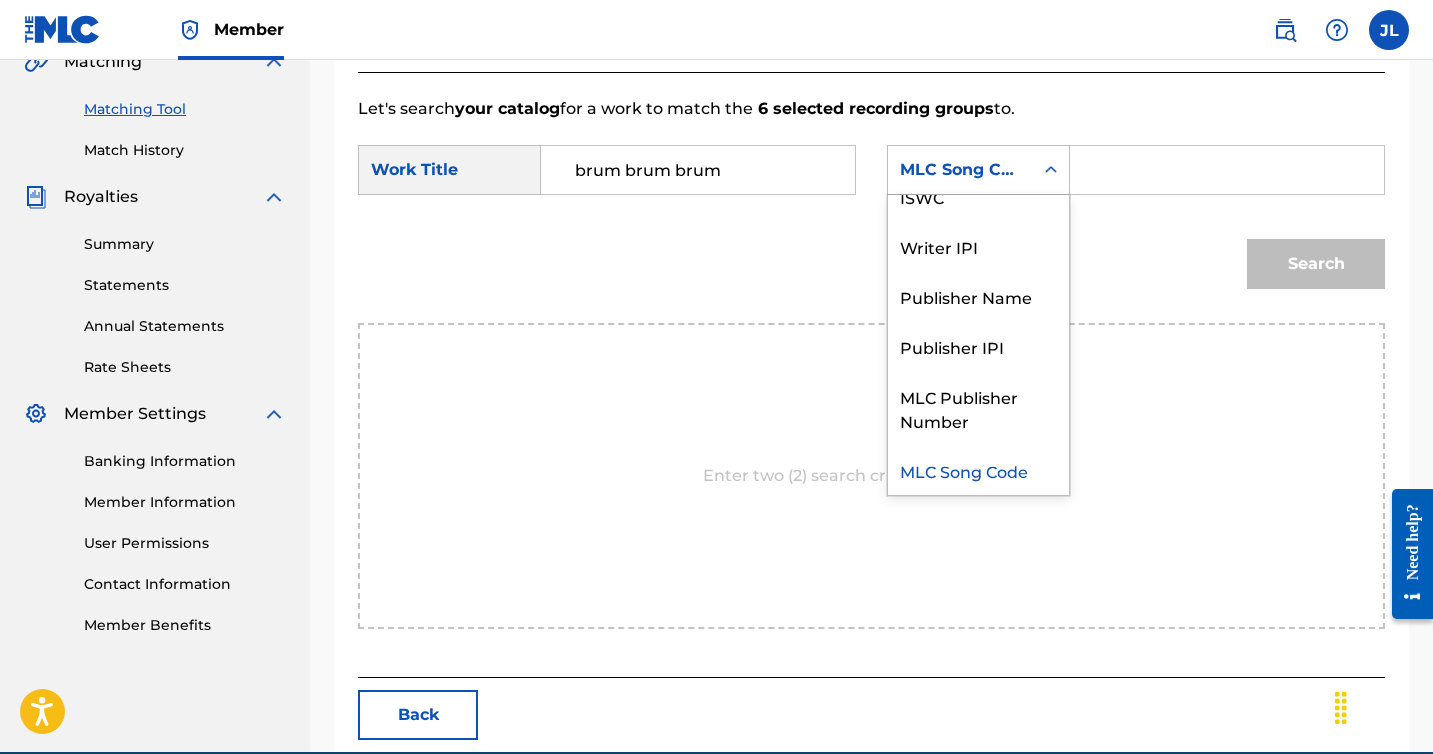 click at bounding box center (1227, 170) 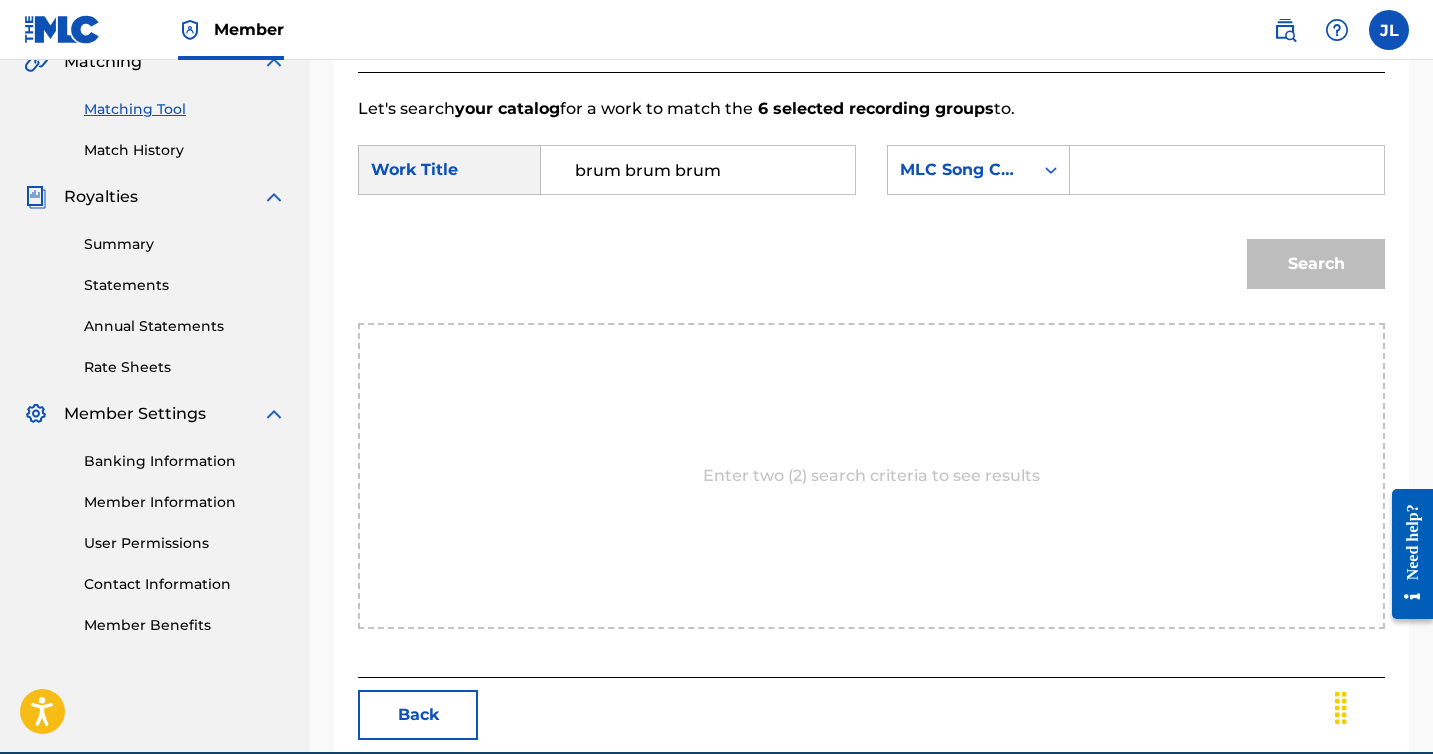 click on "SearchWithCriteriad97eafd7-c852-4321-99d1-8b8fbc628547 Work Title brum brum brum SearchWithCriteria07947234-39d5-4ba7-962e-9506e75cbed1 MLC Song Code Search" at bounding box center (871, 222) 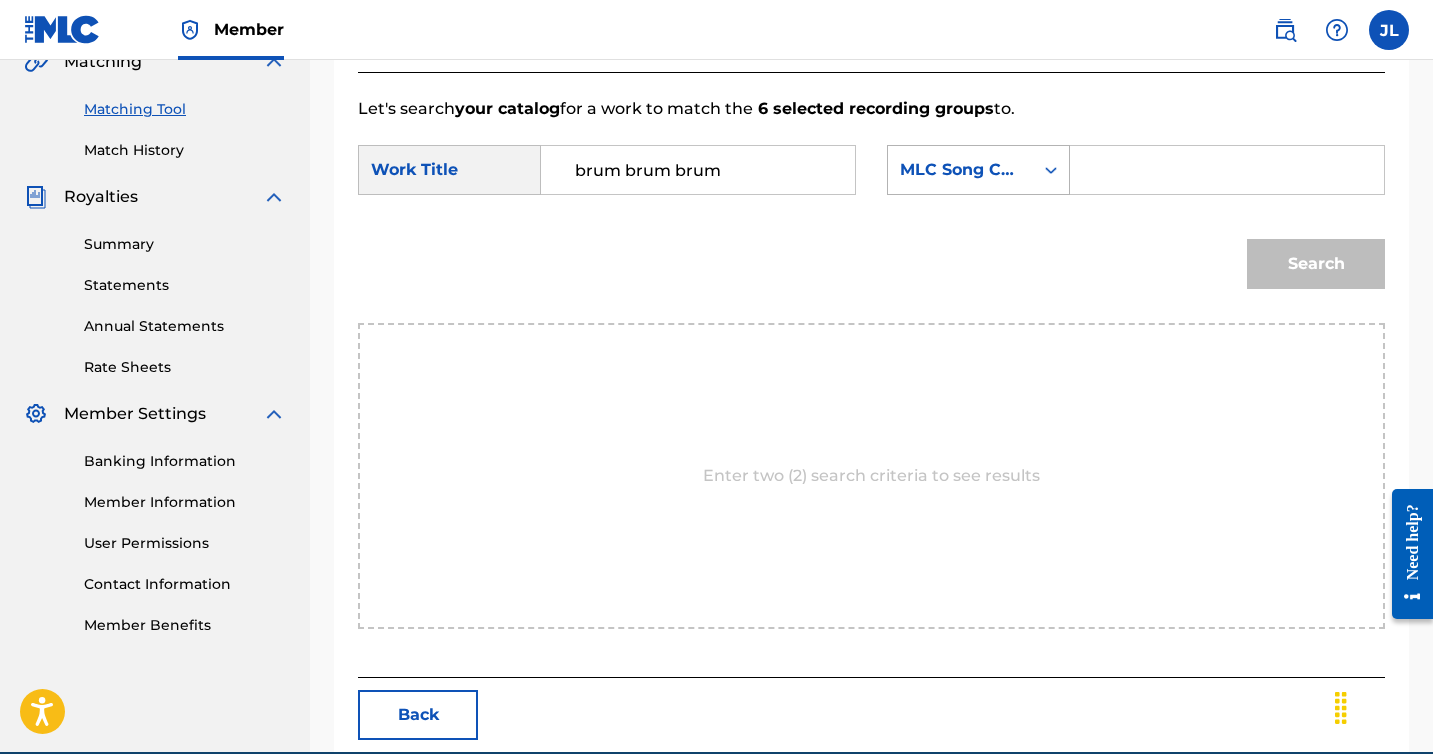 click on "MLC Song Code" at bounding box center [960, 170] 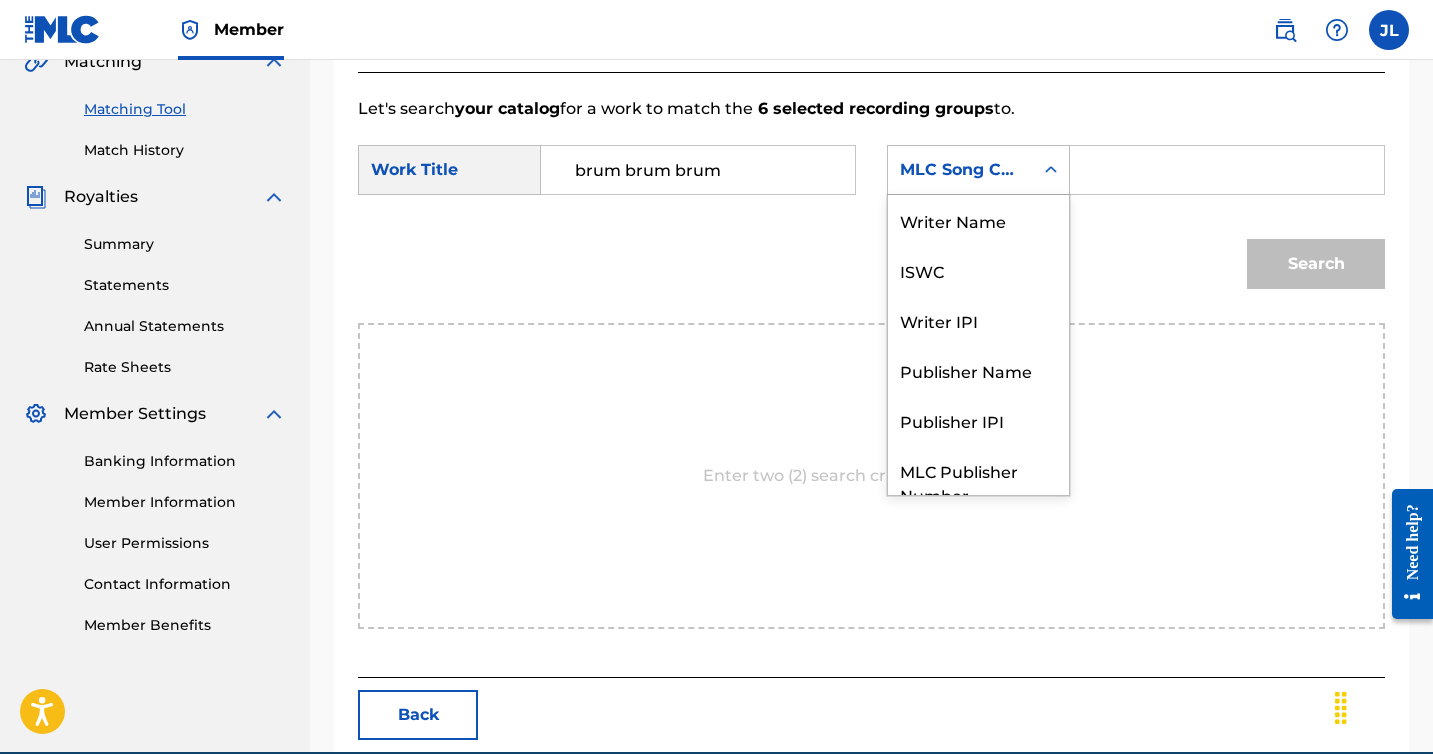 scroll, scrollTop: 74, scrollLeft: 0, axis: vertical 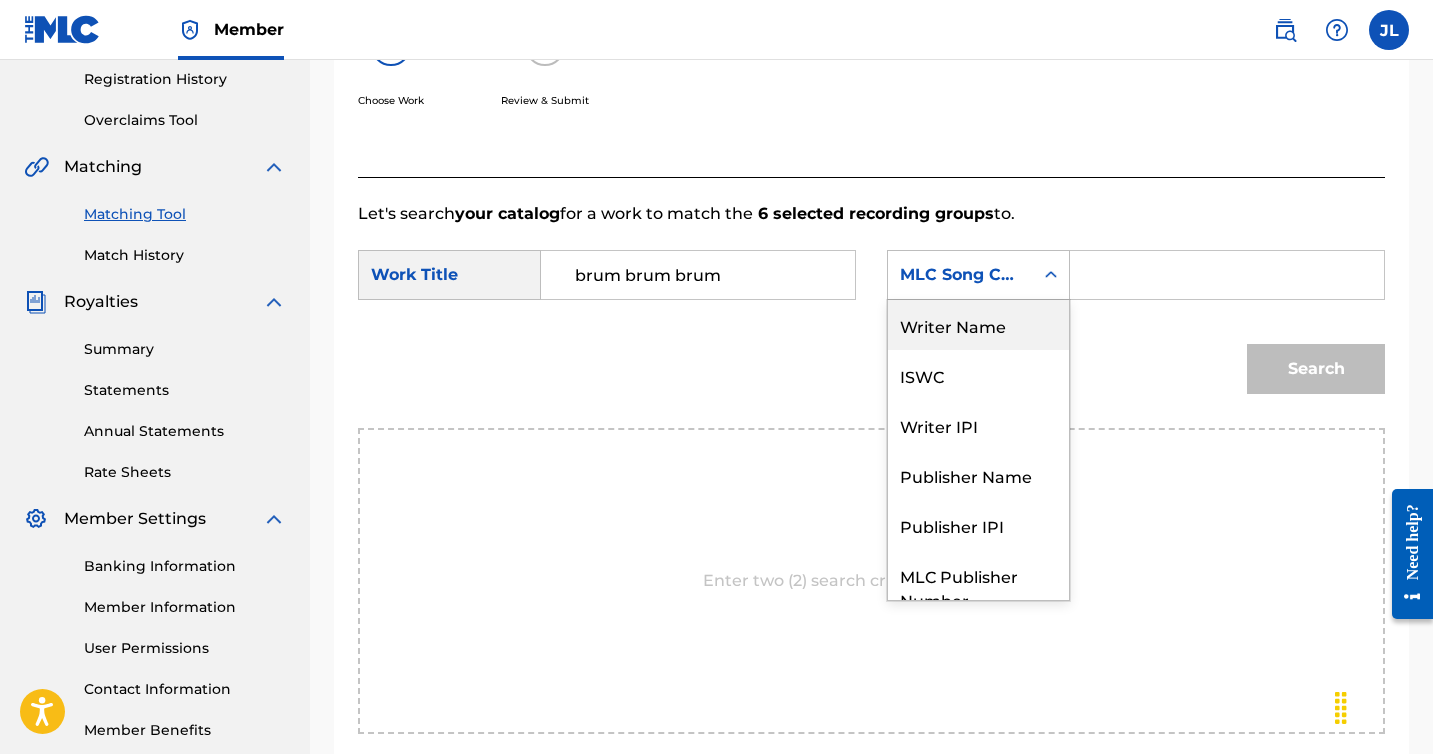 click on "Writer Name" at bounding box center [978, 325] 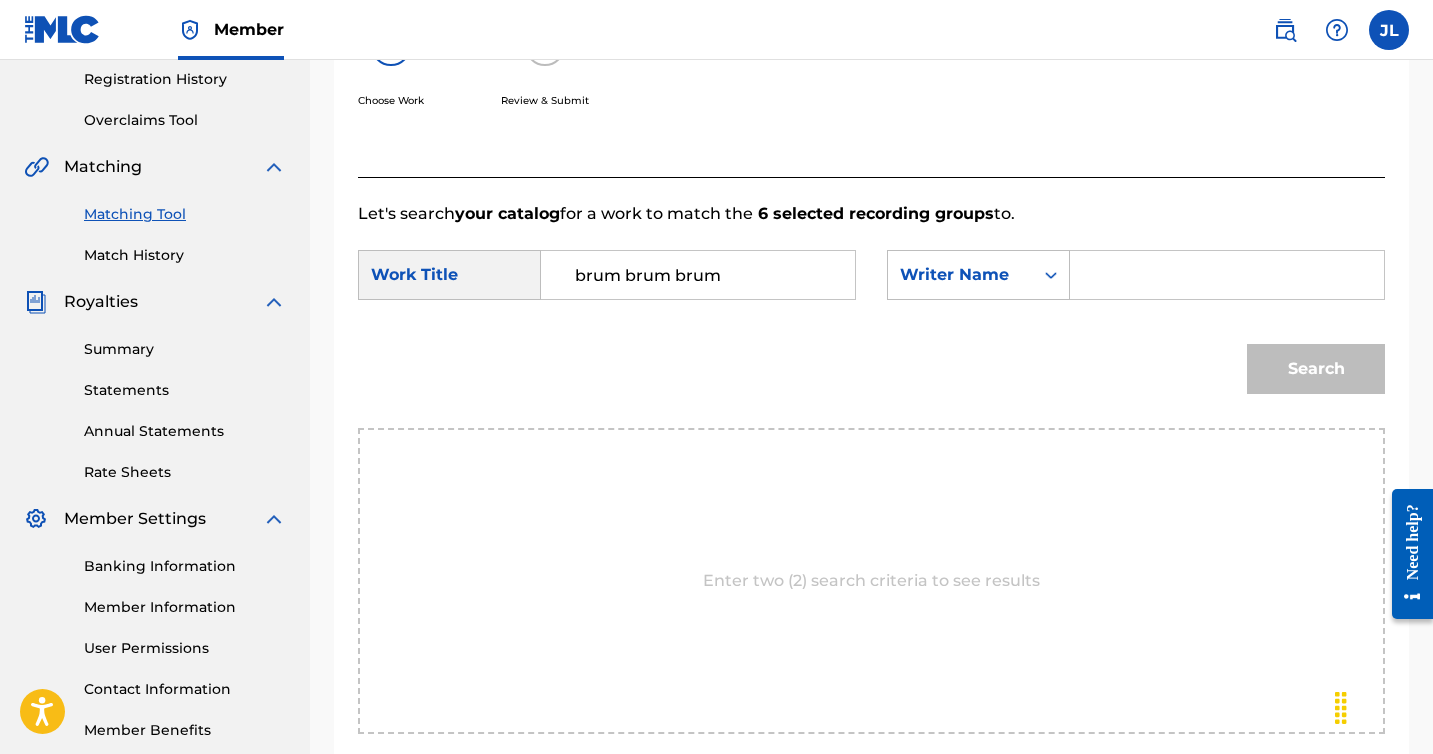 click at bounding box center [1227, 275] 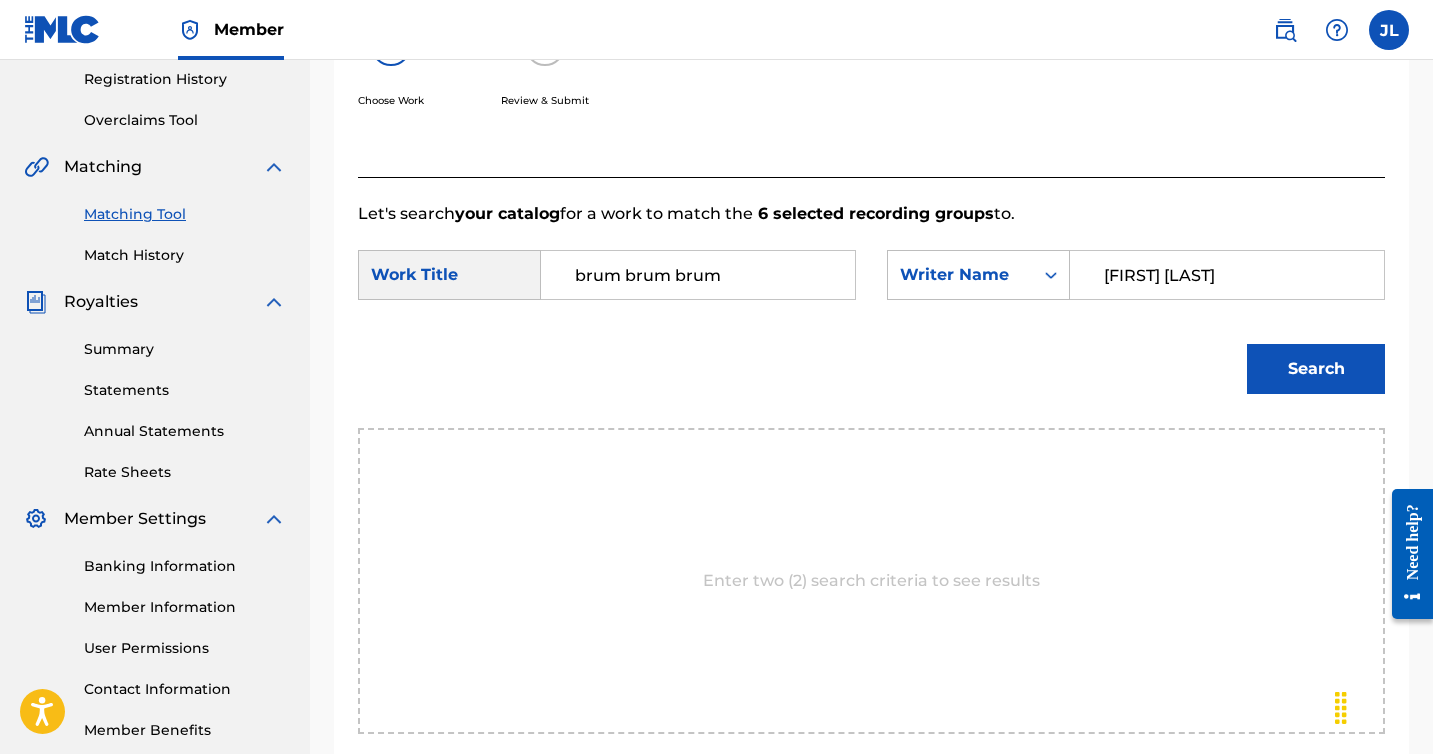 type on "[FIRST] [LAST]" 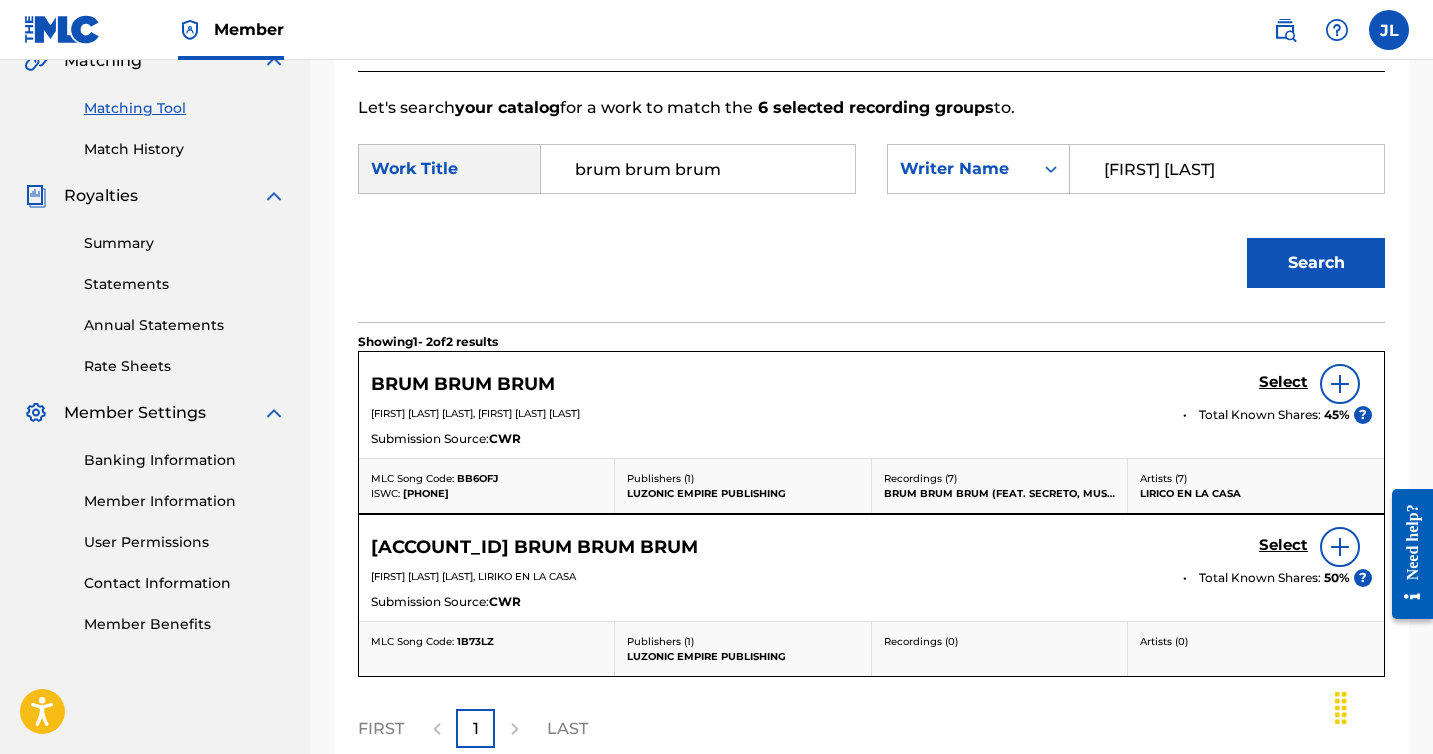 scroll, scrollTop: 490, scrollLeft: 0, axis: vertical 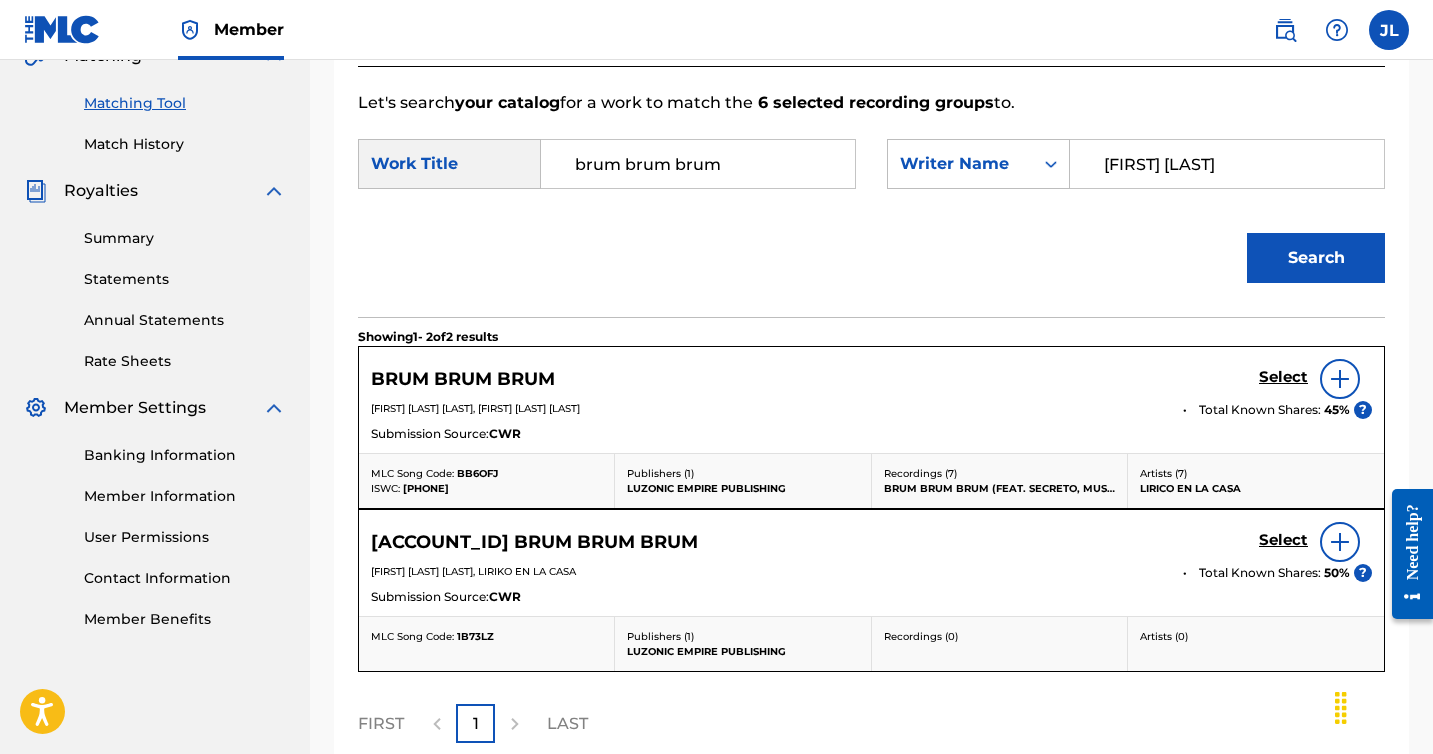 click on "Select" at bounding box center [1283, 377] 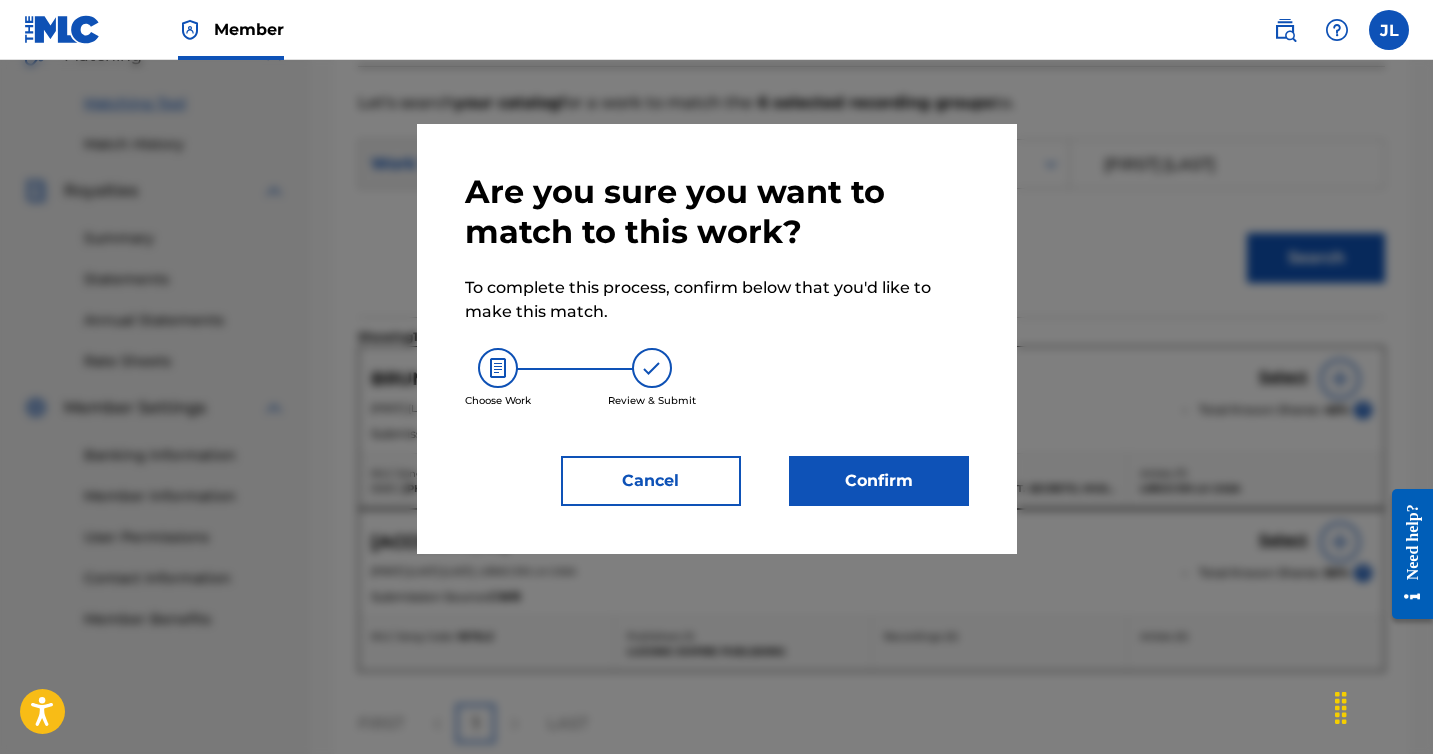 click on "Confirm" at bounding box center [879, 481] 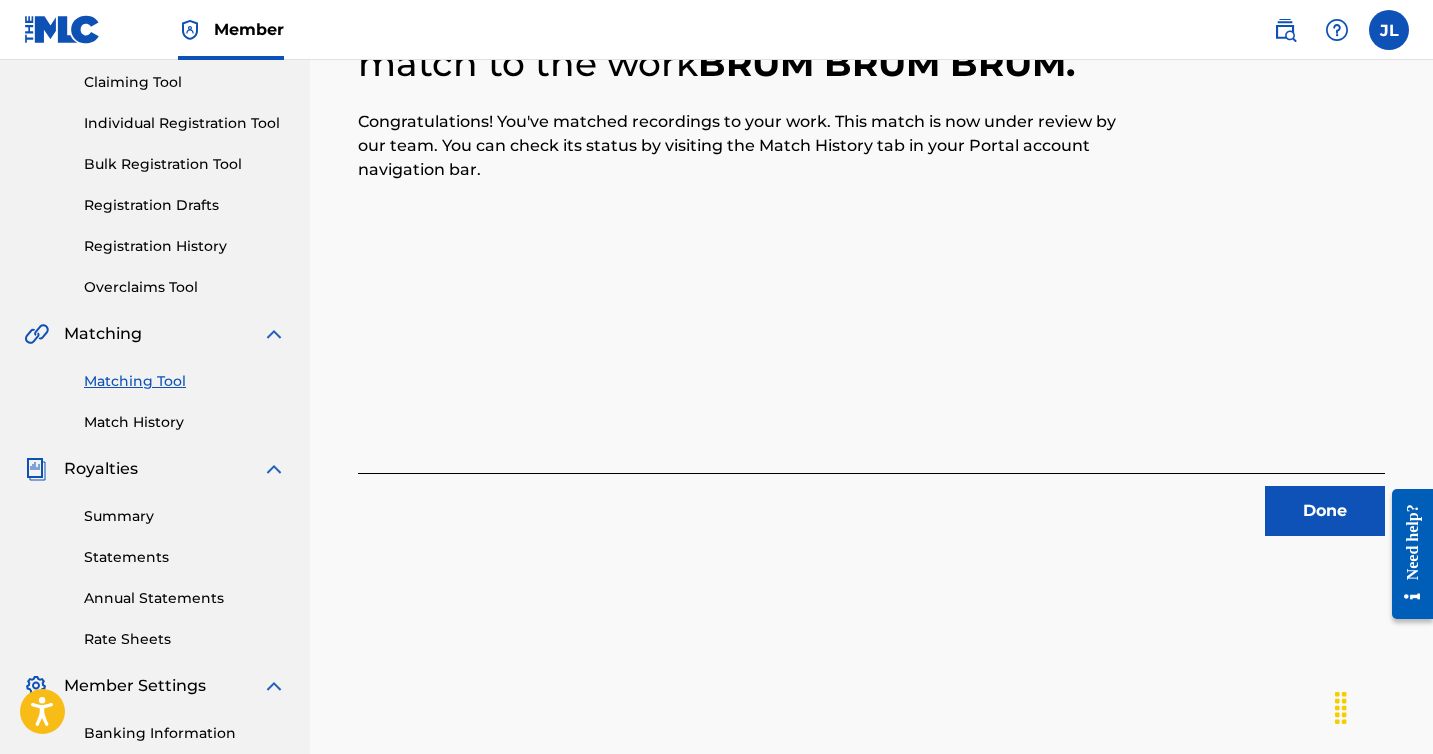 scroll, scrollTop: 230, scrollLeft: 0, axis: vertical 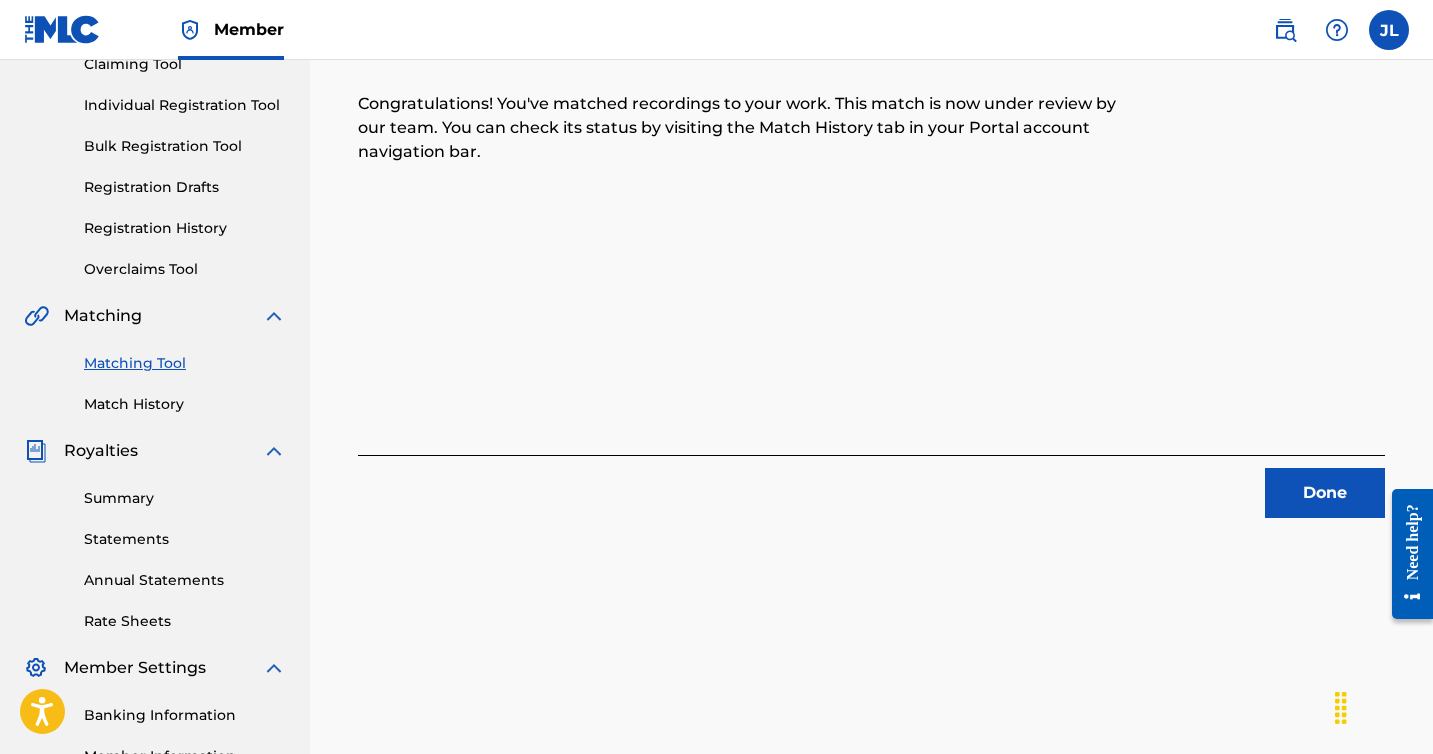 click on "Done" at bounding box center (1325, 493) 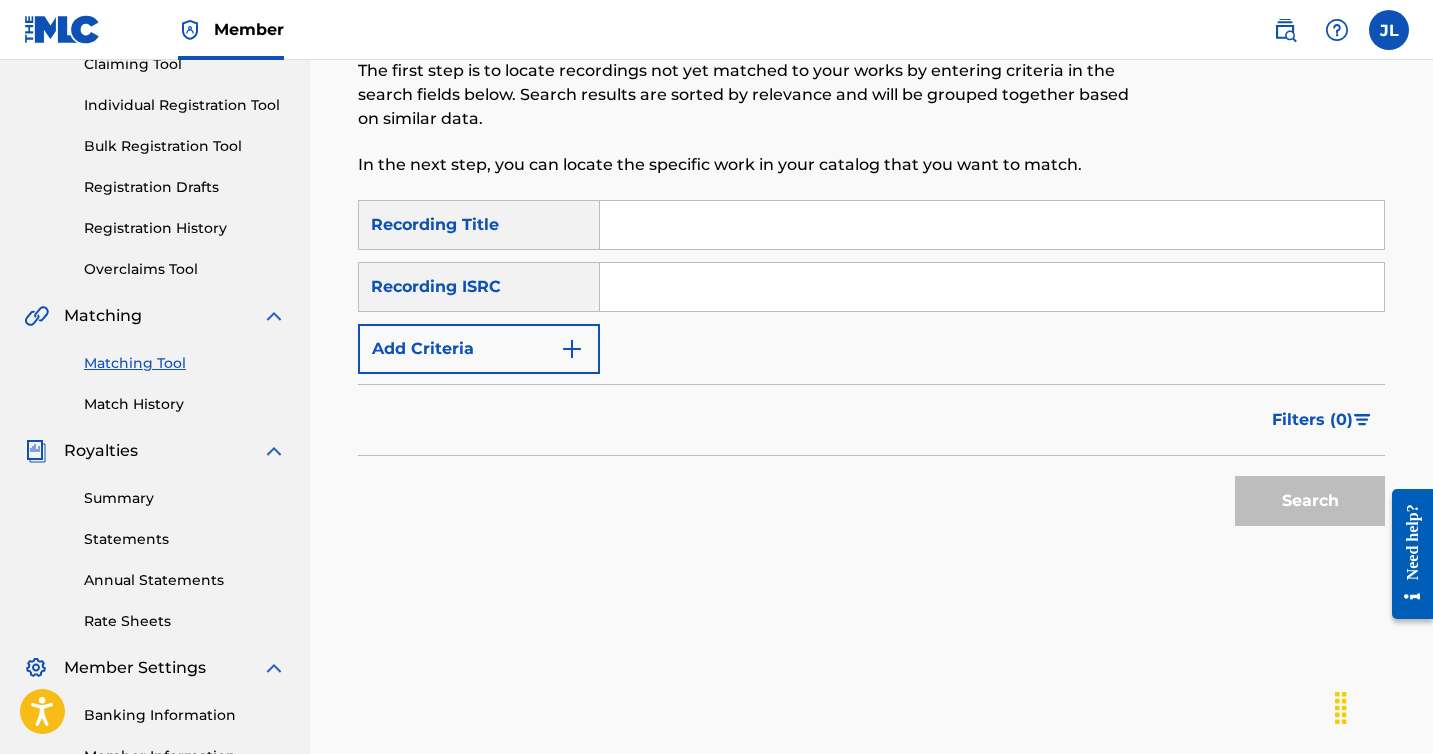 scroll, scrollTop: 0, scrollLeft: 0, axis: both 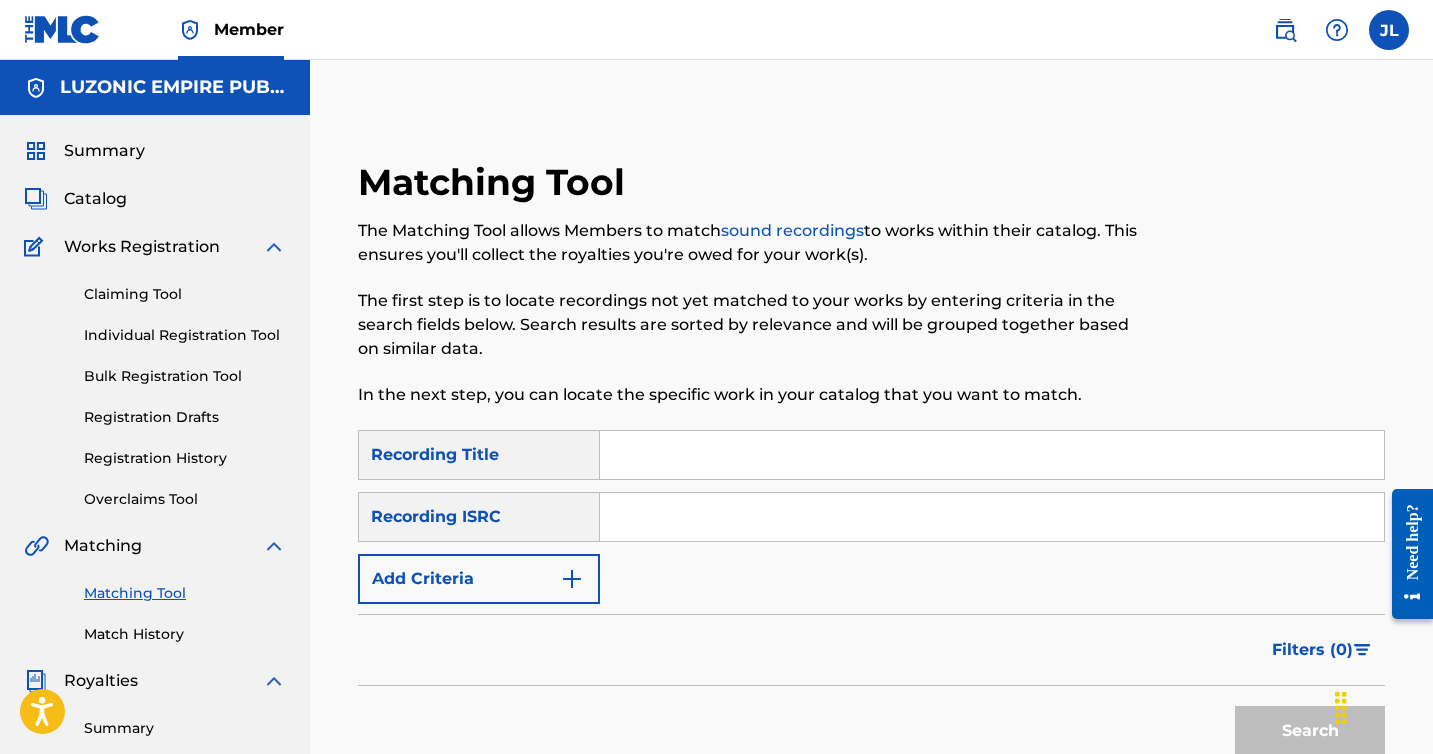 click on "Summary" at bounding box center (104, 151) 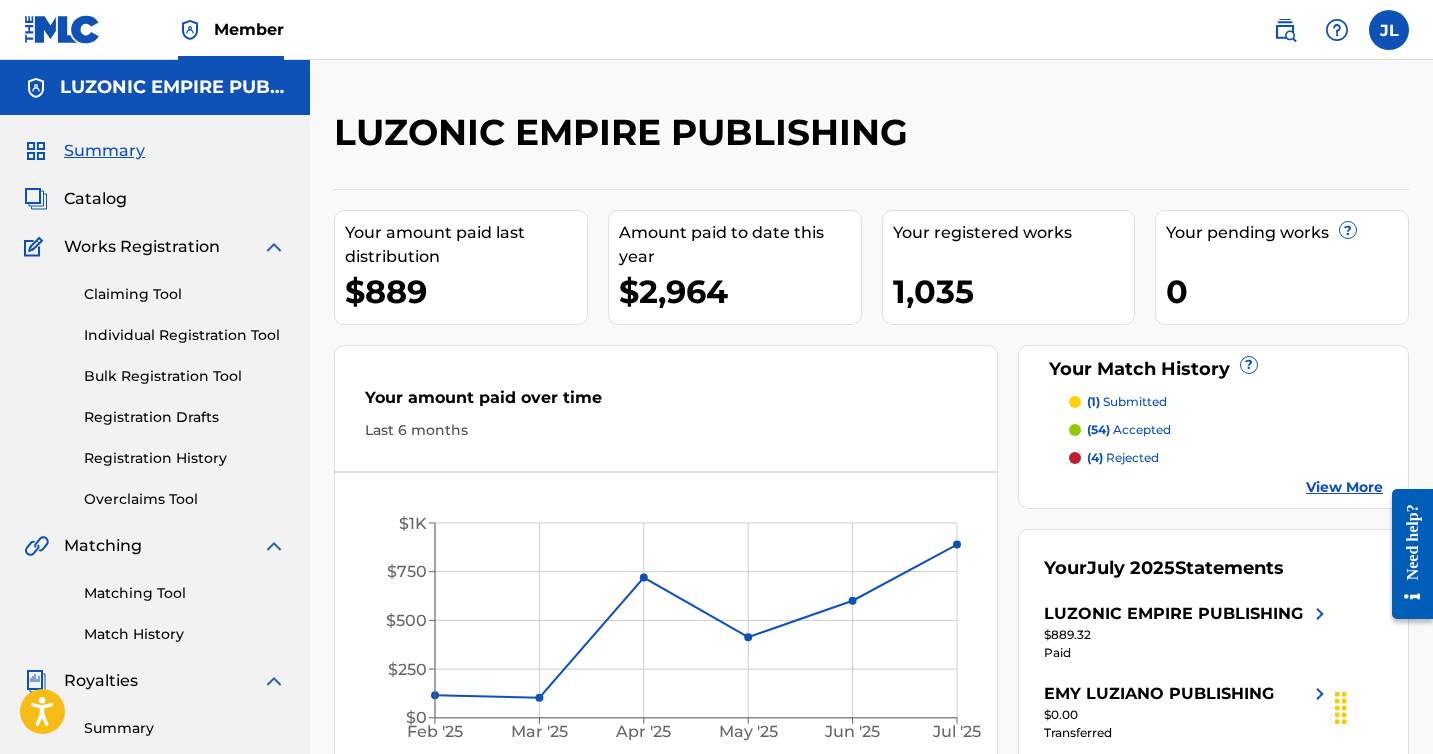 click on "LUZONIC EMPIRE PUBLISHING" at bounding box center [626, 132] 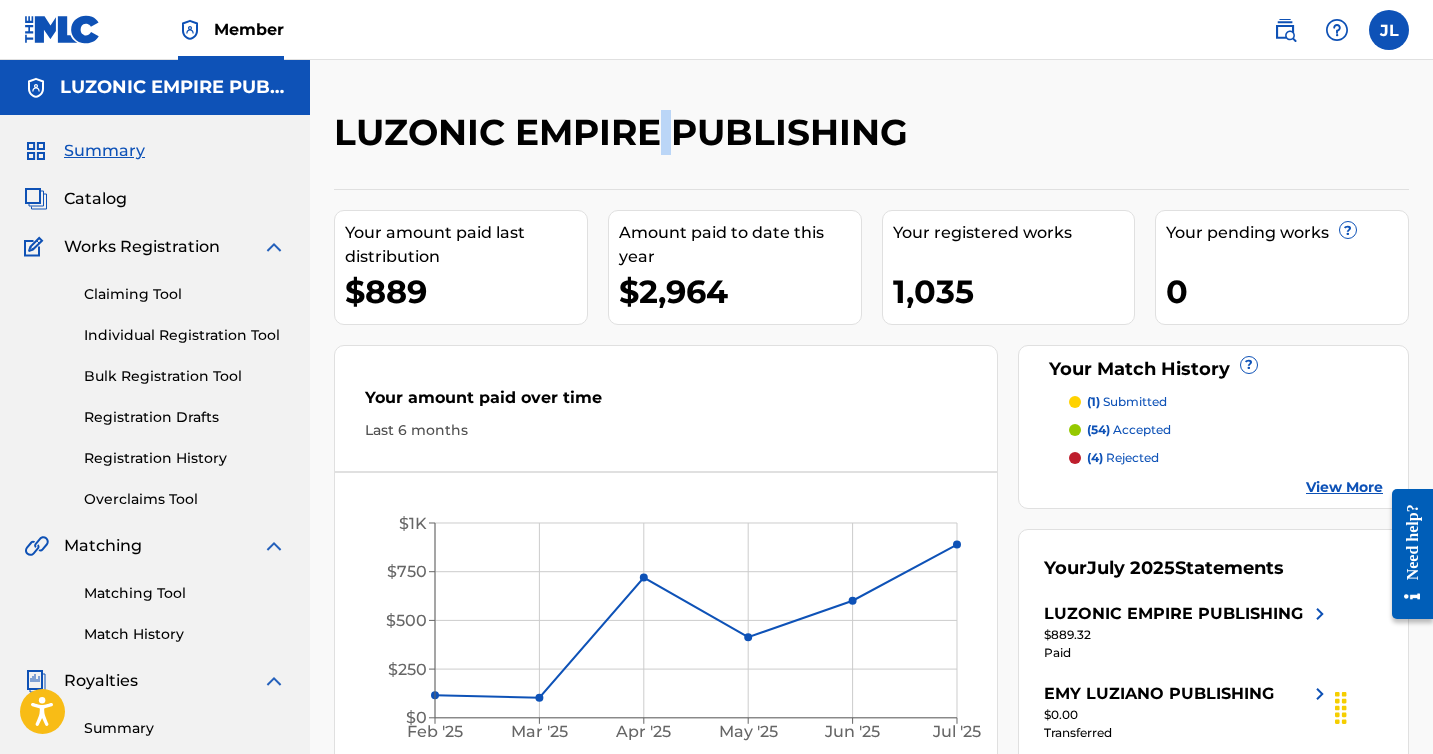 click on "LUZONIC EMPIRE PUBLISHING" at bounding box center [626, 132] 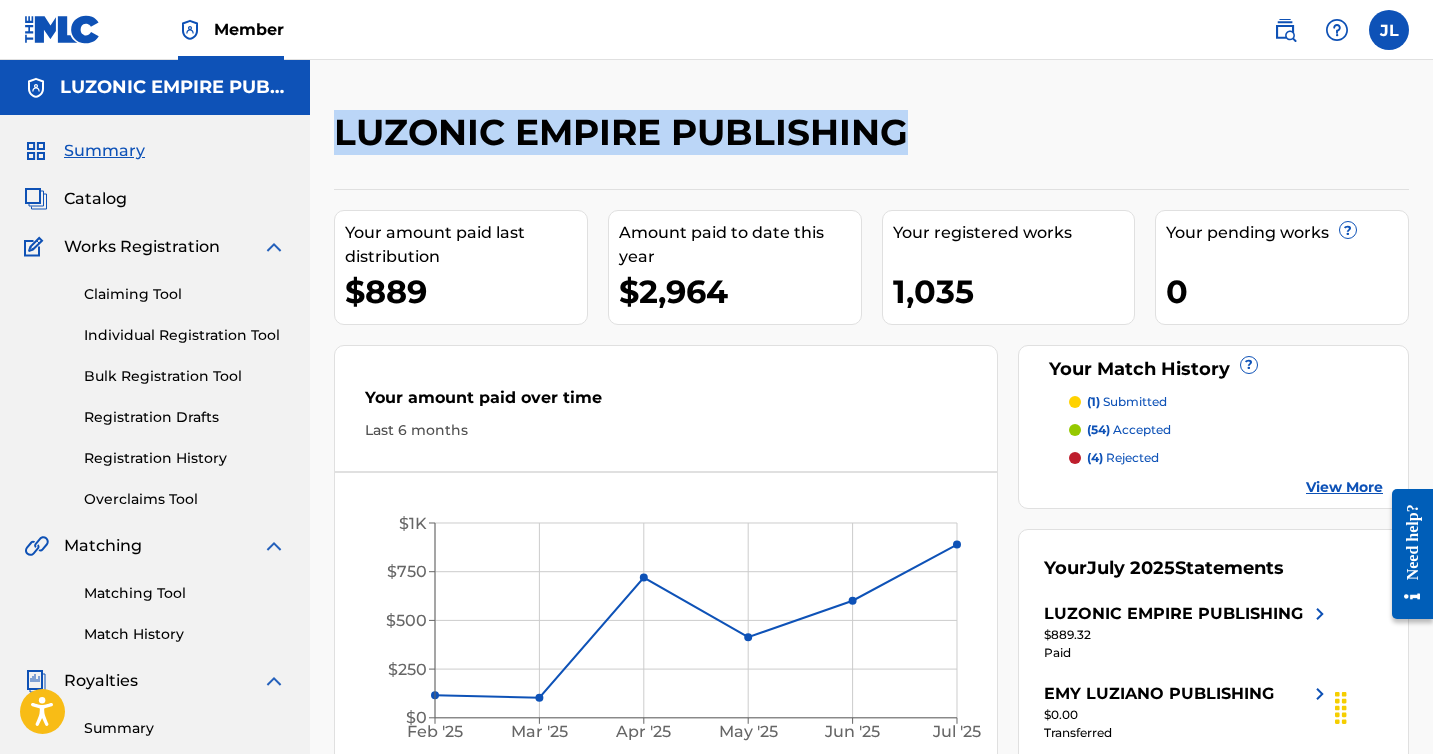click on "LUZONIC EMPIRE PUBLISHING" at bounding box center (626, 132) 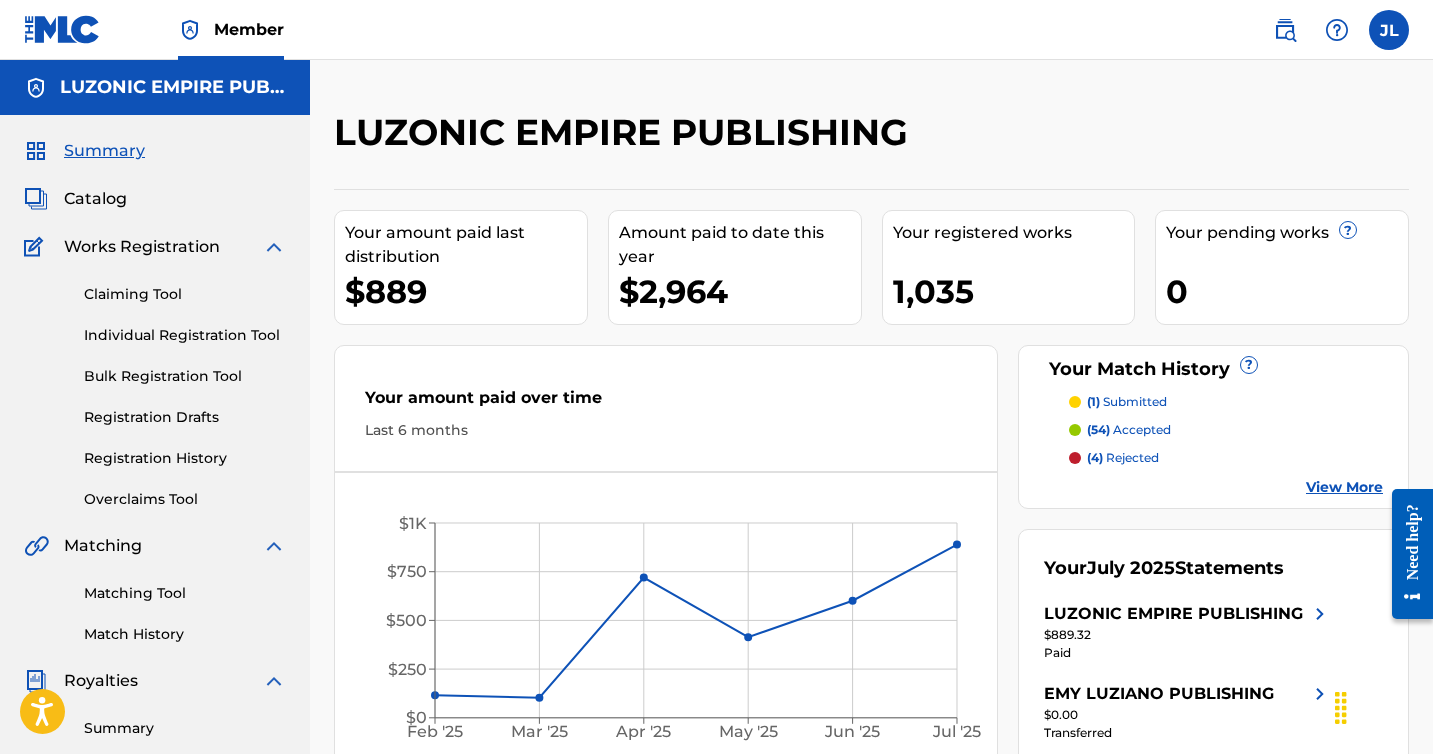 click on "LUZONIC EMPIRE PUBLISHING Your amount paid last distribution   $889 Amount paid to date this year   $2,964 Your registered works   1,035 Your pending works   ? 0 Your Match History ? (1)   submitted (54)   accepted (4)   rejected View More Your amount paid over time Last 6 months Feb '25 Mar '25 Apr '25 May '25 Jun '25 Jul '25 $0 $250 $500 $750 $1K Jul 2025 Your  July 2025  Statements LUZONIC EMPIRE PUBLISHING $889.32 Paid EMY LUZIANO PUBLISHING $0.00 Transferred LUZONIC CHRISTIAN MUSIC PUBLISHING $0.00 Deferred (Internal) View More" at bounding box center (871, 602) 